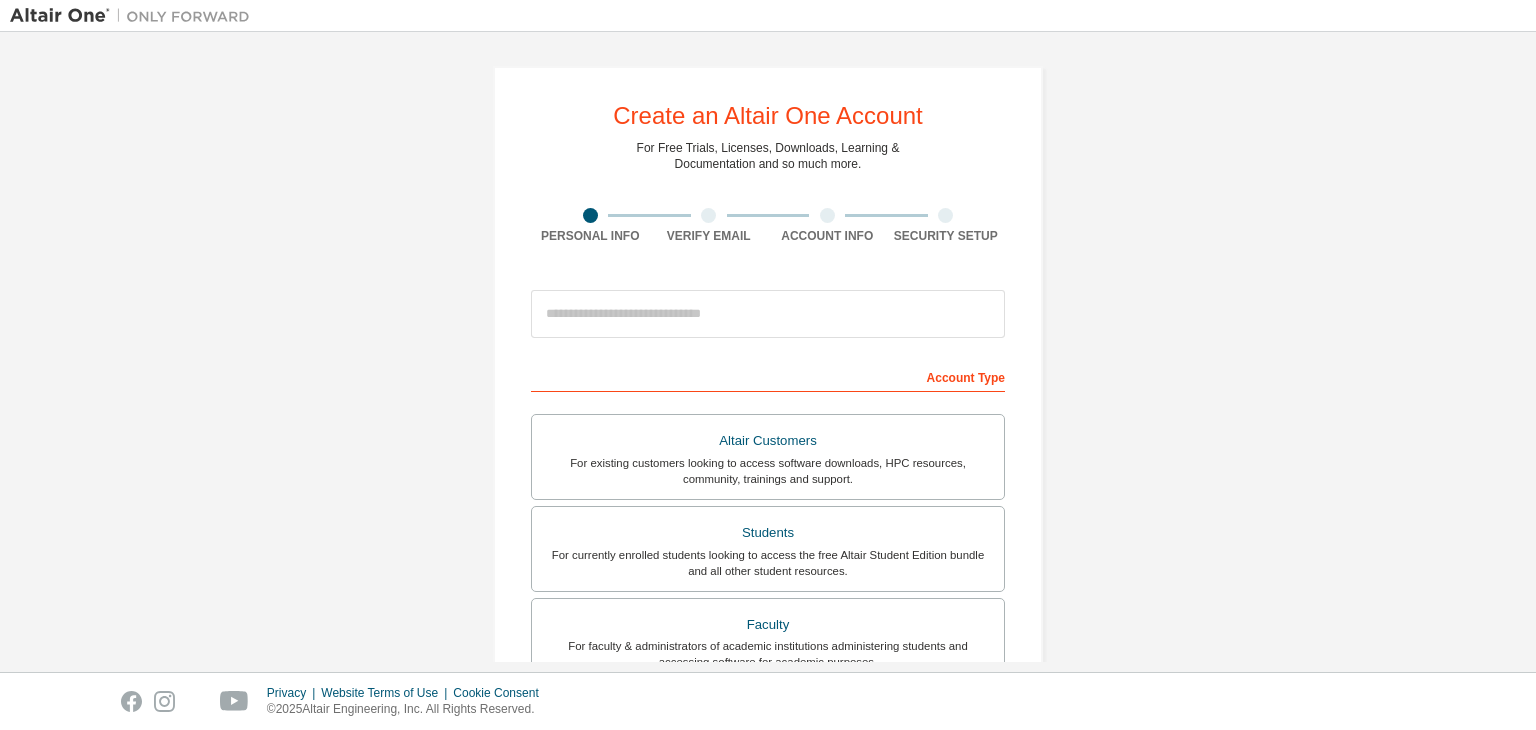 scroll, scrollTop: 0, scrollLeft: 0, axis: both 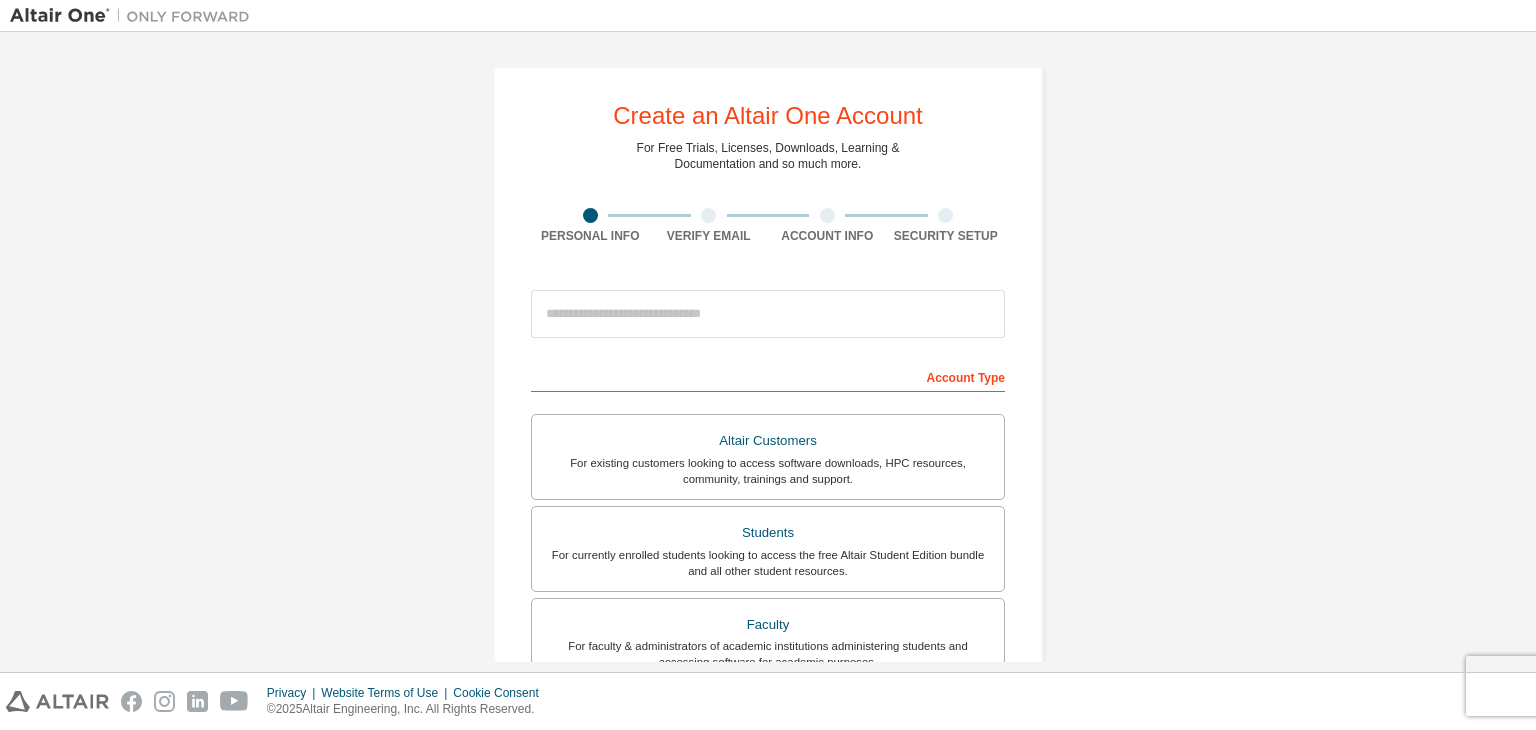 click on "For existing customers looking to access software downloads, HPC resources, community, trainings and support." at bounding box center (768, 471) 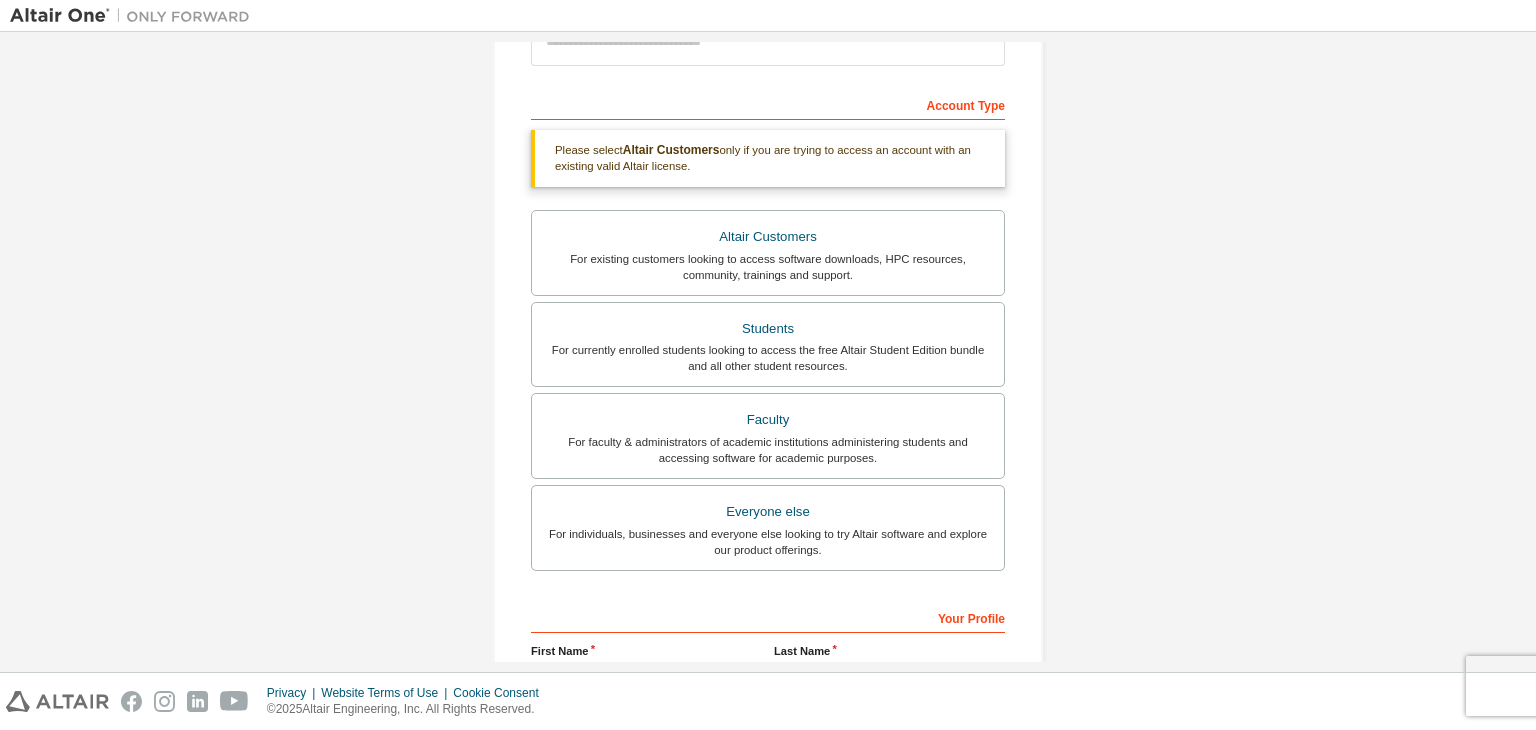 scroll, scrollTop: 274, scrollLeft: 0, axis: vertical 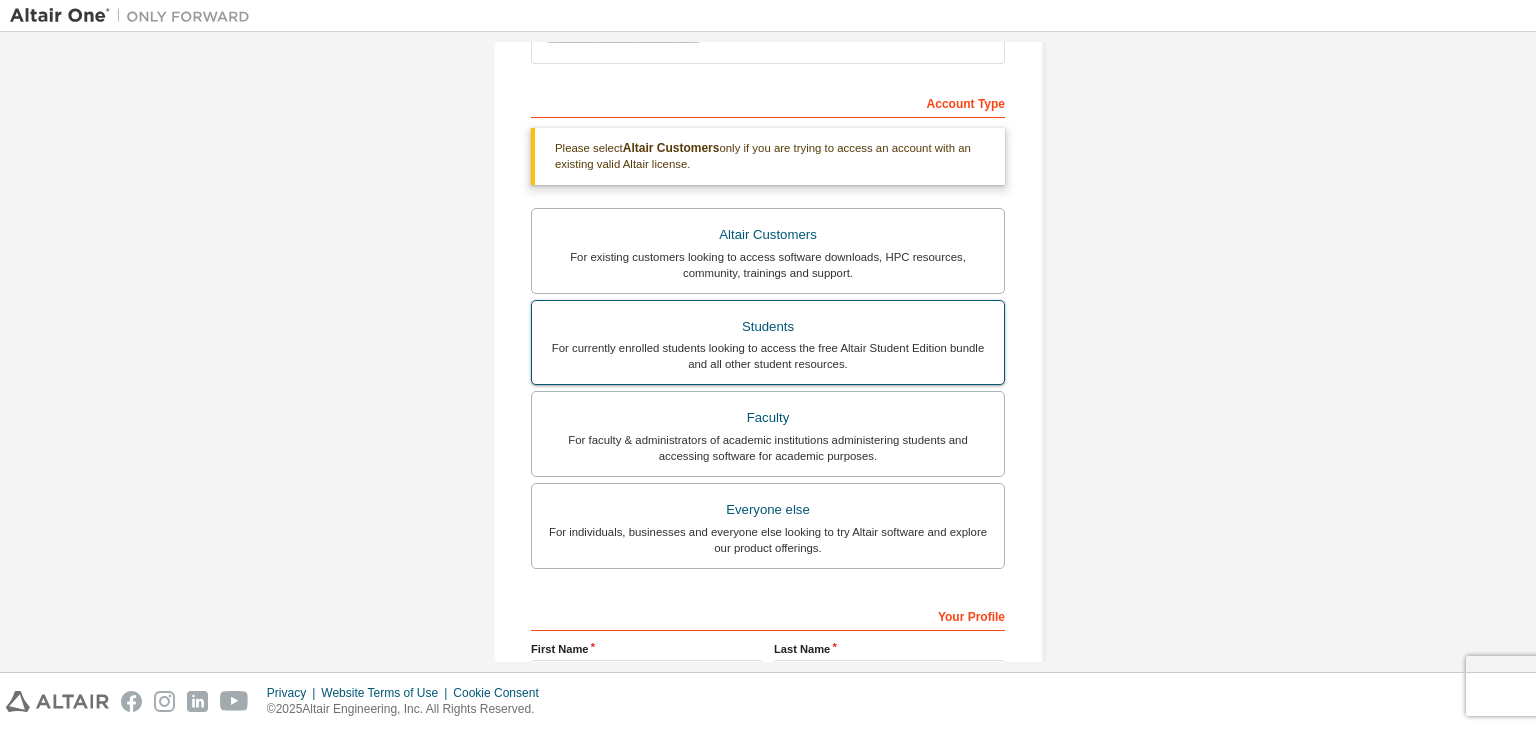 click on "For currently enrolled students looking to access the free Altair Student Edition bundle and all other student resources." at bounding box center (768, 356) 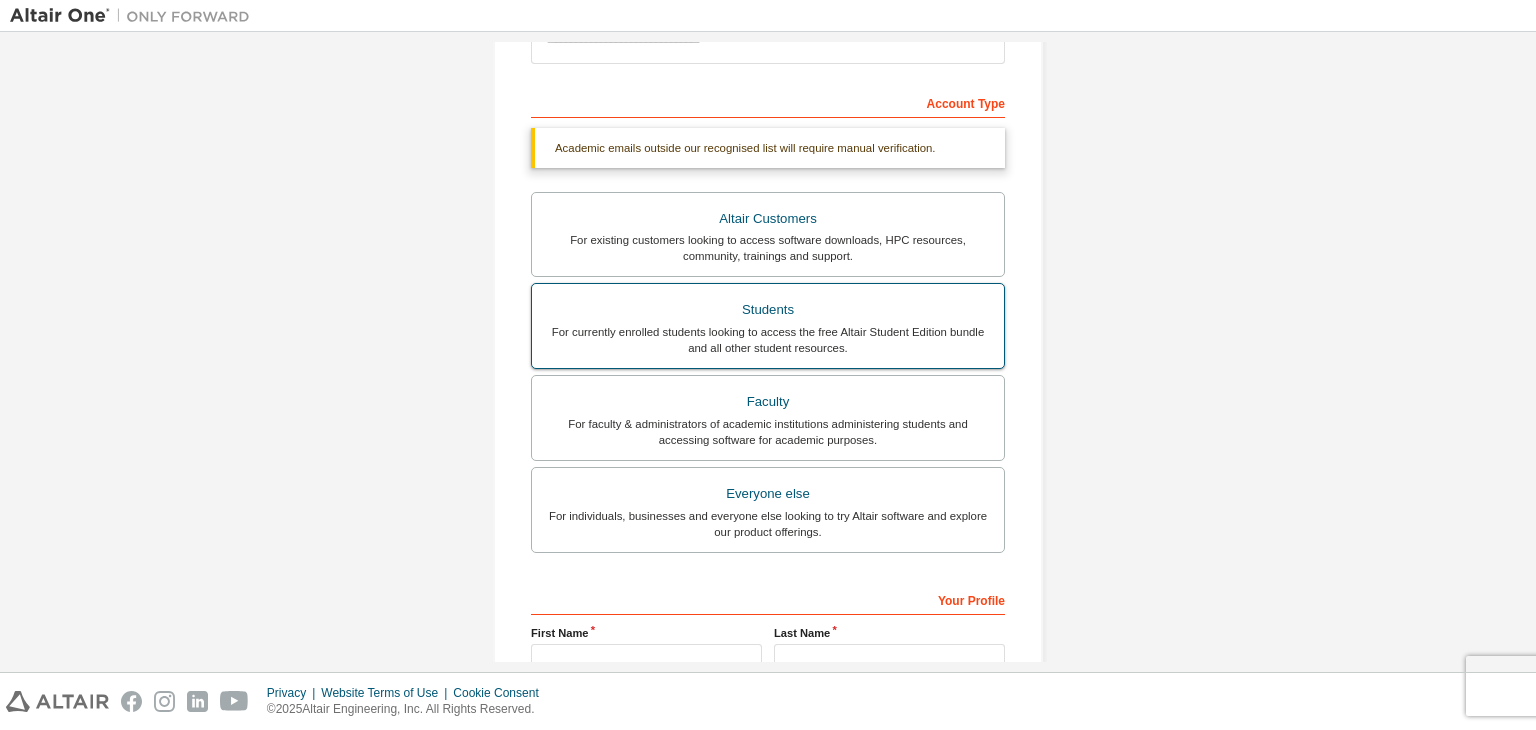click on "For currently enrolled students looking to access the free Altair Student Edition bundle and all other student resources." at bounding box center [768, 340] 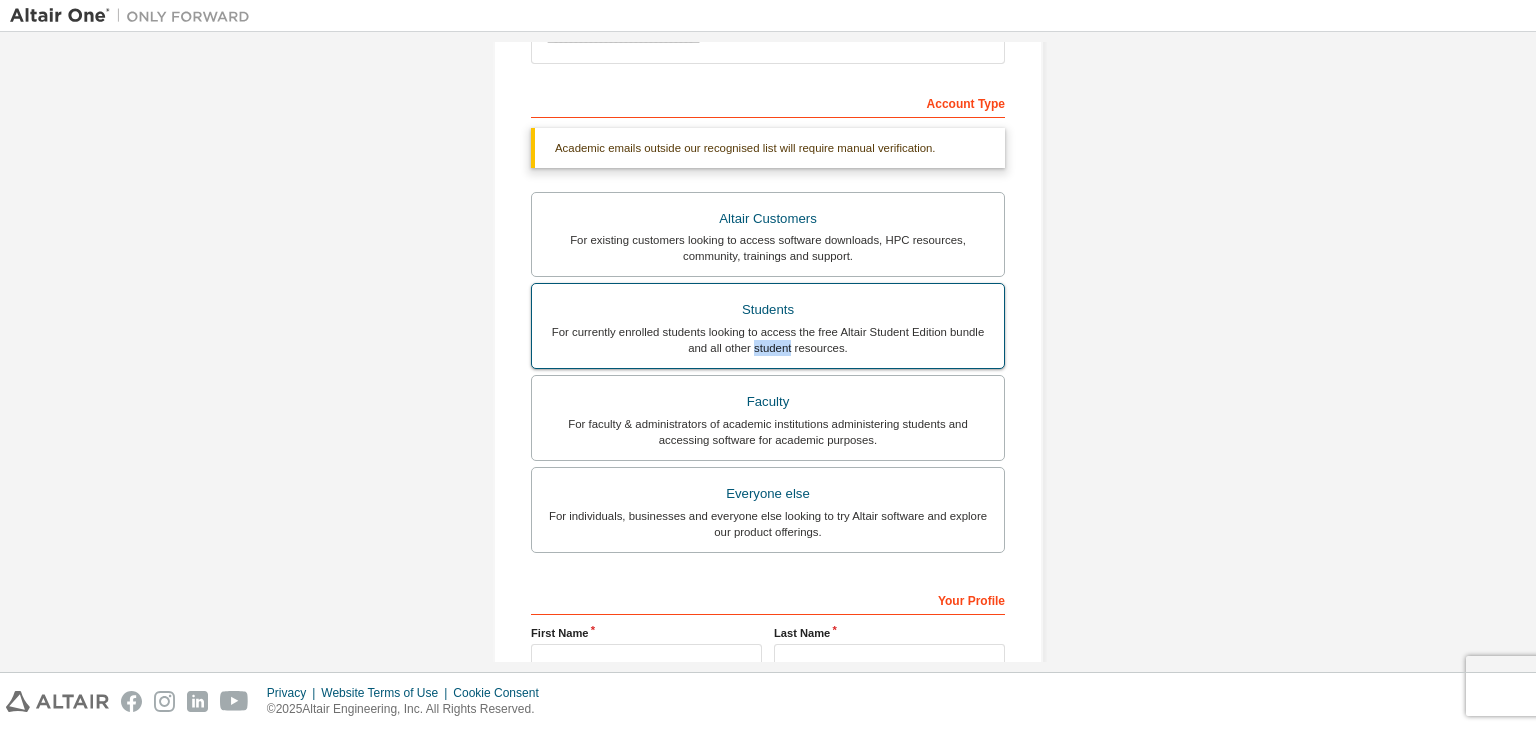 click on "For currently enrolled students looking to access the free Altair Student Edition bundle and all other student resources." at bounding box center (768, 340) 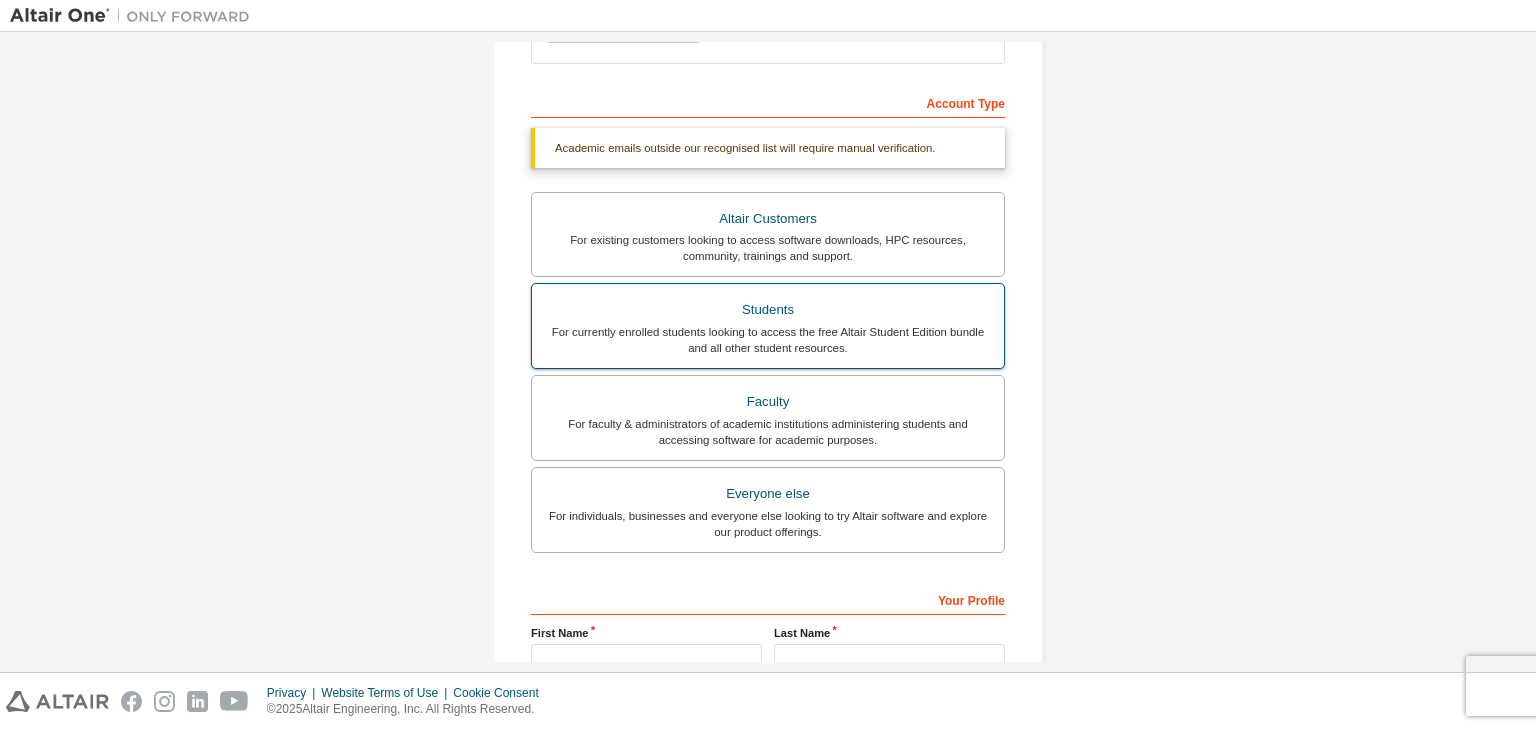 click on "Students" at bounding box center (768, 310) 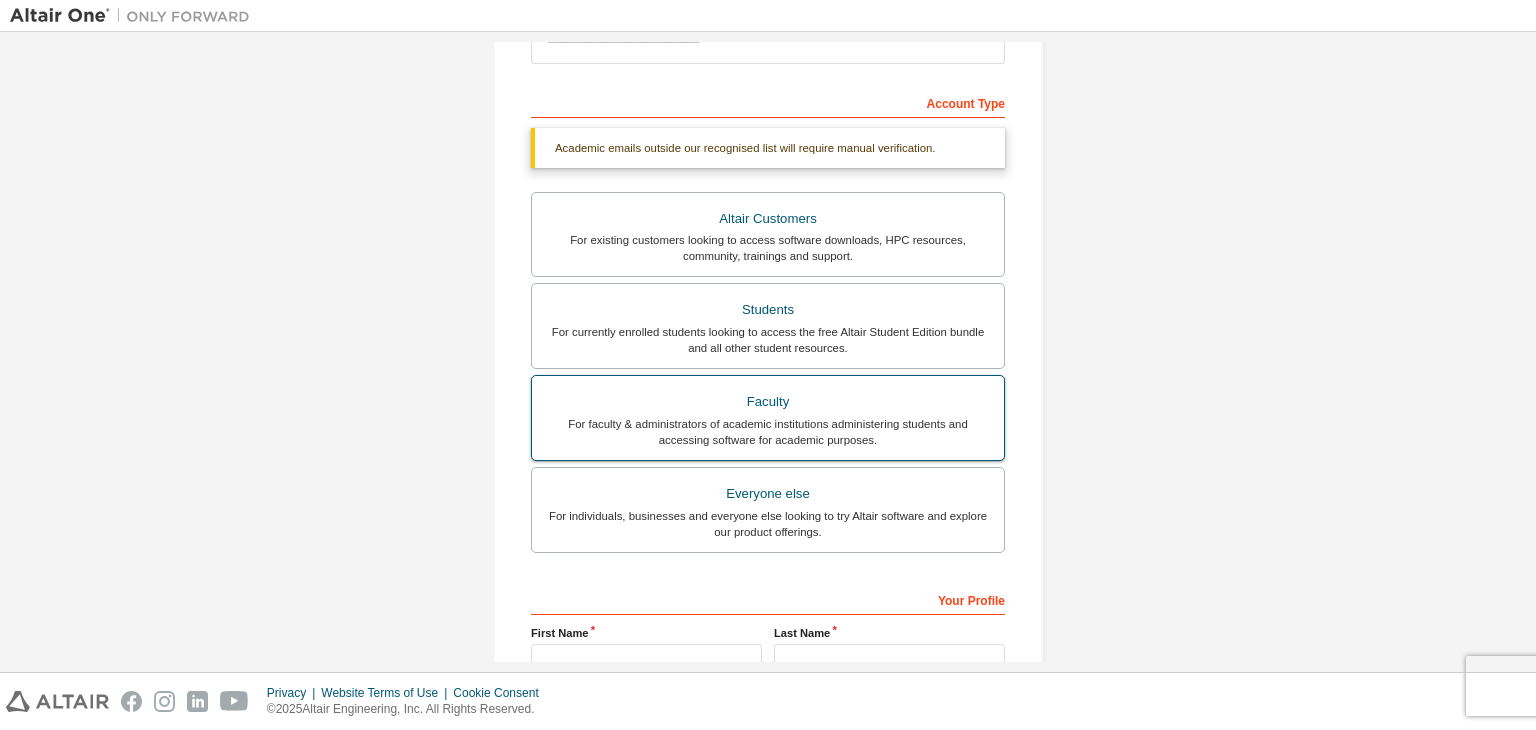 scroll, scrollTop: 487, scrollLeft: 0, axis: vertical 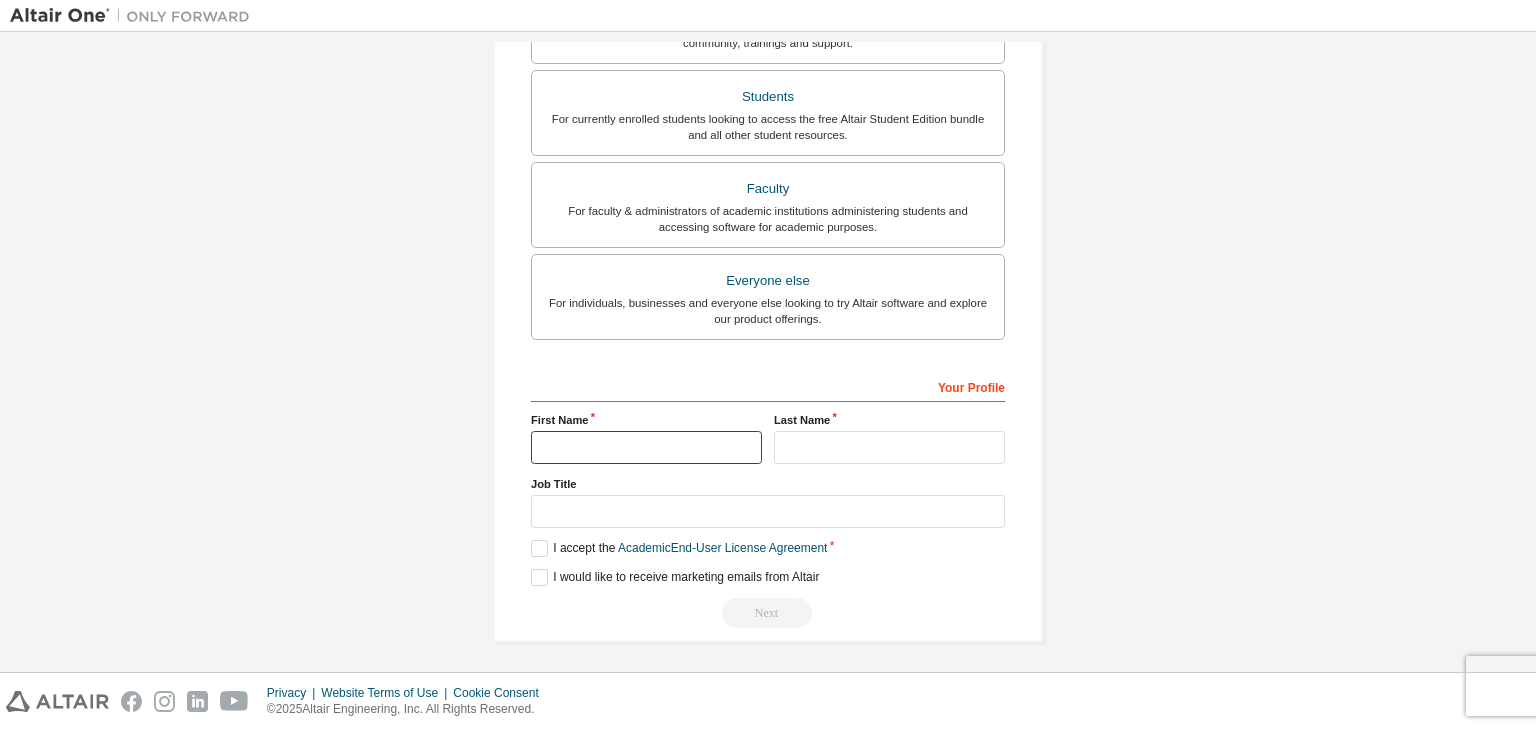 click at bounding box center [646, 447] 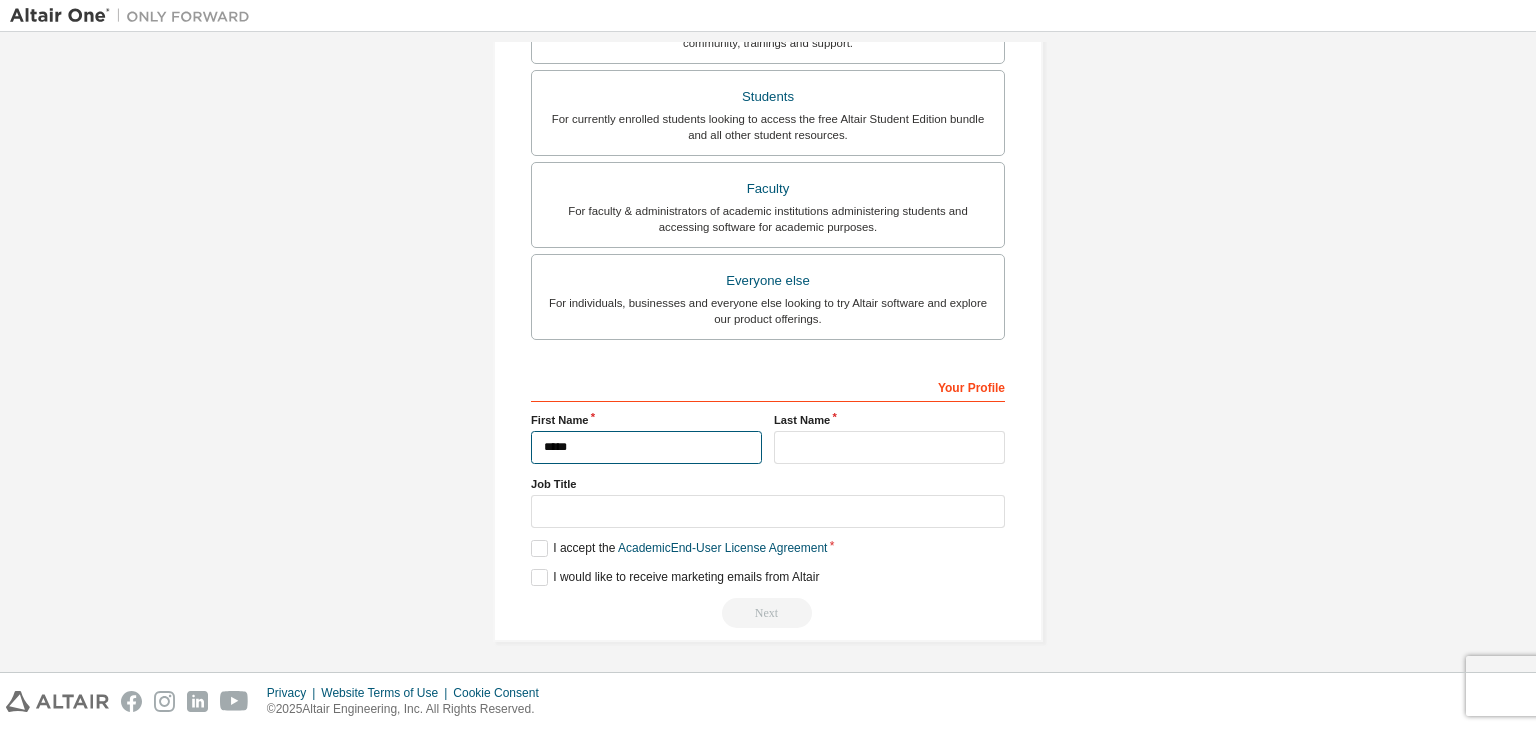 type on "*****" 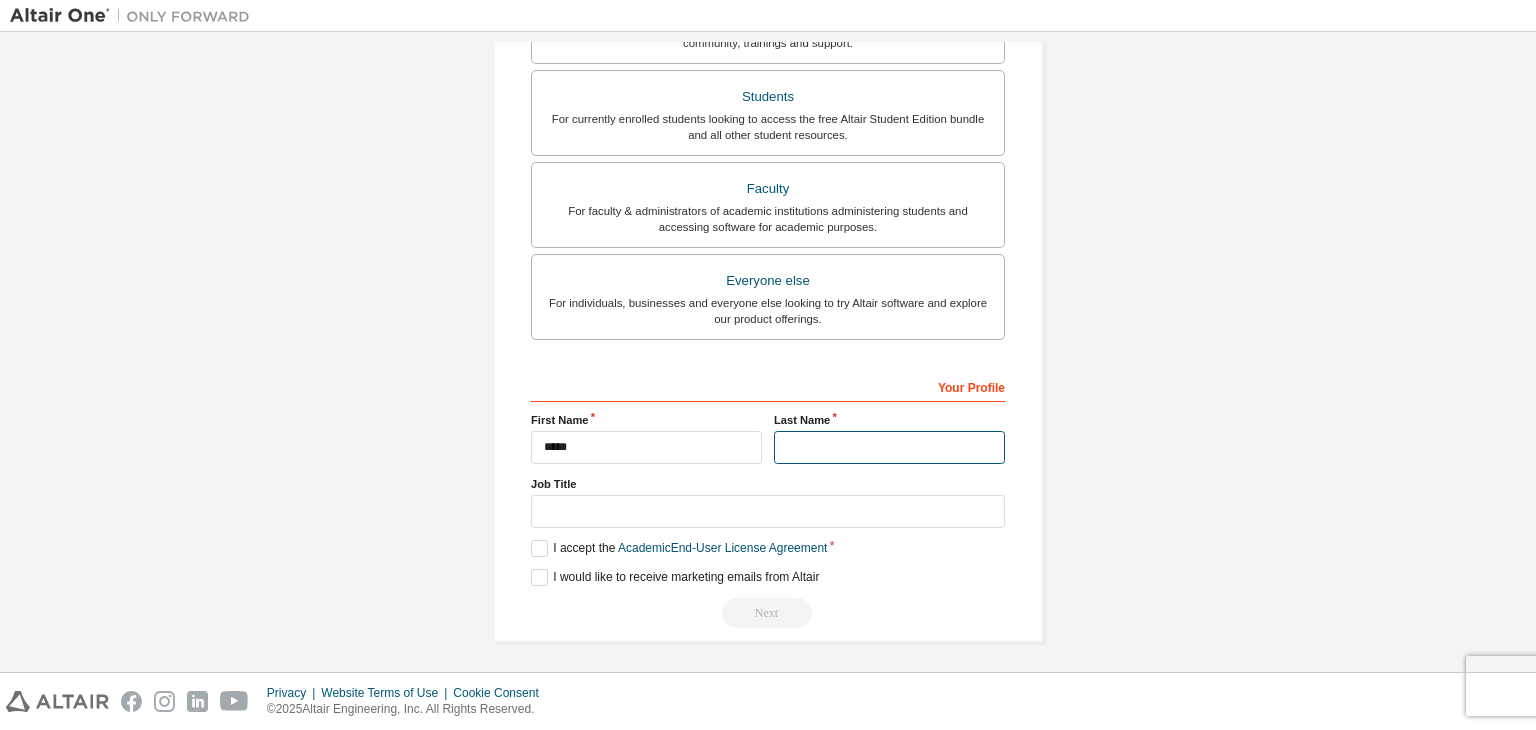 click at bounding box center [889, 447] 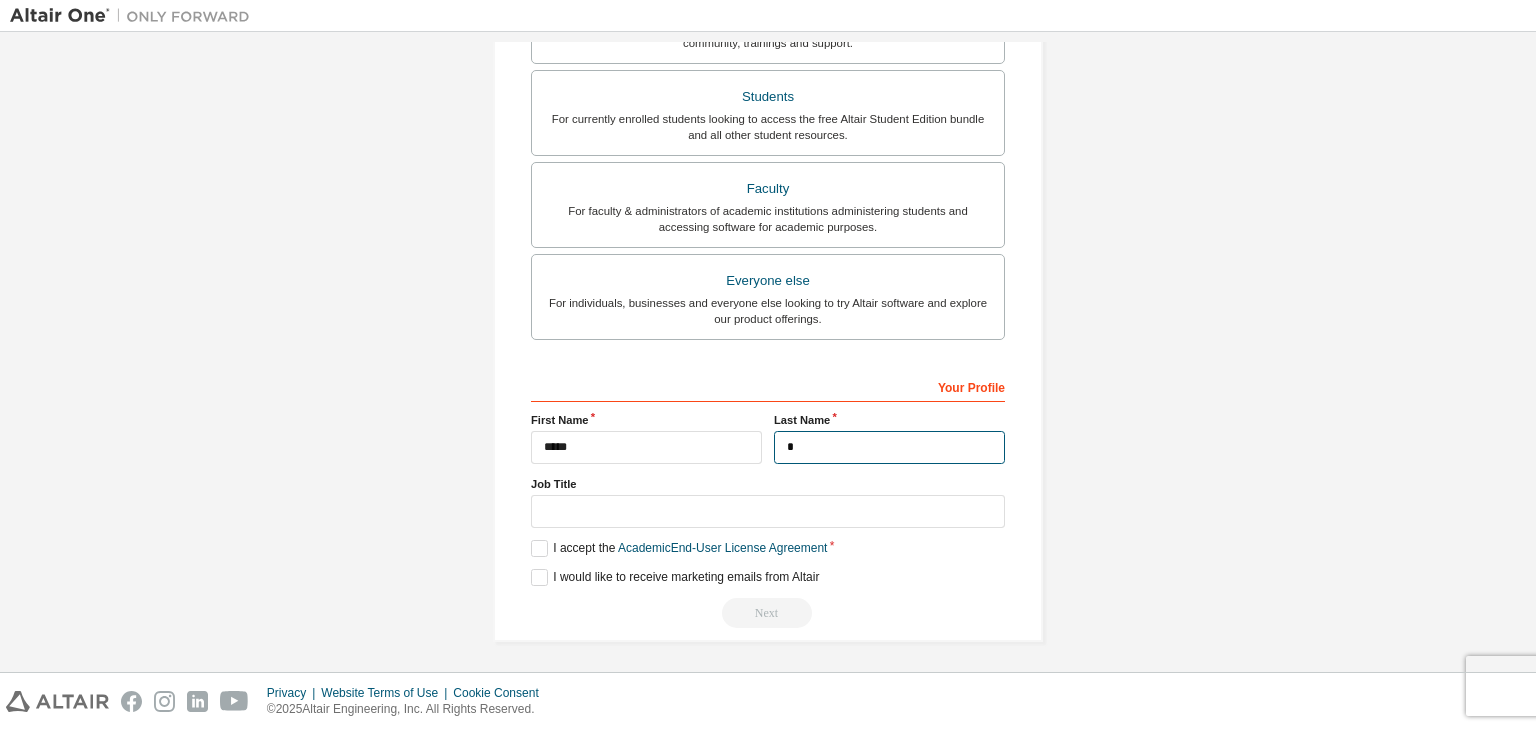 type on "*" 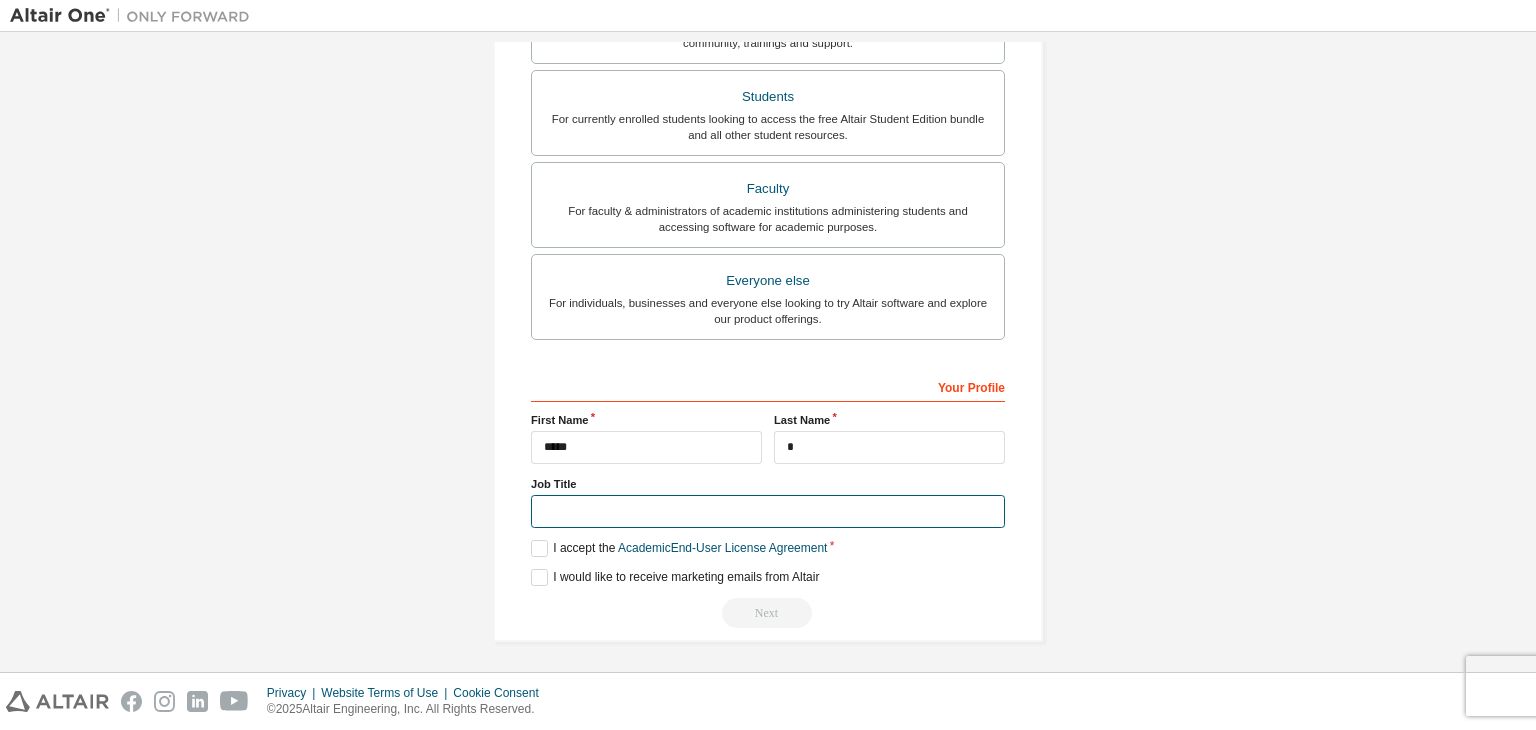 click at bounding box center (768, 511) 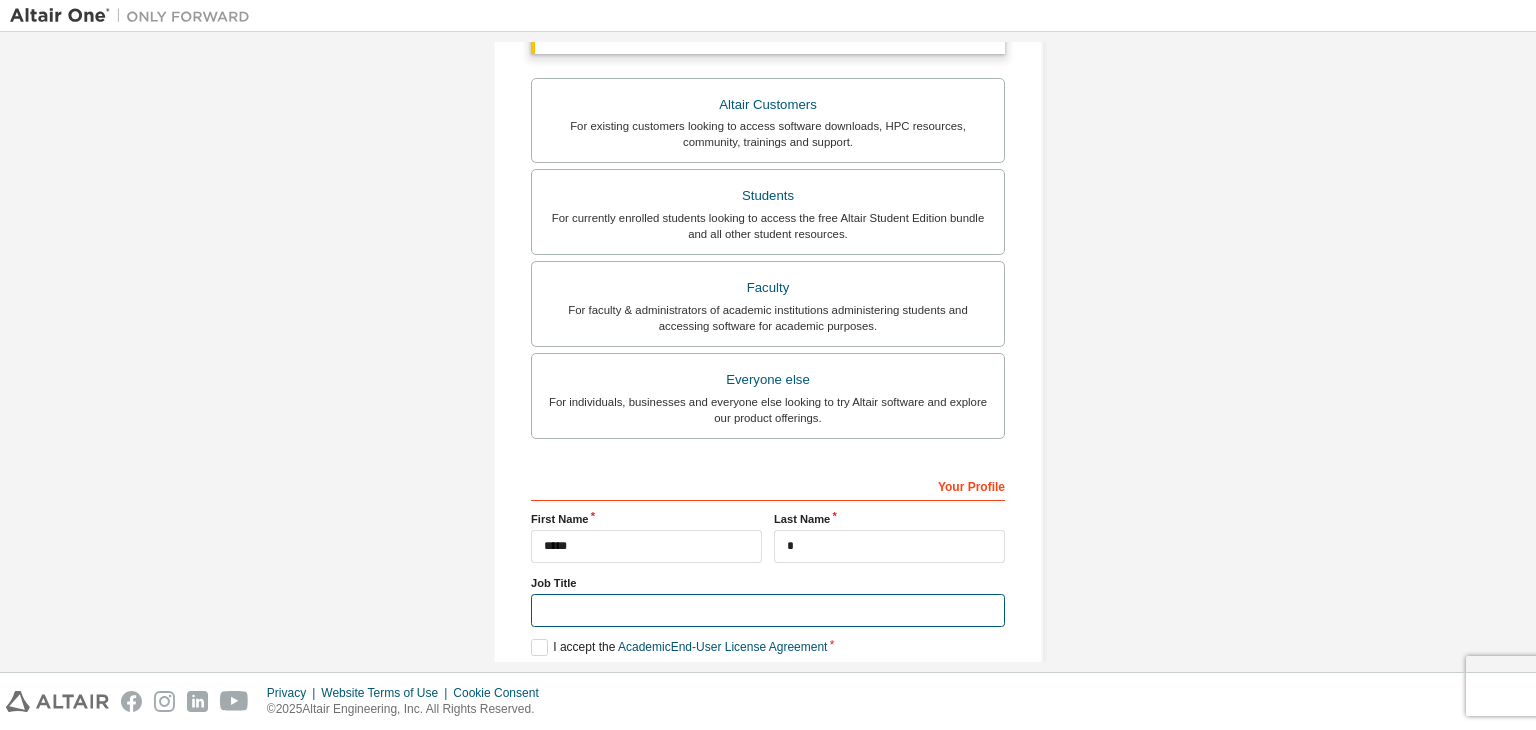scroll, scrollTop: 487, scrollLeft: 0, axis: vertical 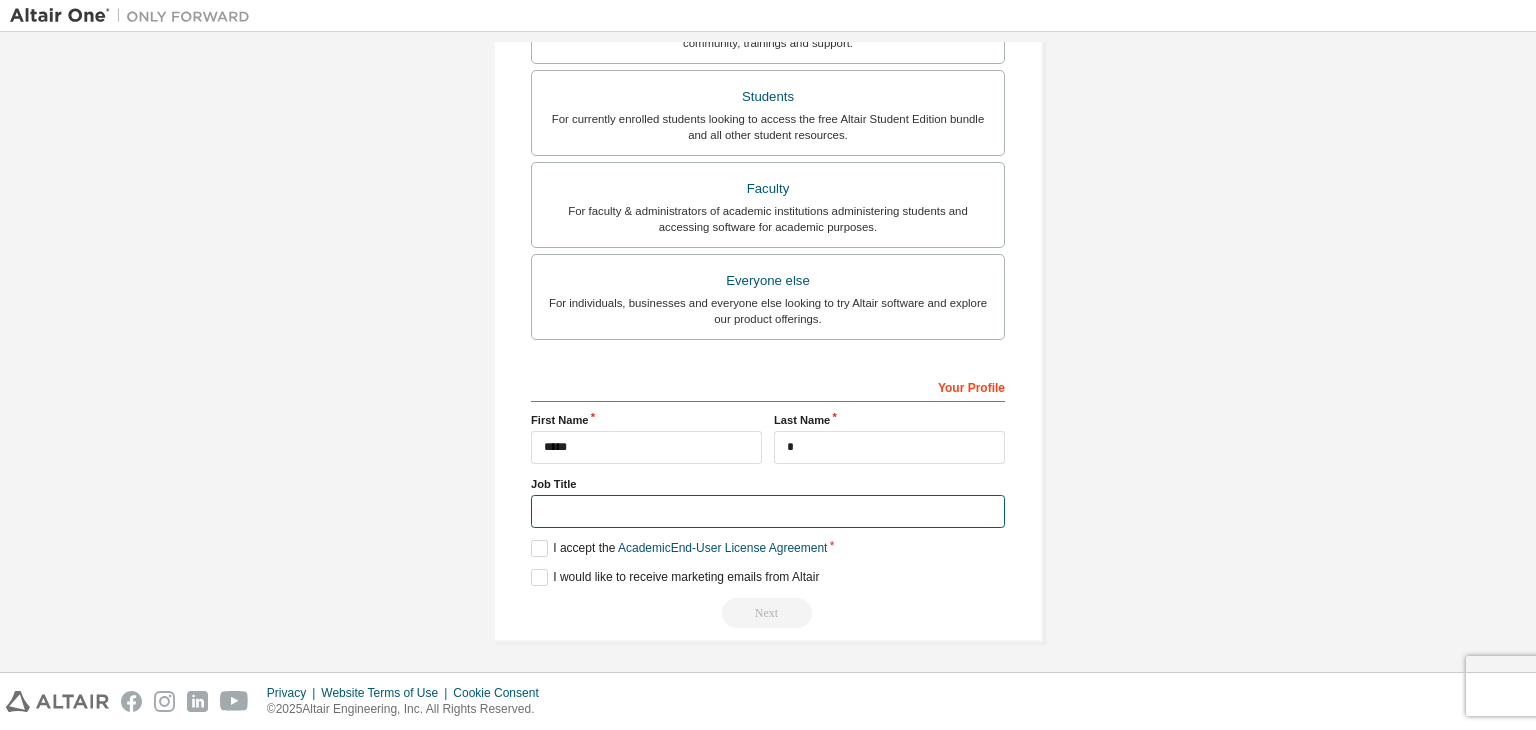 click at bounding box center (768, 511) 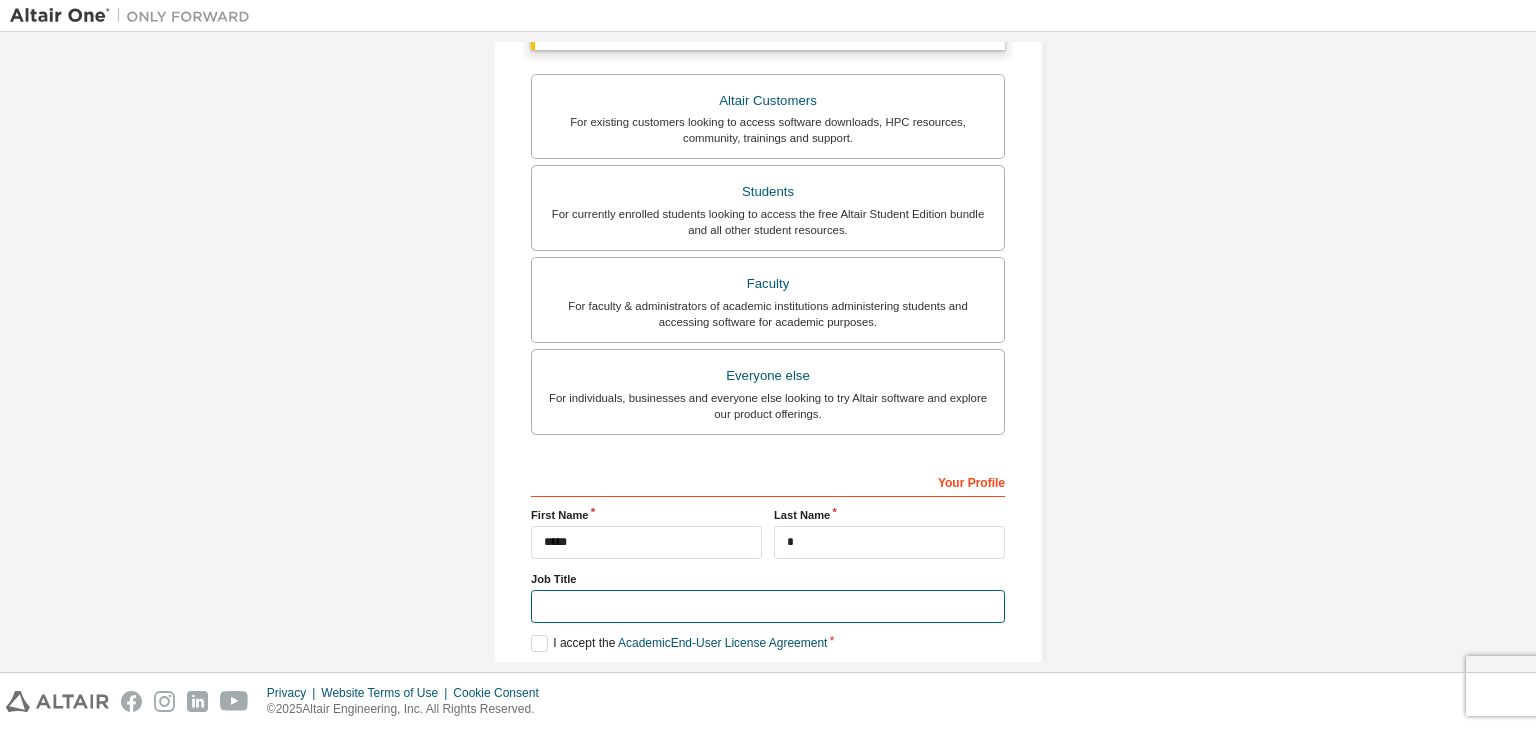 scroll, scrollTop: 487, scrollLeft: 0, axis: vertical 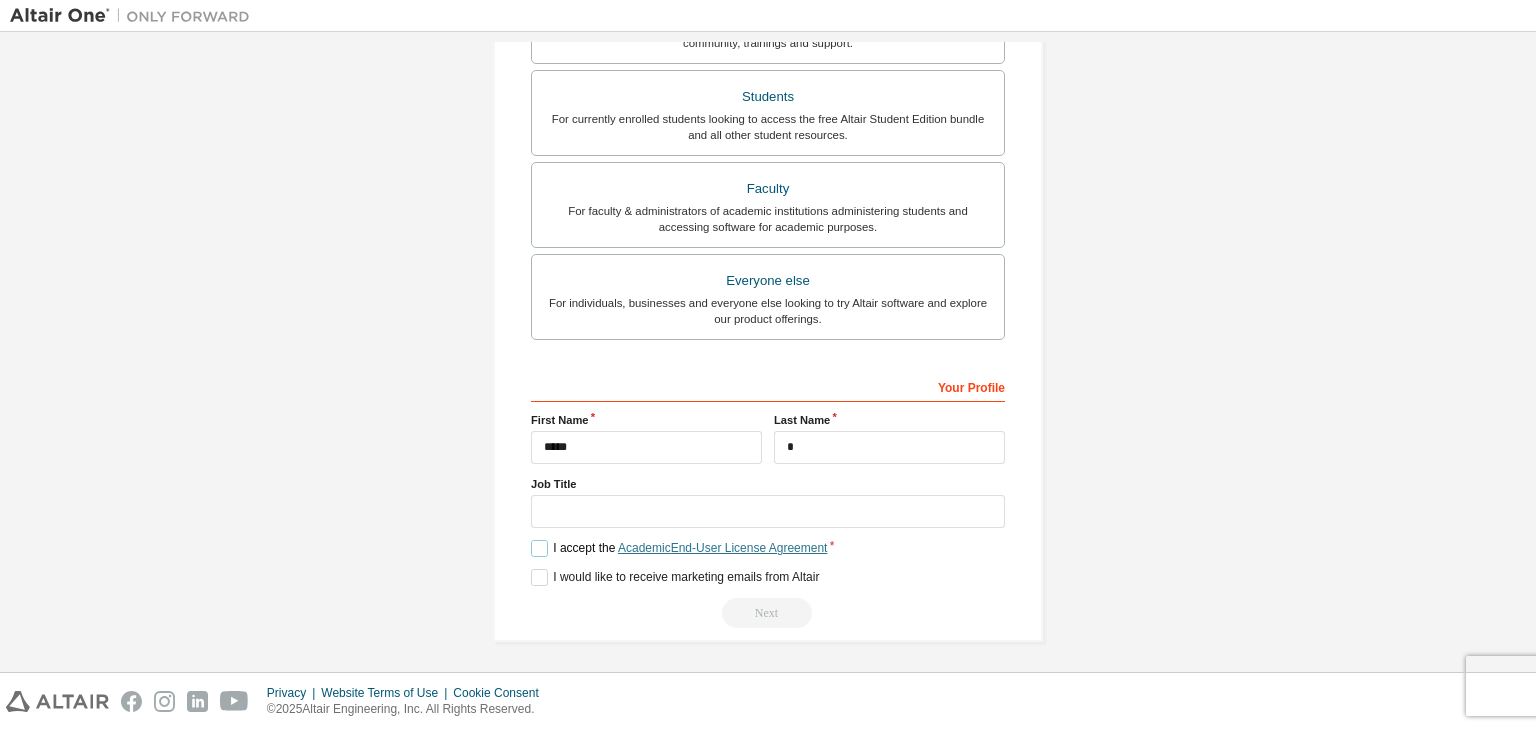 click on "Academic   End-User License Agreement" at bounding box center [722, 548] 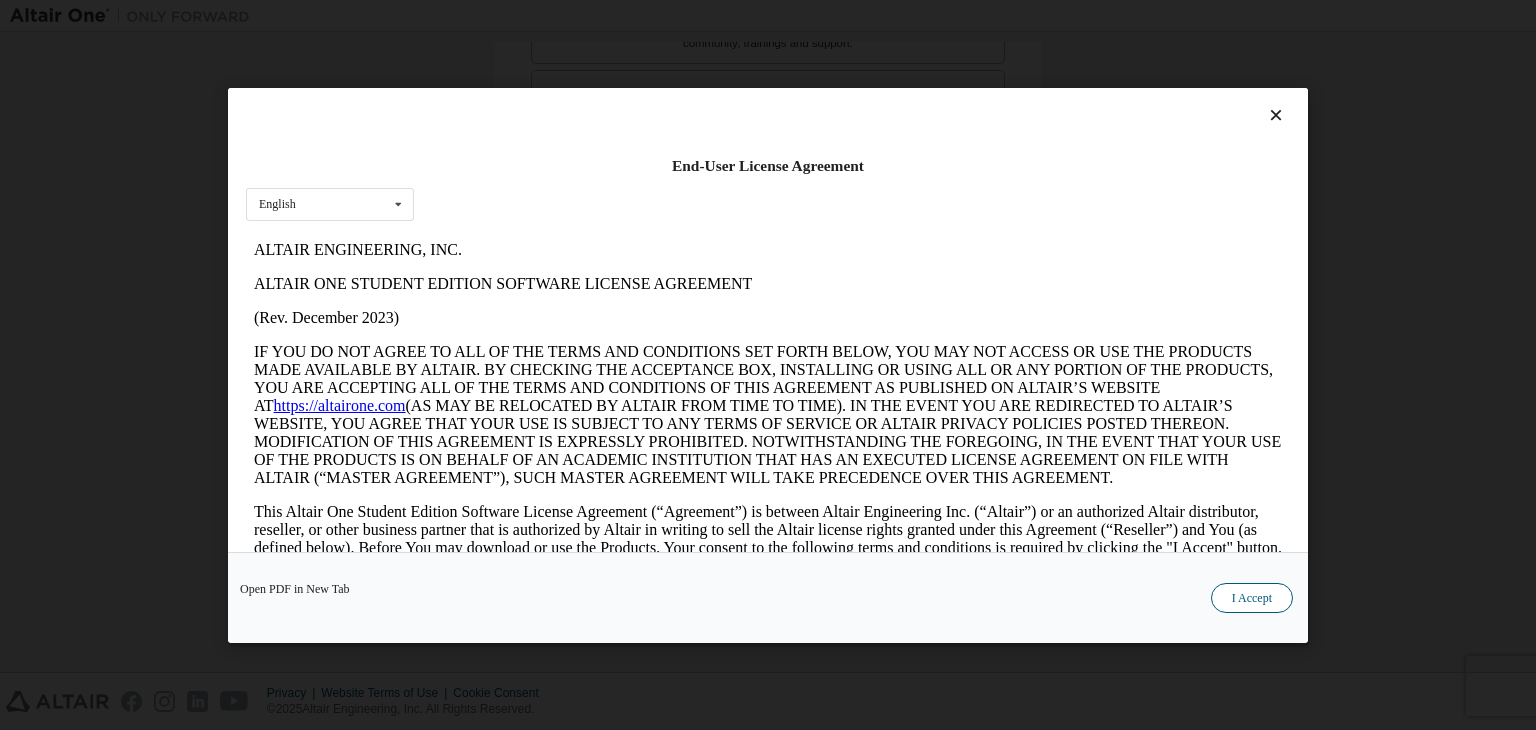scroll, scrollTop: 0, scrollLeft: 0, axis: both 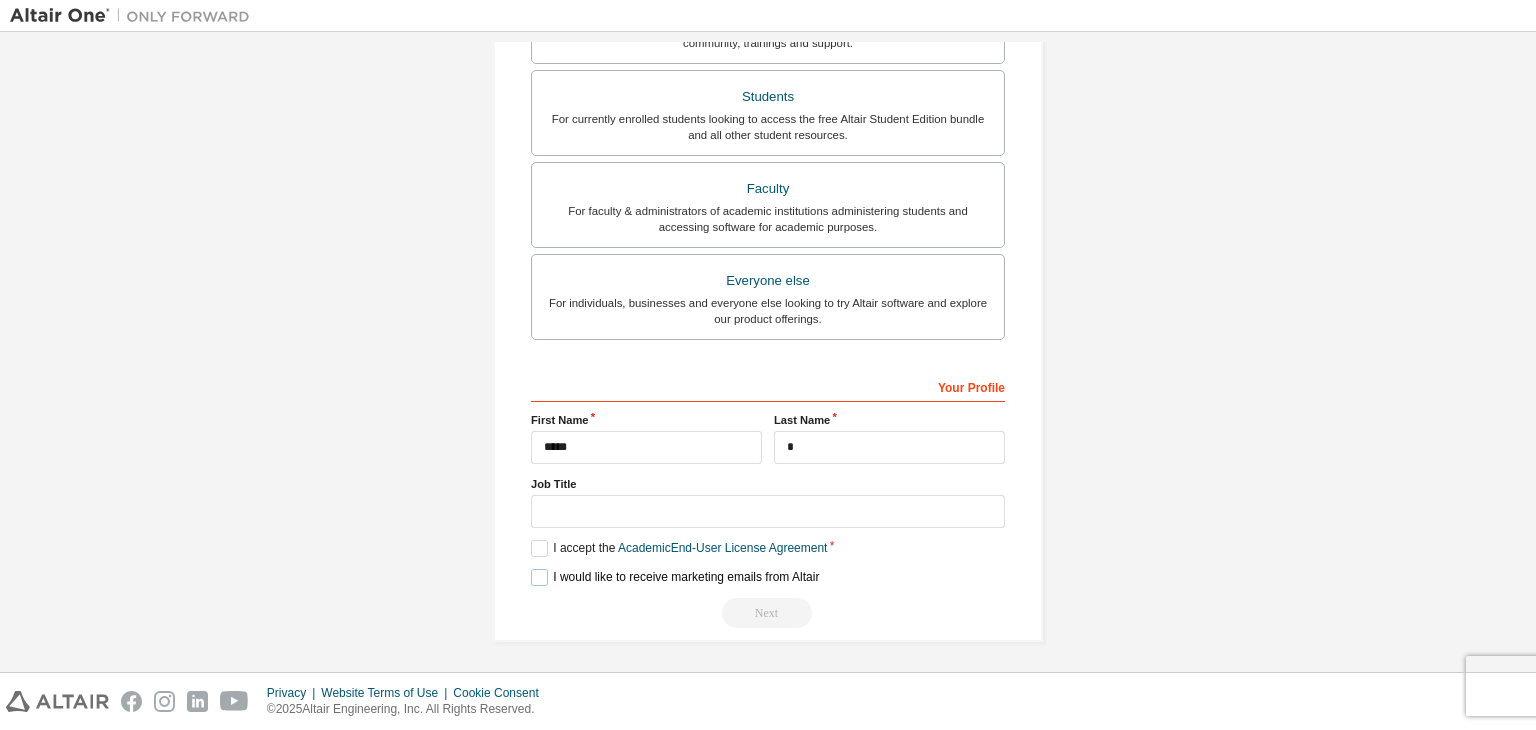 click on "I would like to receive marketing emails from Altair" at bounding box center (675, 577) 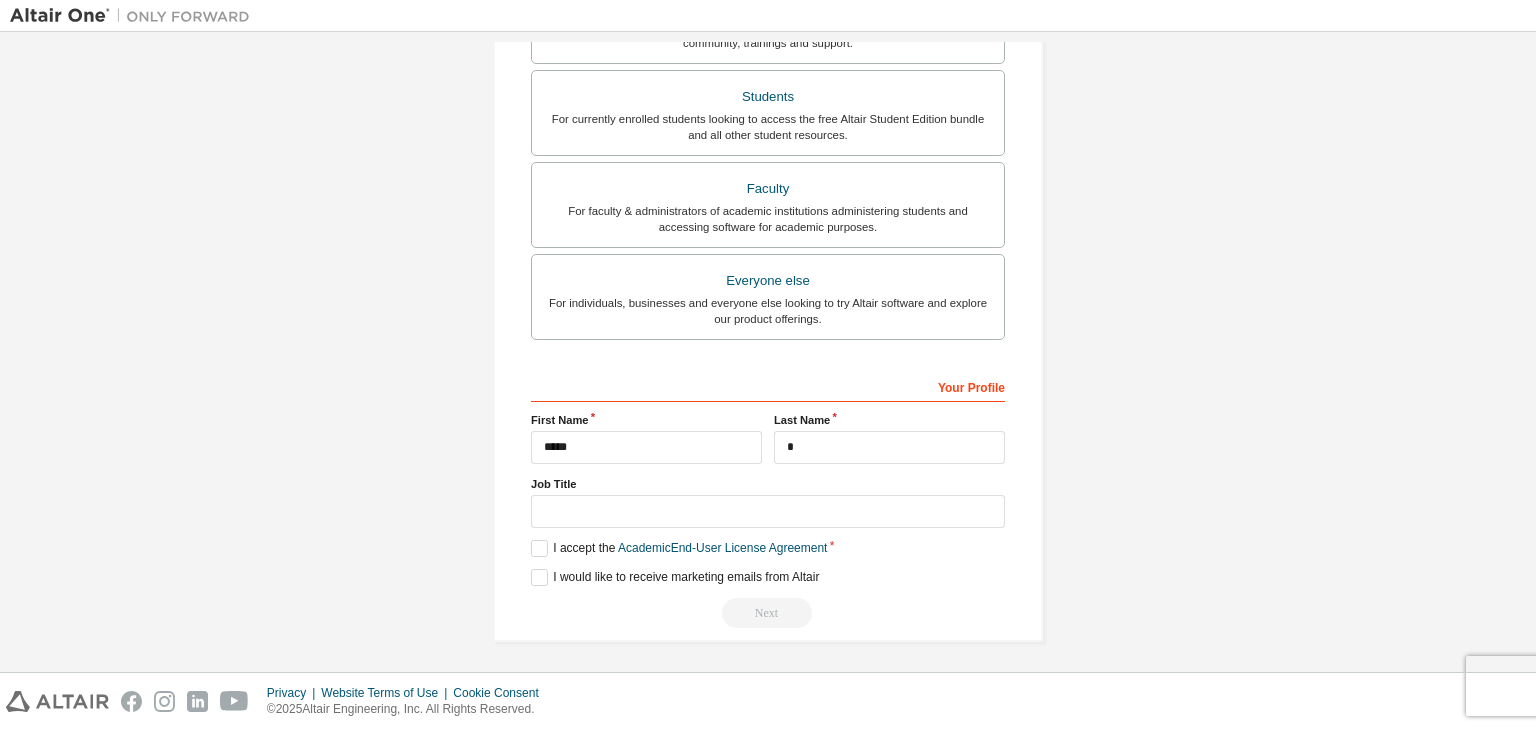 drag, startPoint x: 767, startPoint y: 625, endPoint x: 767, endPoint y: 606, distance: 19 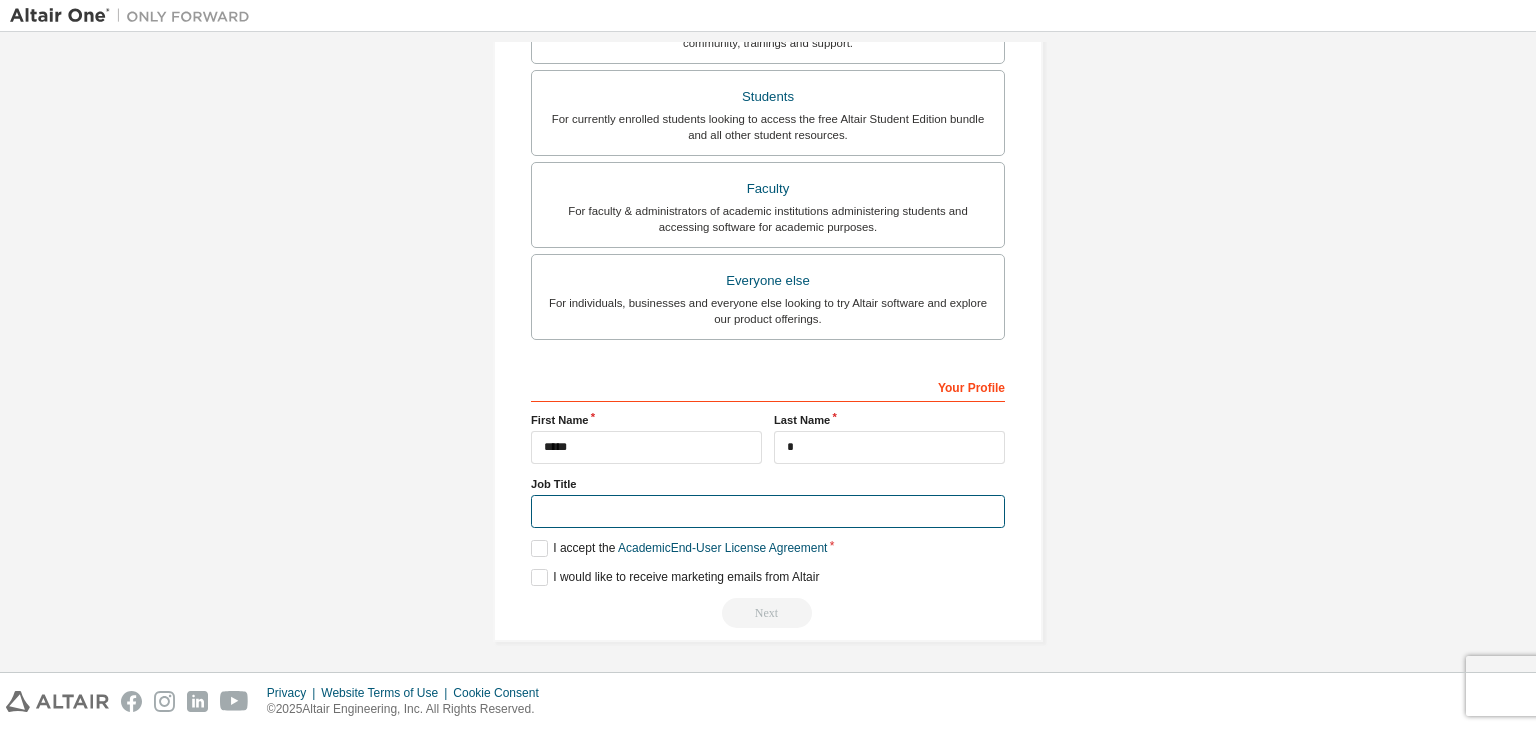 click at bounding box center [768, 511] 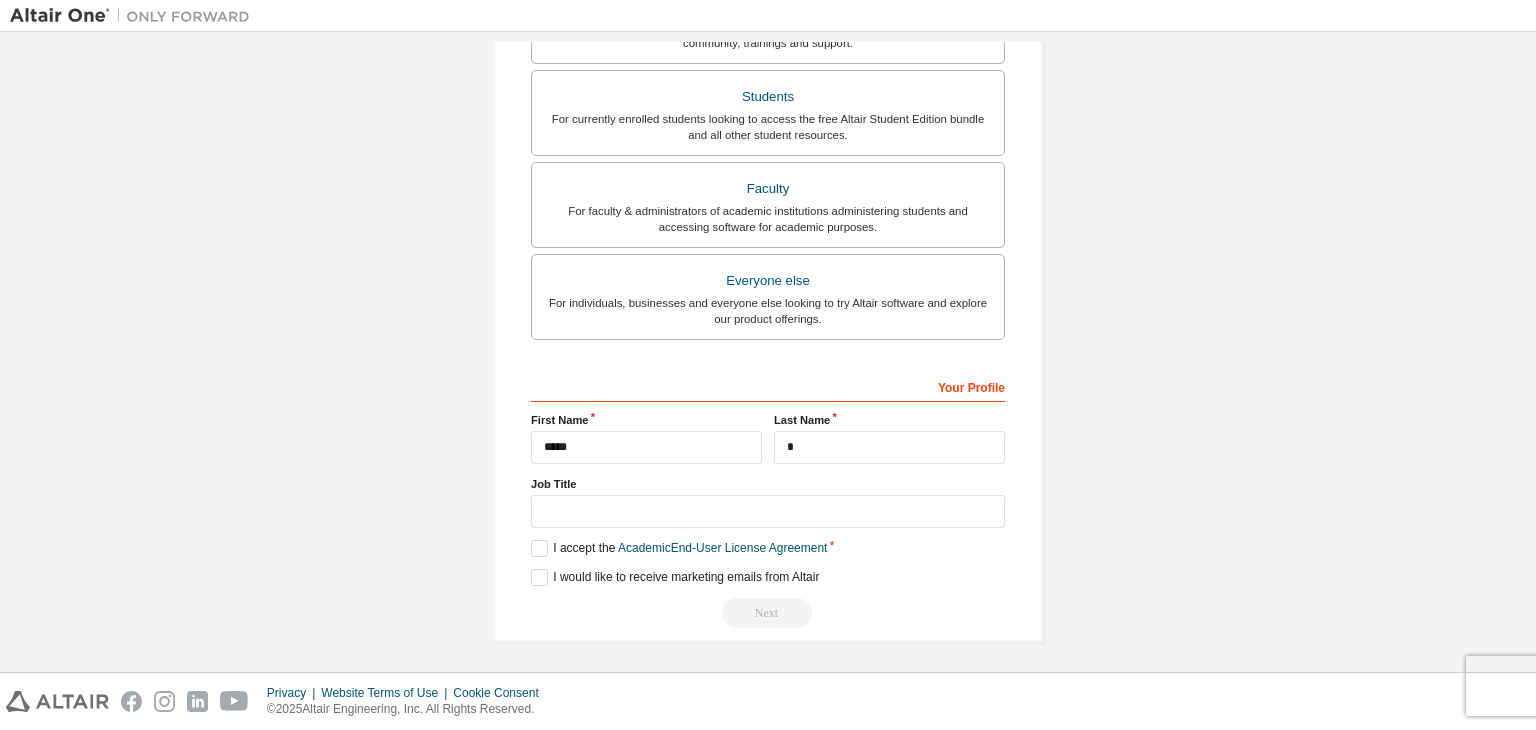 click on "Next" at bounding box center (768, 613) 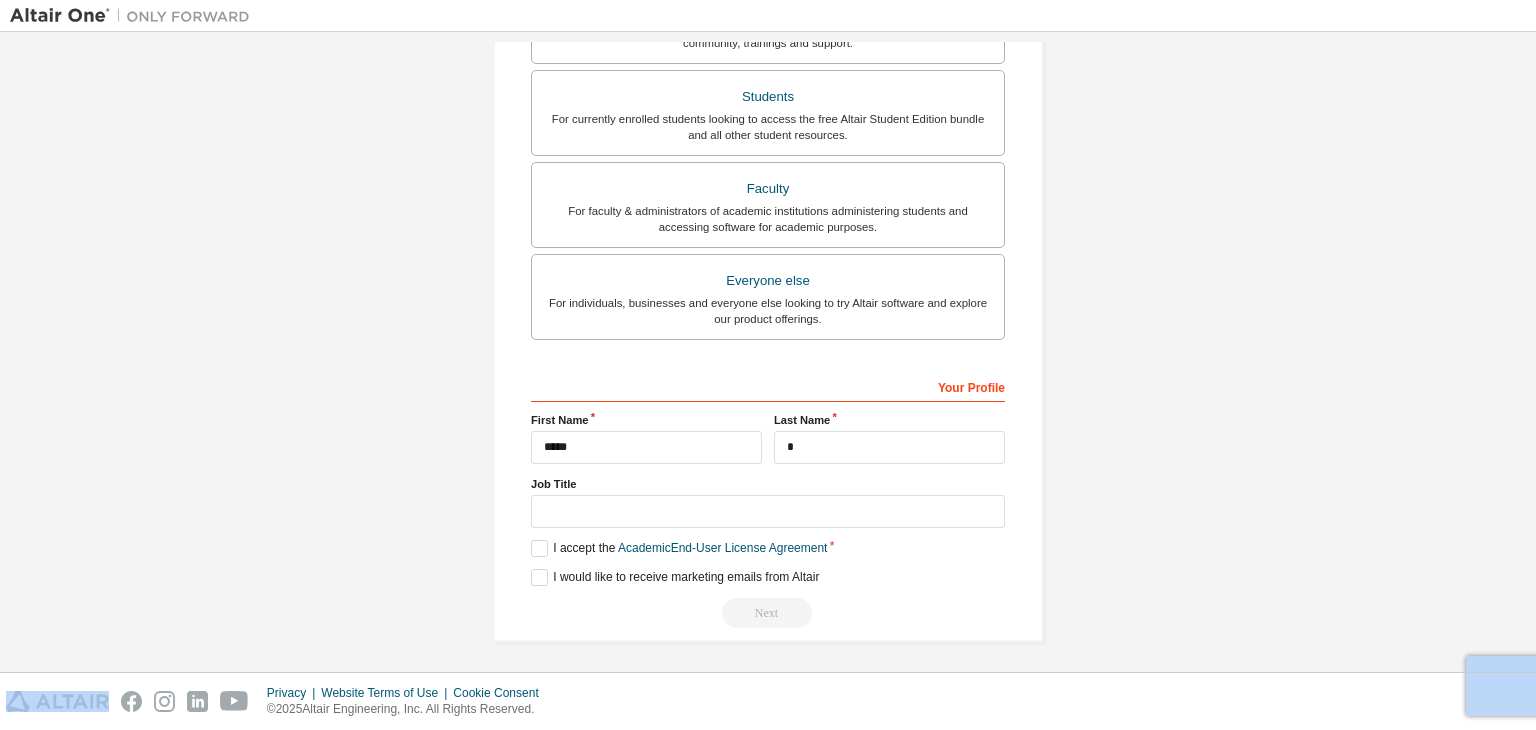 click on "Next" at bounding box center [768, 613] 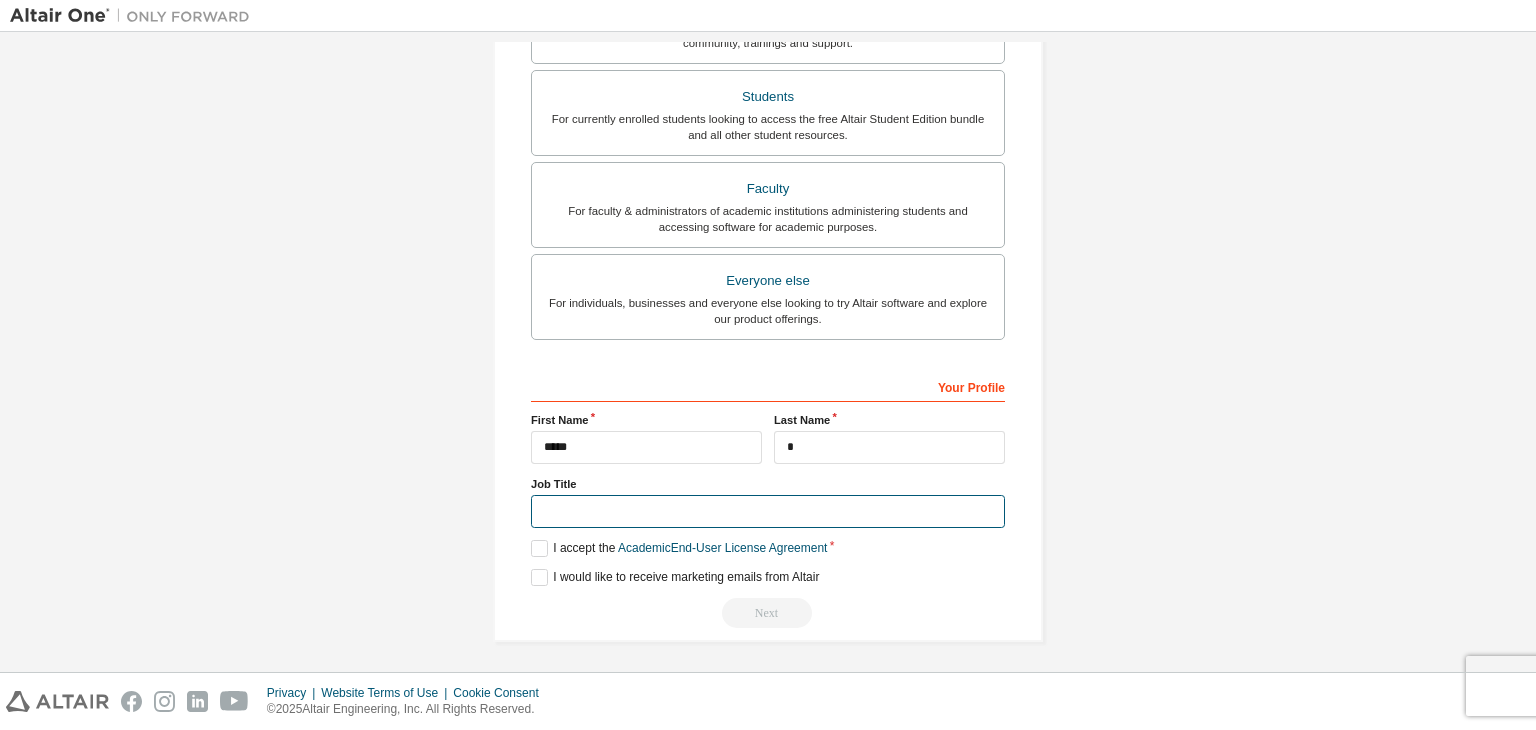 click at bounding box center [768, 511] 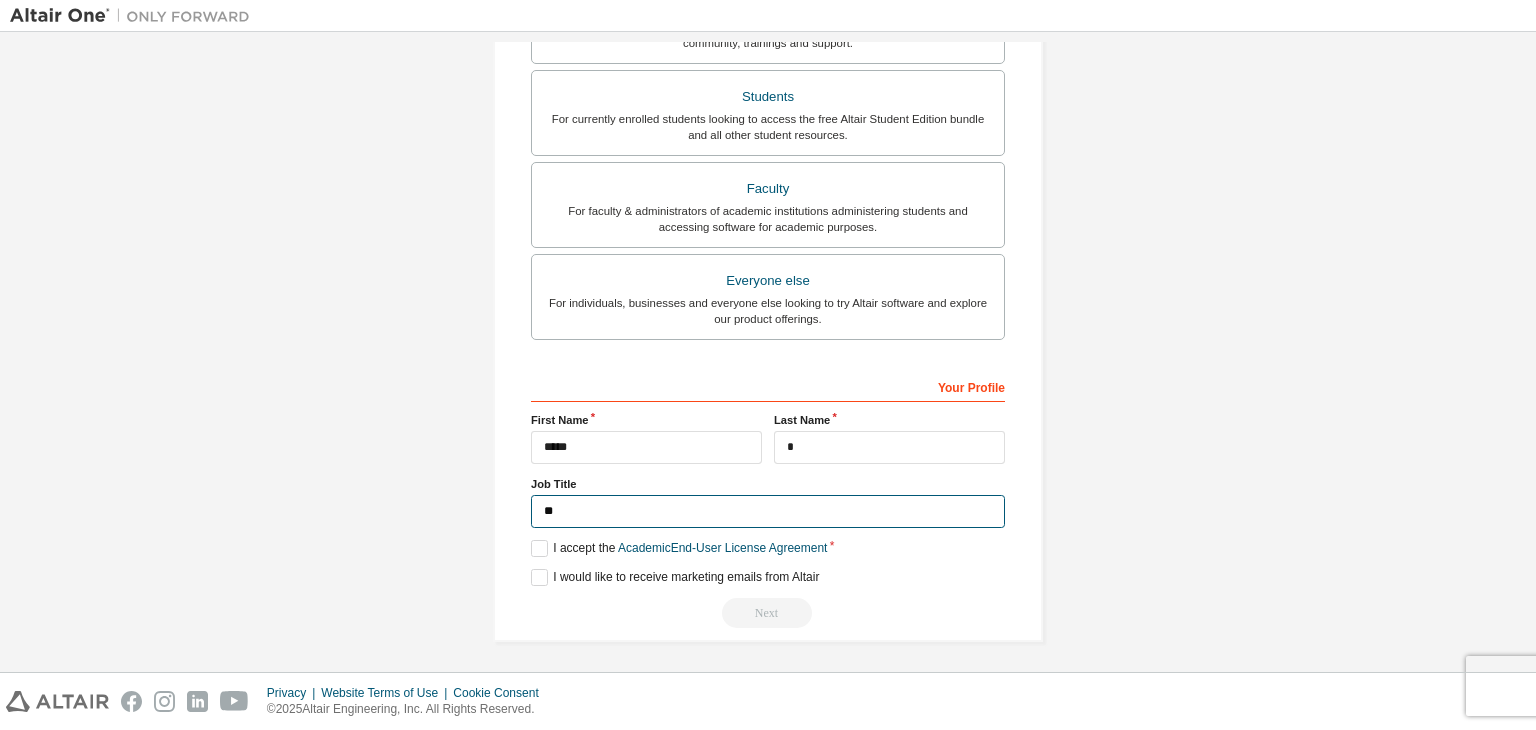 click on "**" at bounding box center (768, 511) 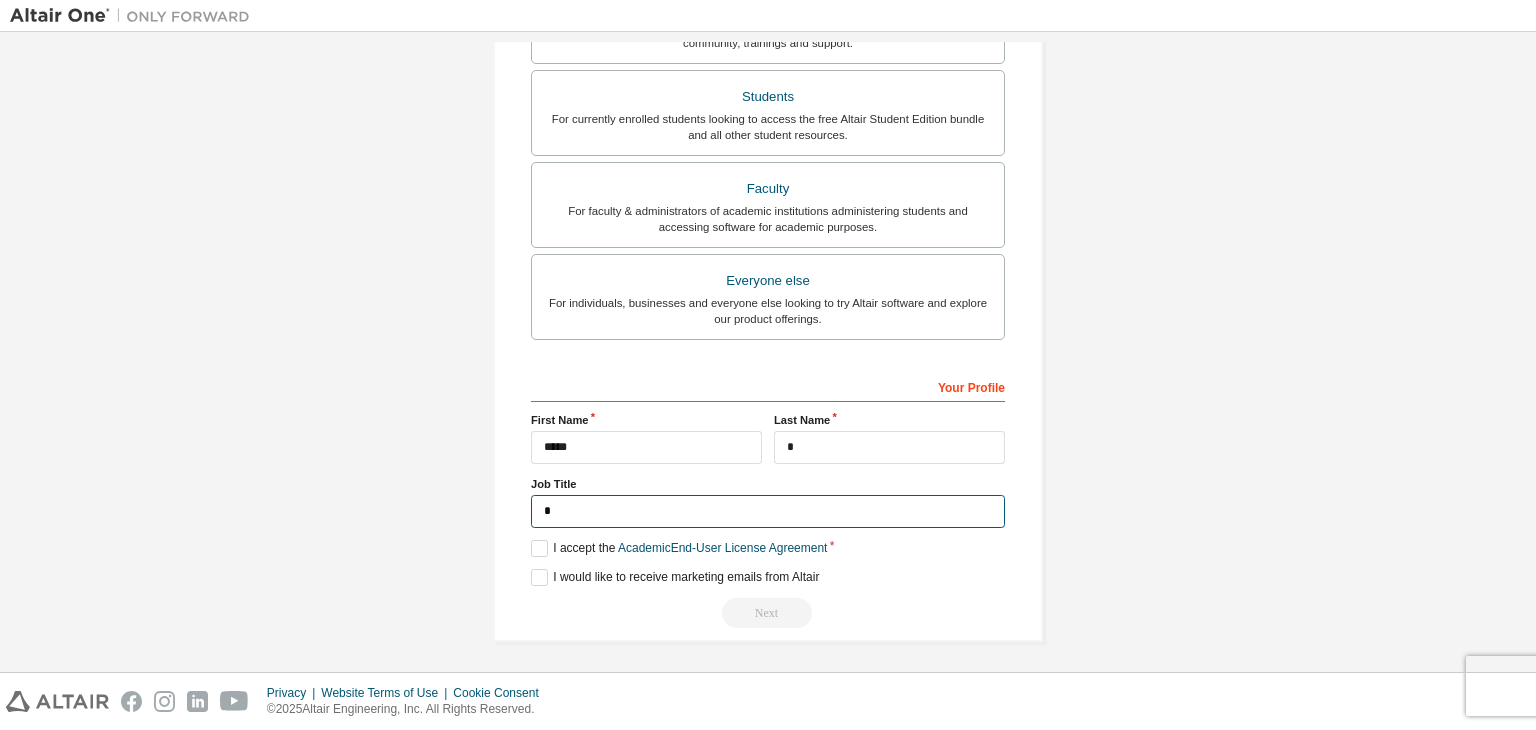 type 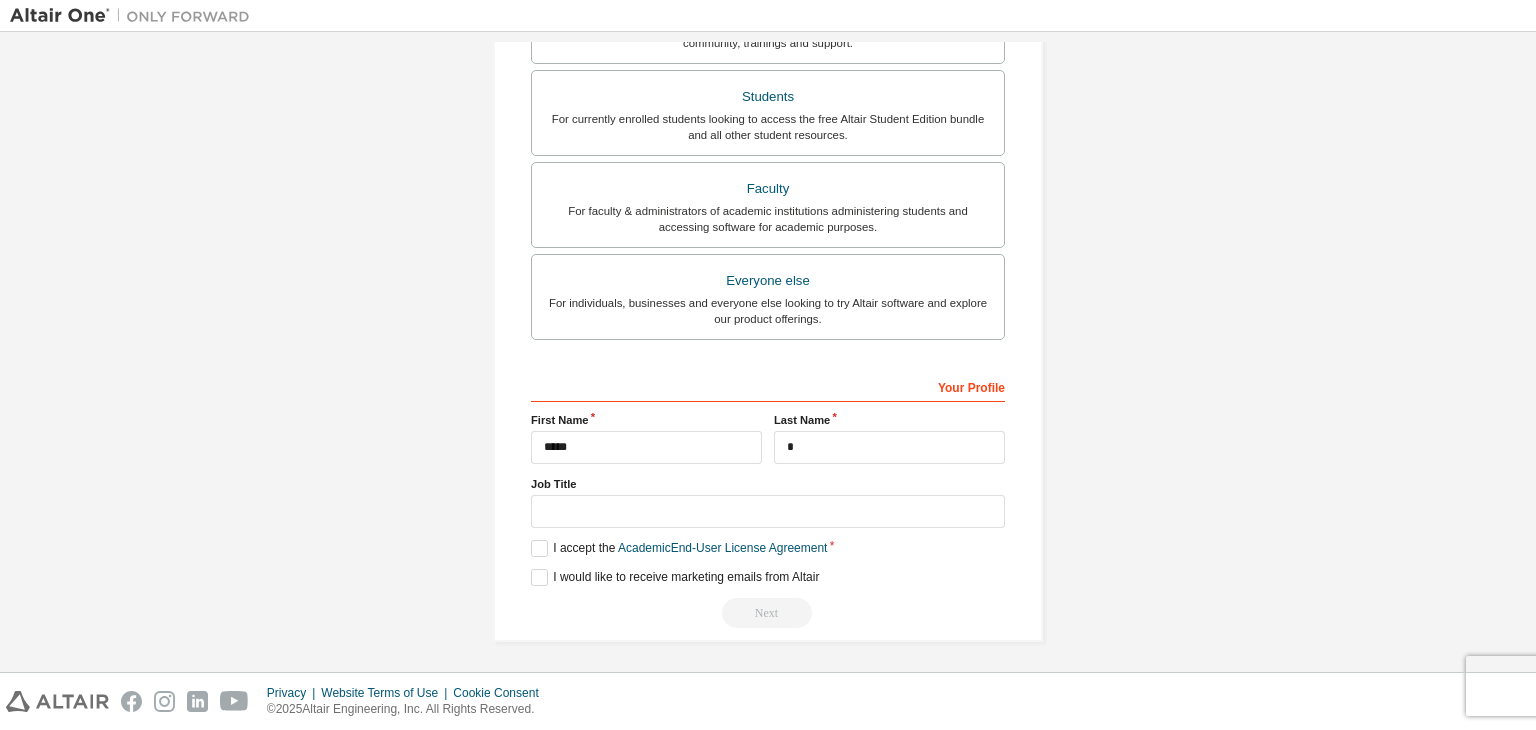 click on "**********" at bounding box center [768, 499] 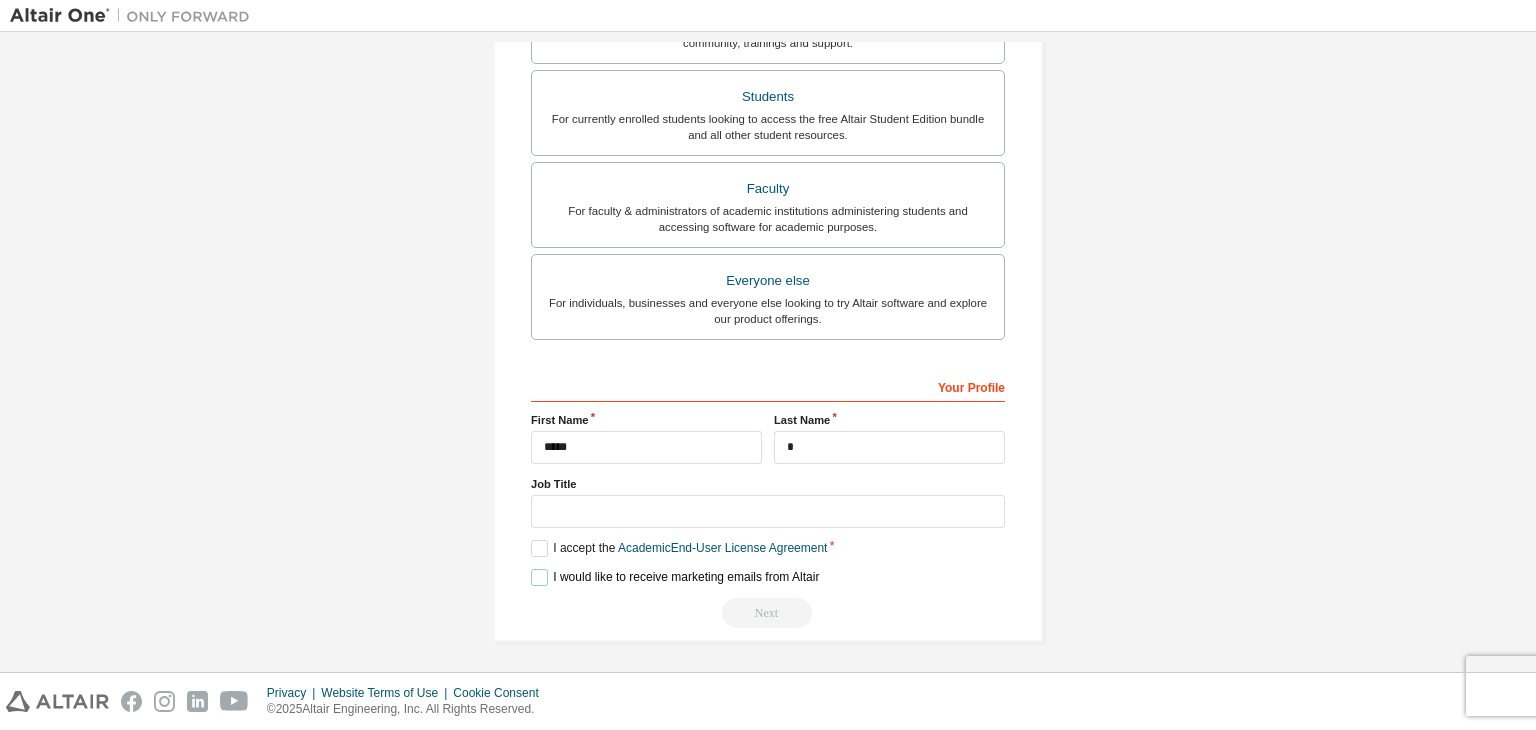 click on "I would like to receive marketing emails from Altair" at bounding box center [675, 577] 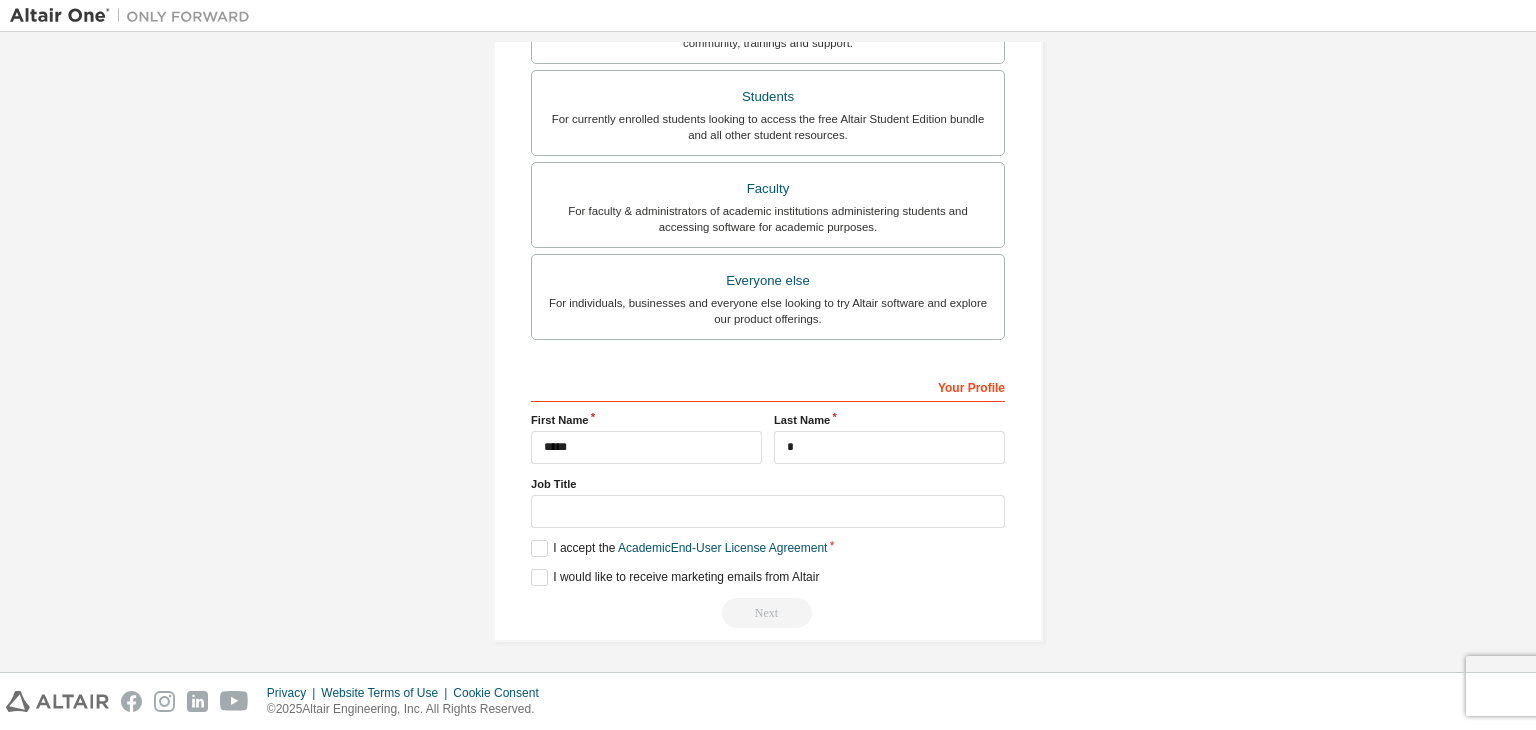 click on "**********" at bounding box center [768, 499] 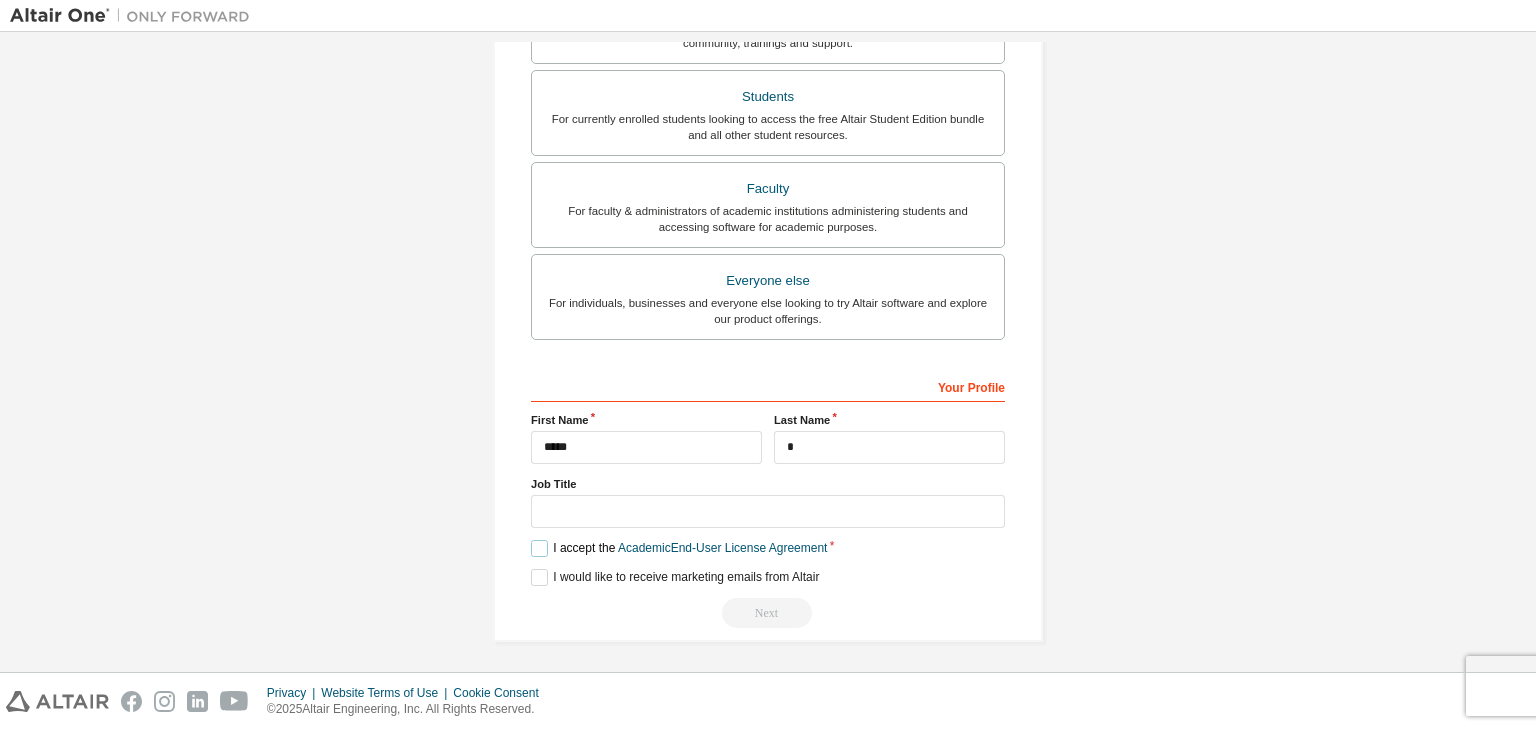 click on "I accept the   Academic   End-User License Agreement" at bounding box center [679, 548] 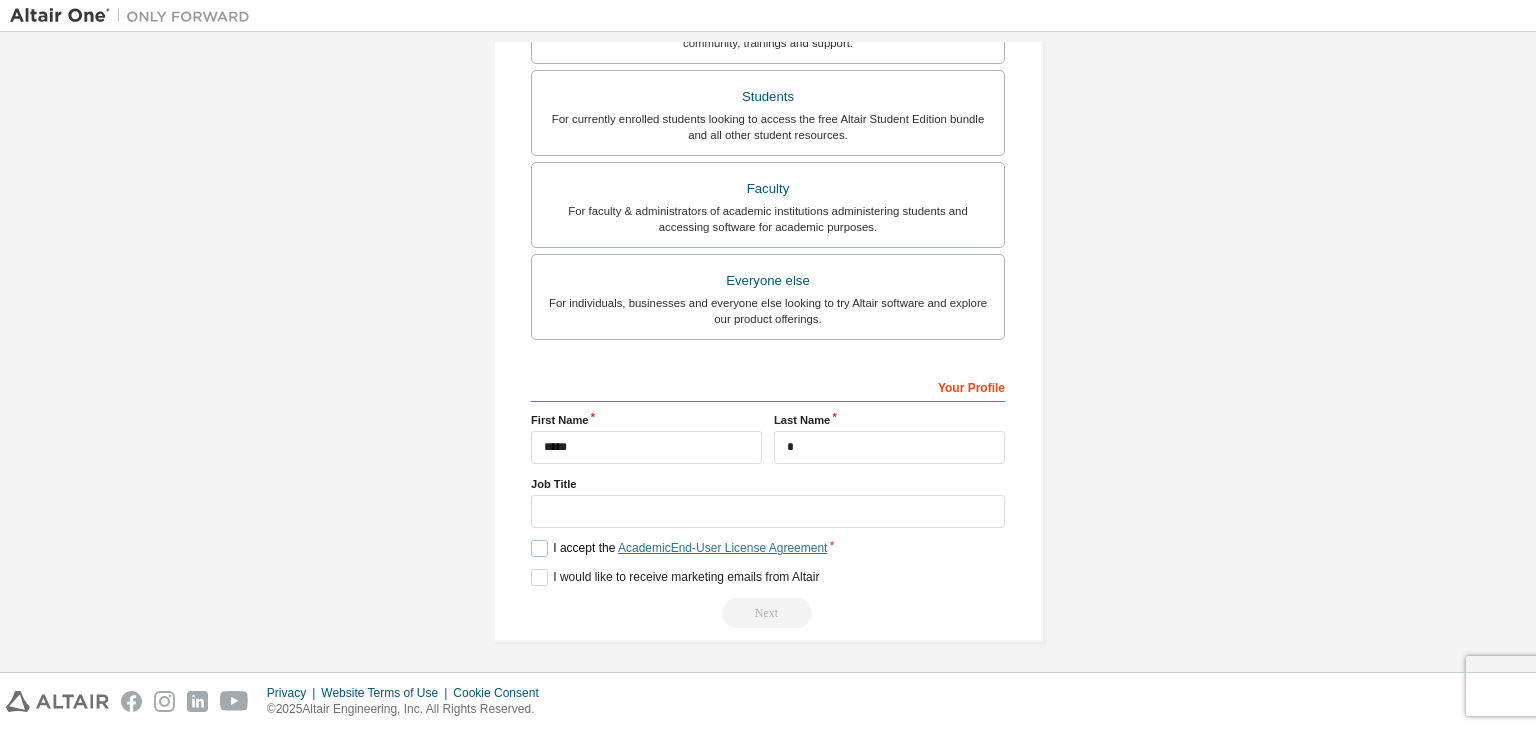 click on "Academic   End-User License Agreement" at bounding box center (722, 548) 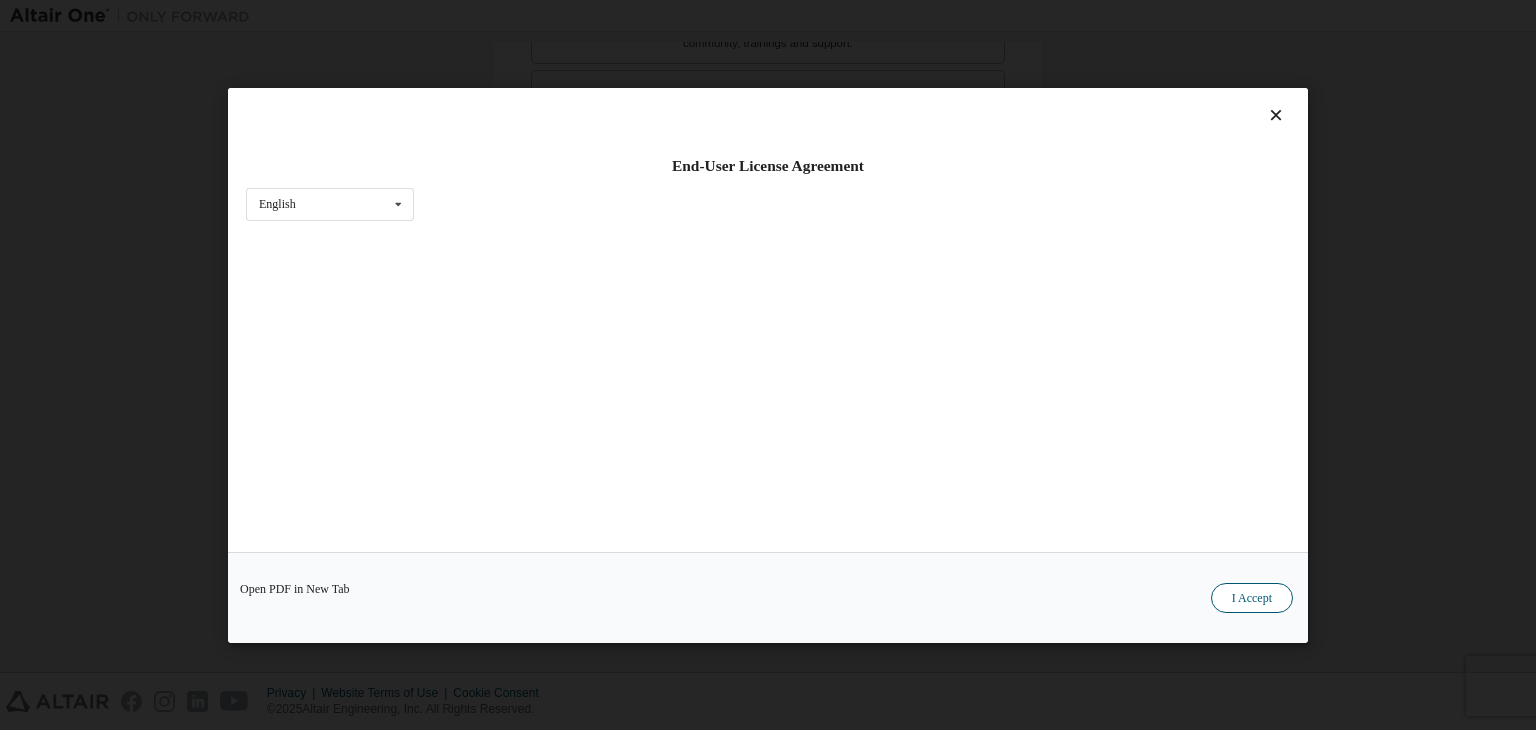 click on "I Accept" at bounding box center [1252, 598] 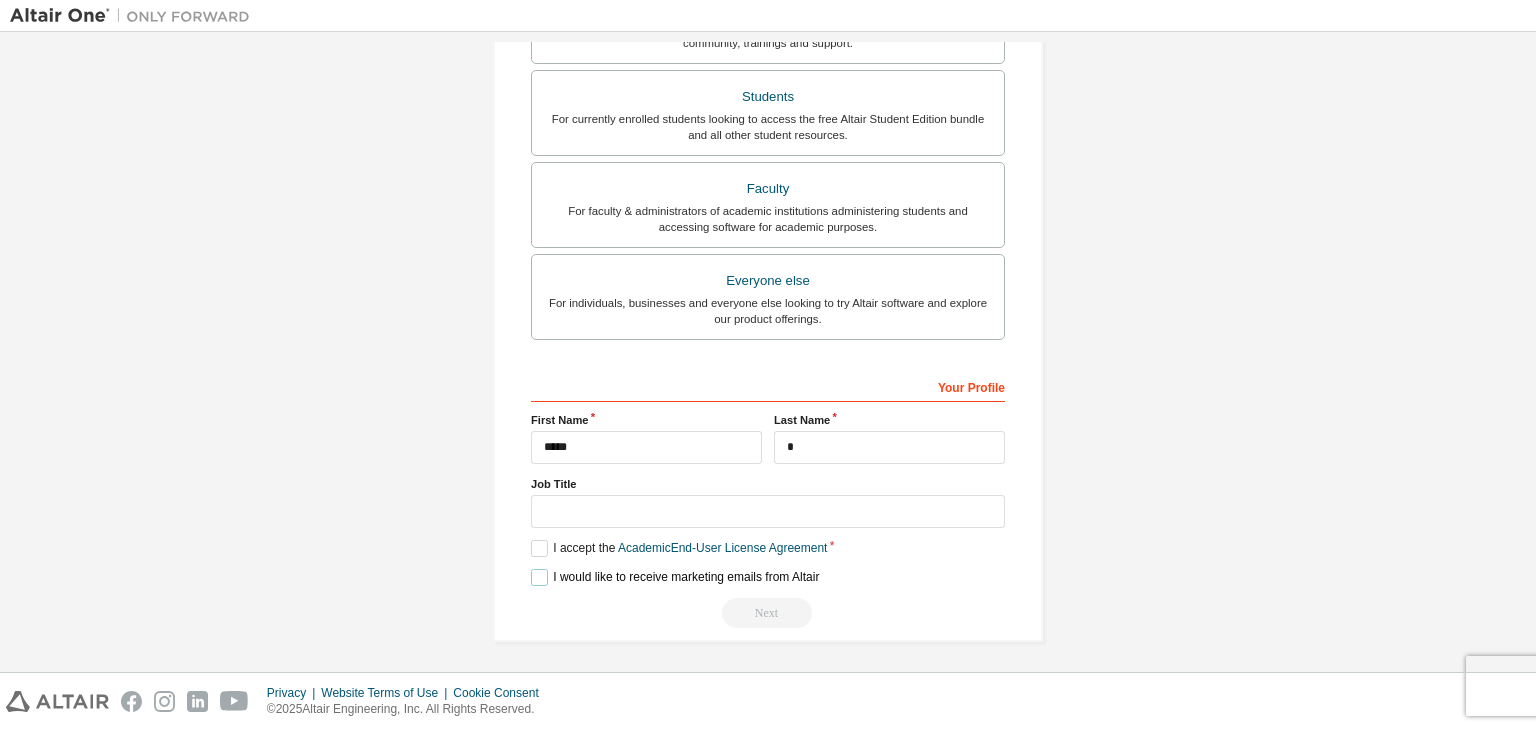 click on "I would like to receive marketing emails from Altair" at bounding box center (675, 577) 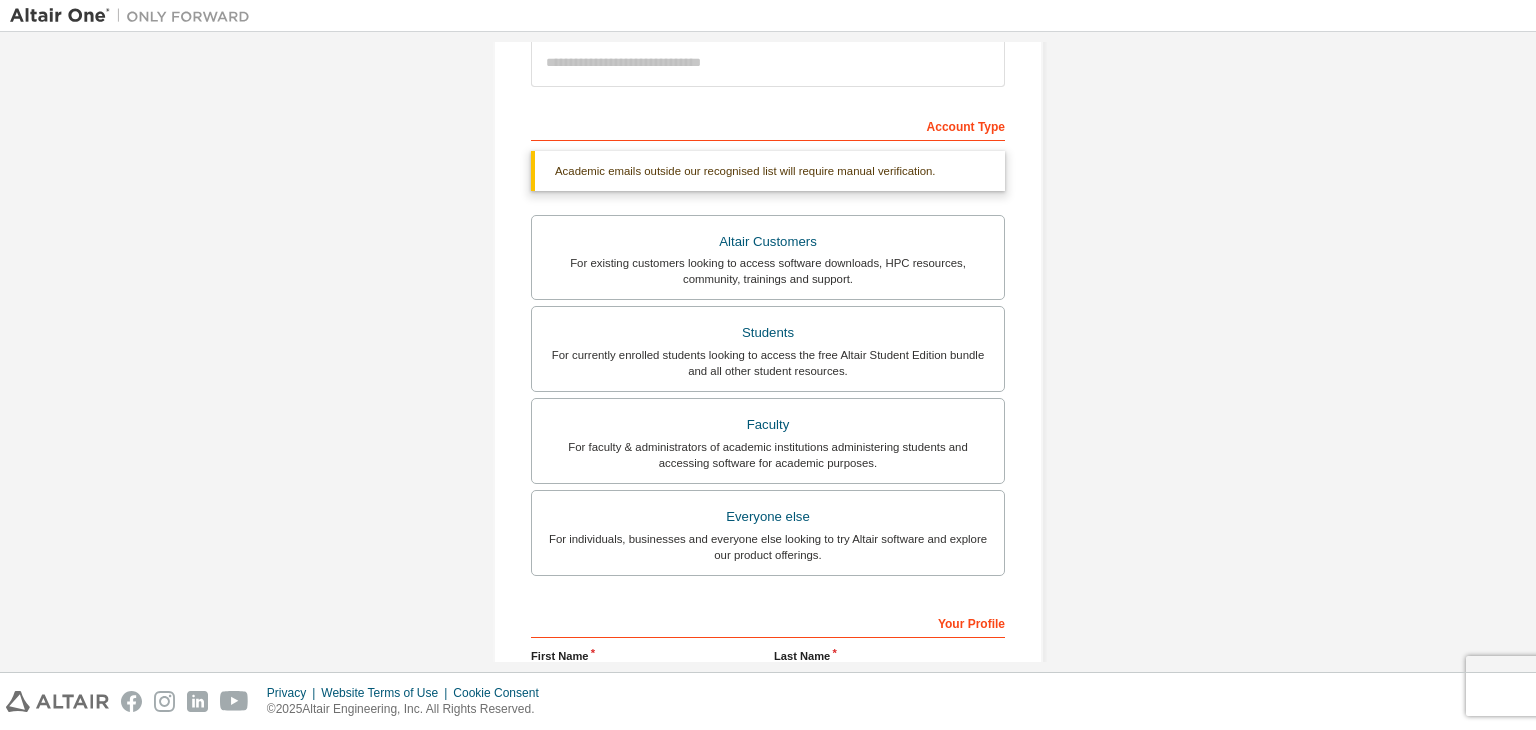 scroll, scrollTop: 487, scrollLeft: 0, axis: vertical 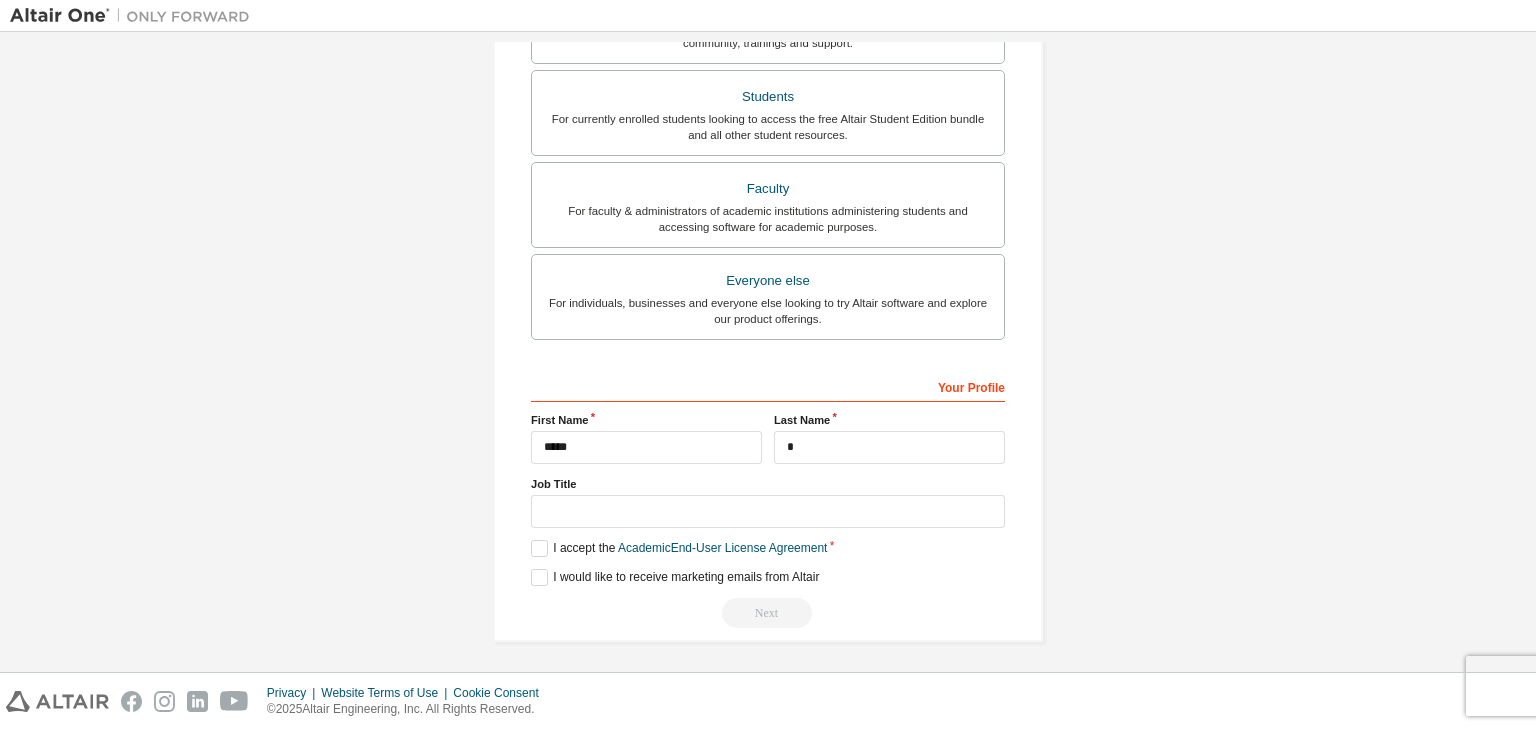 click on "Your Profile" at bounding box center [768, 386] 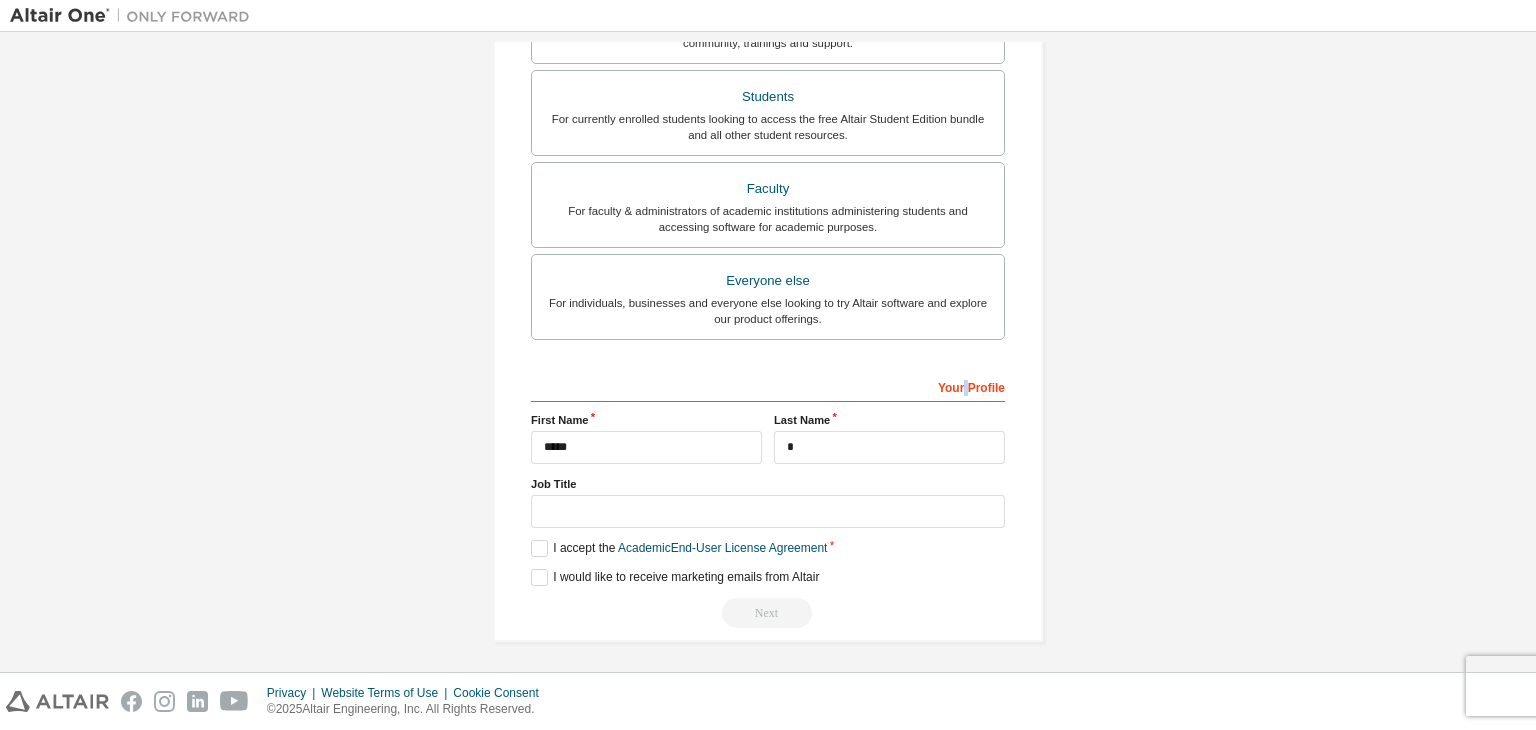 click on "Your Profile" at bounding box center (768, 386) 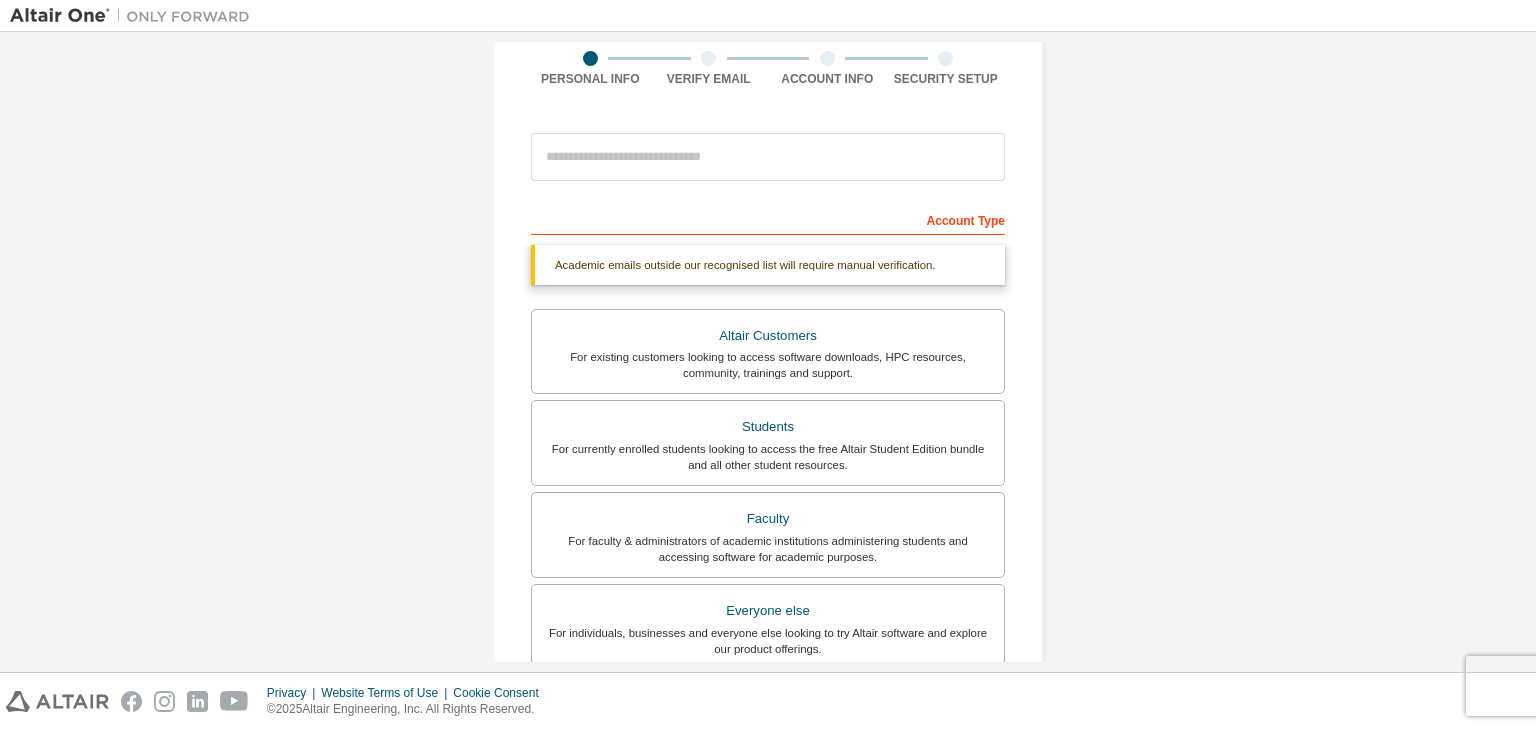 scroll, scrollTop: 32, scrollLeft: 0, axis: vertical 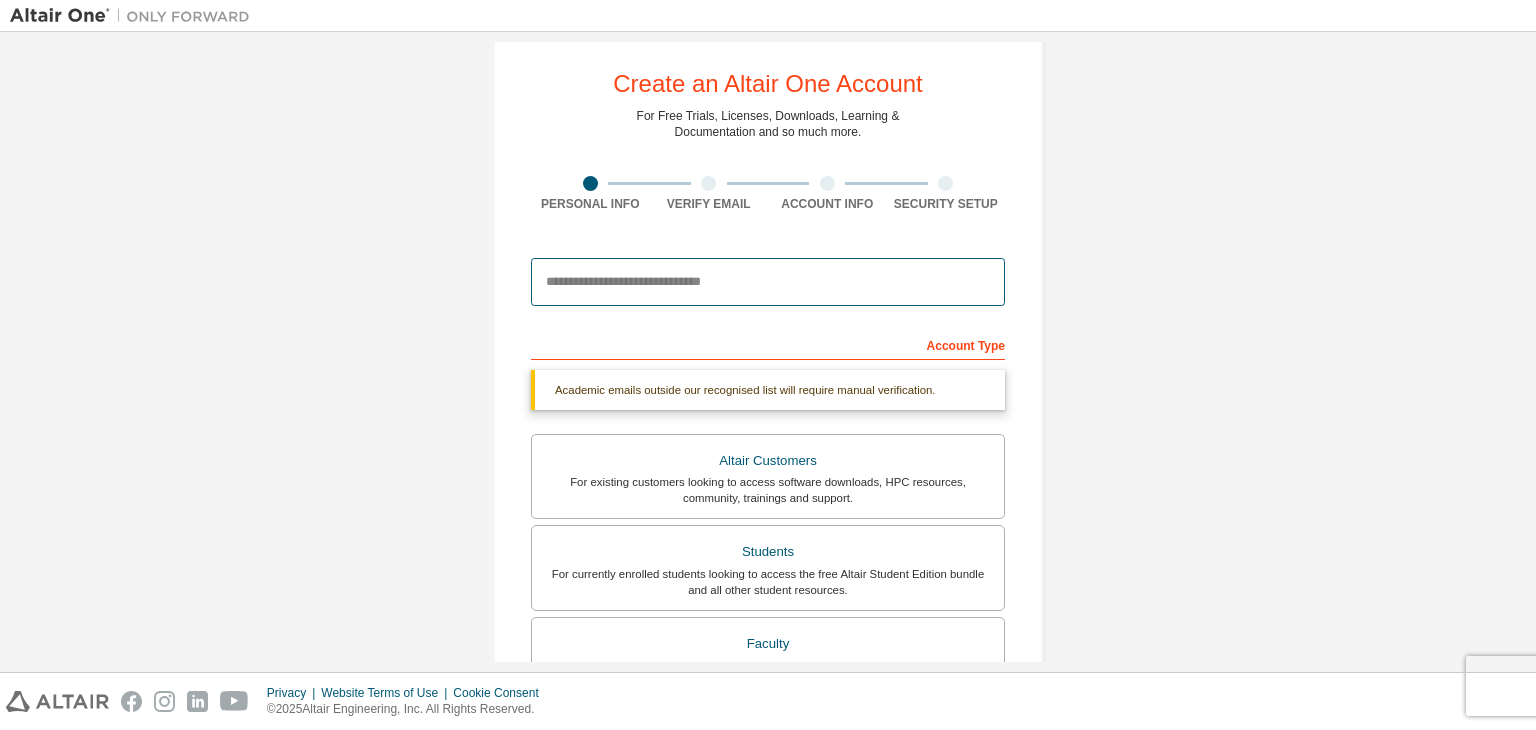 click at bounding box center [768, 282] 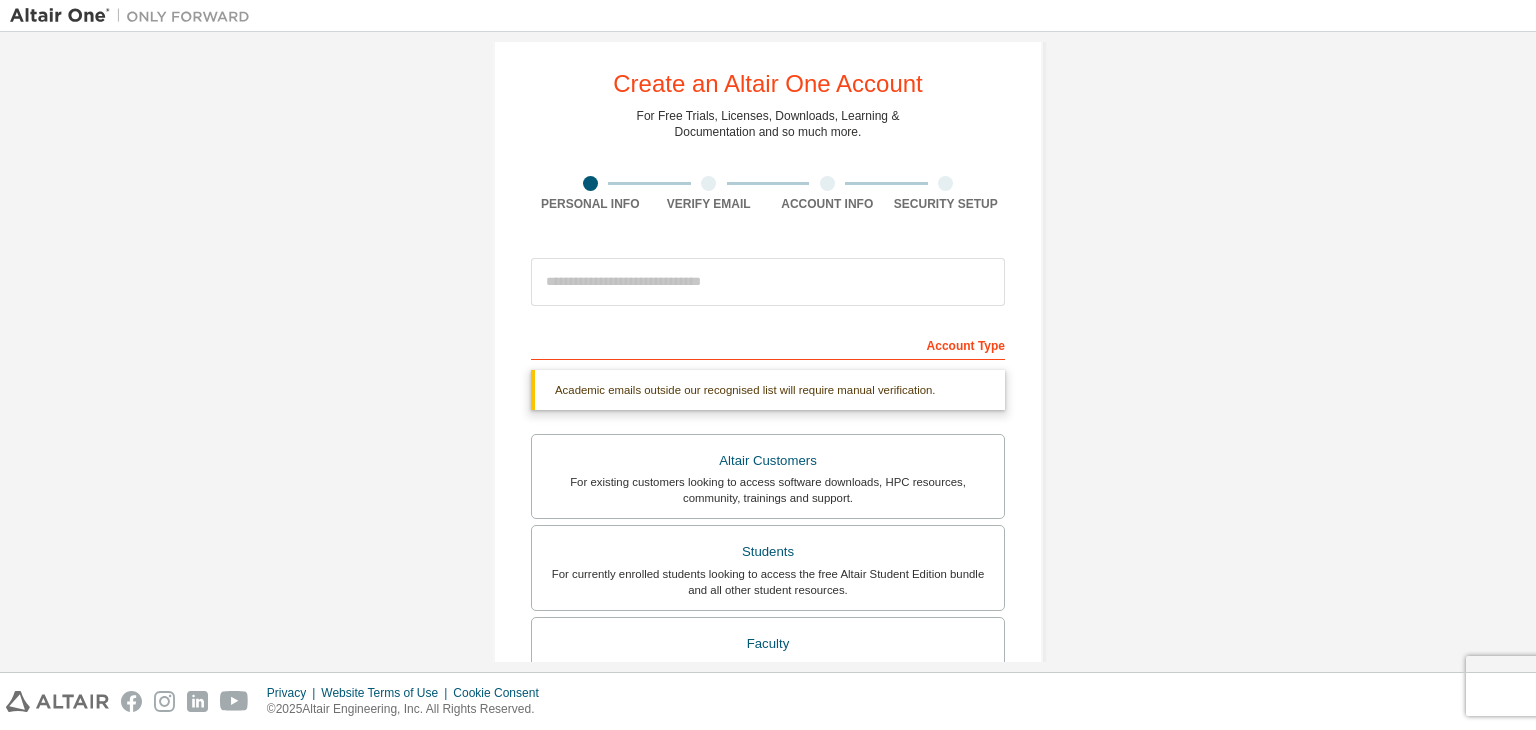 click on "Account Type" at bounding box center [768, 344] 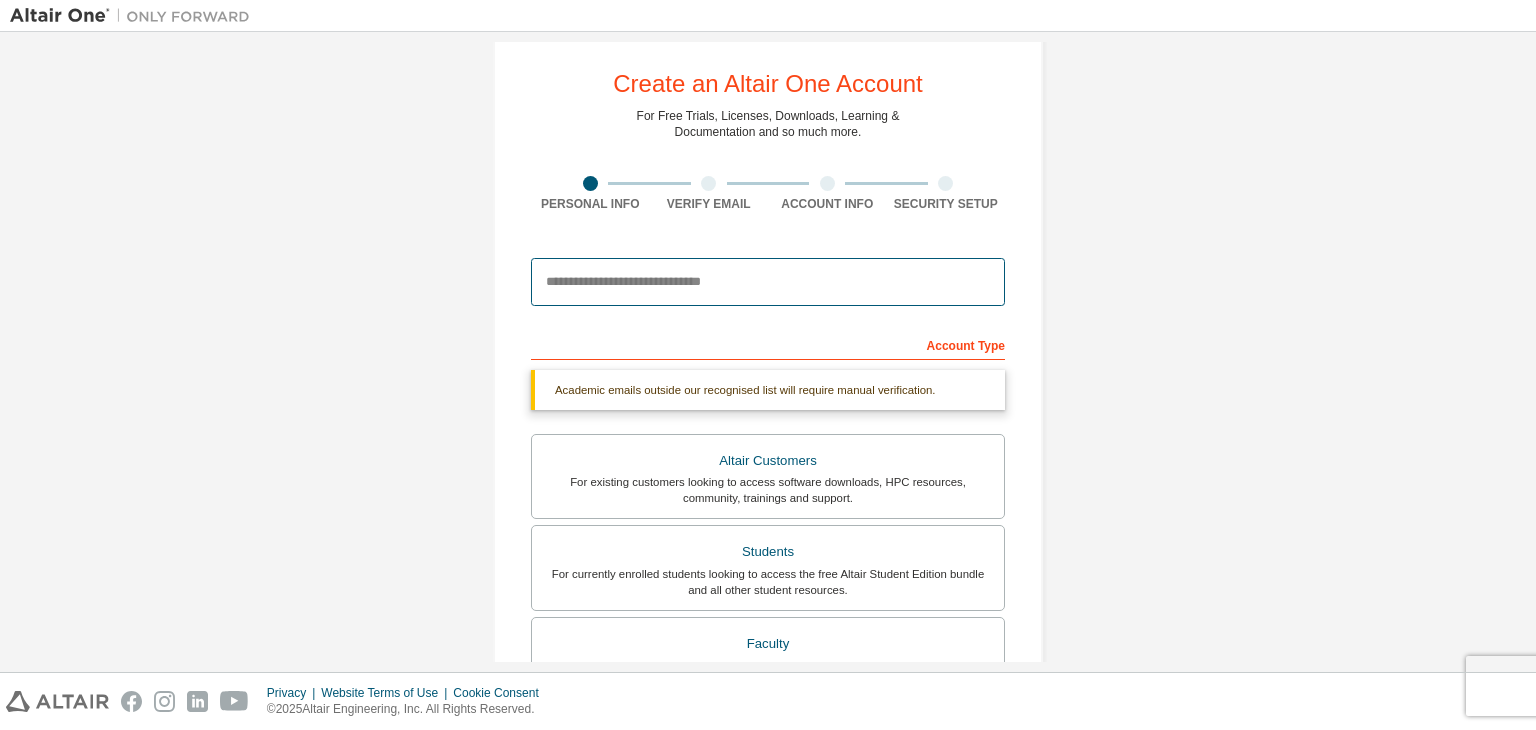 click at bounding box center (768, 282) 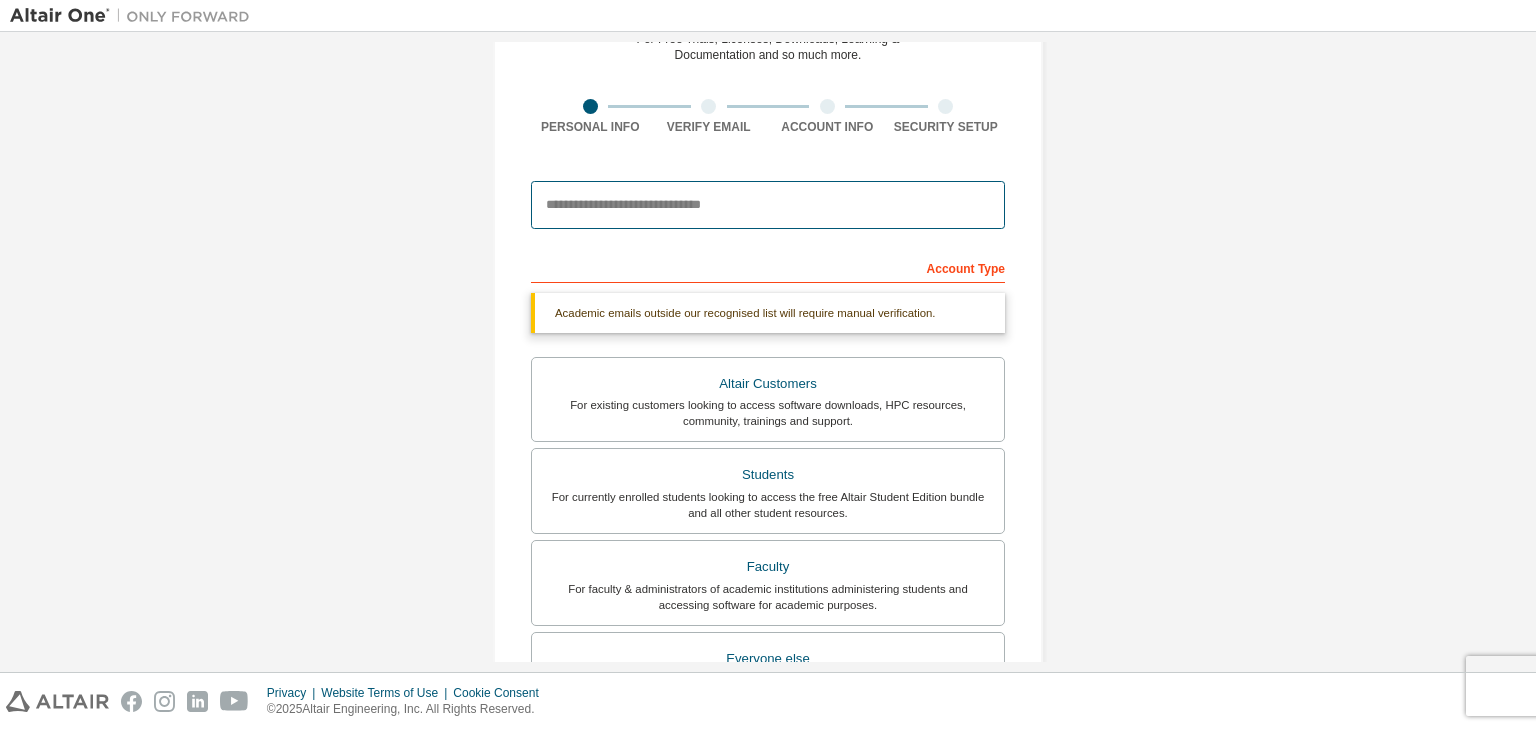 scroll, scrollTop: 106, scrollLeft: 0, axis: vertical 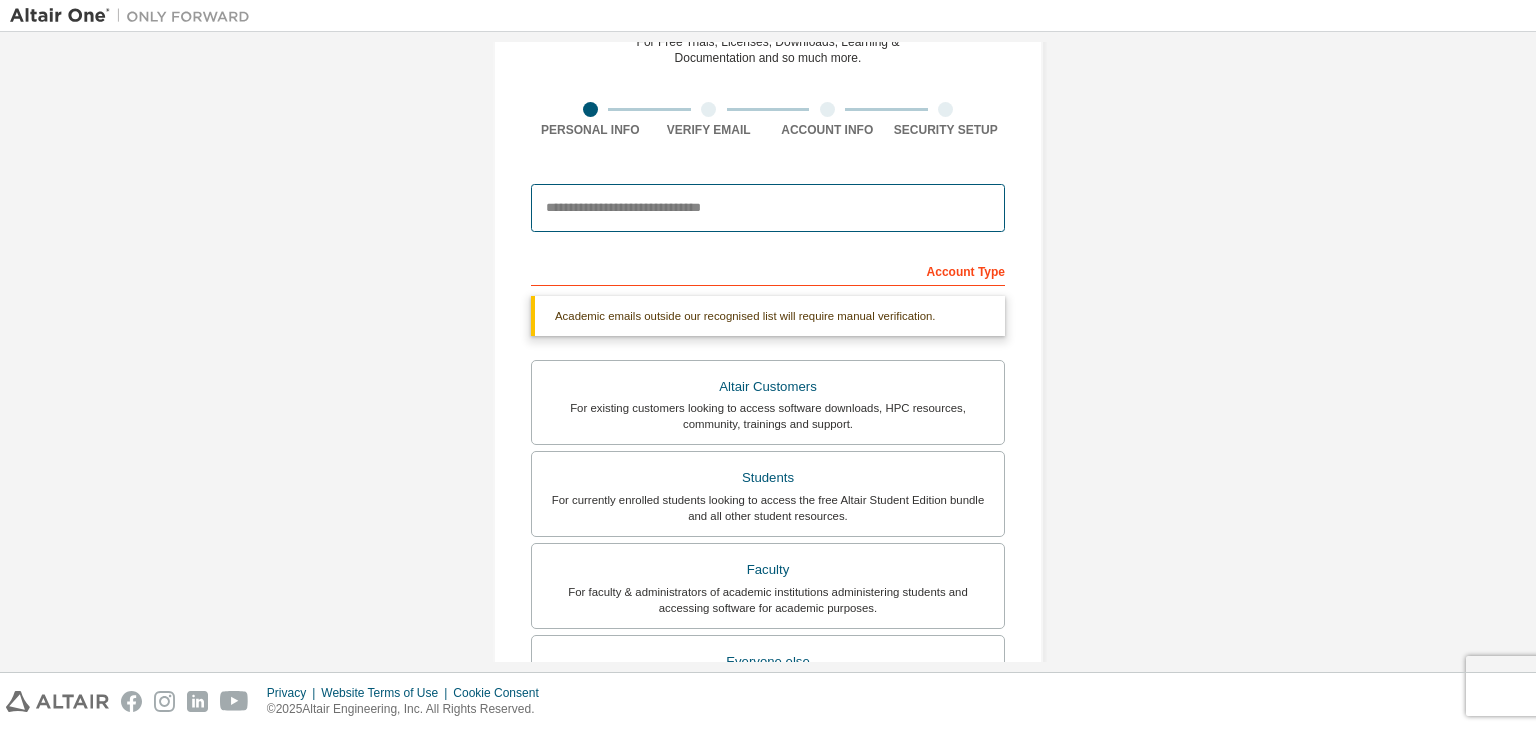 click at bounding box center (768, 208) 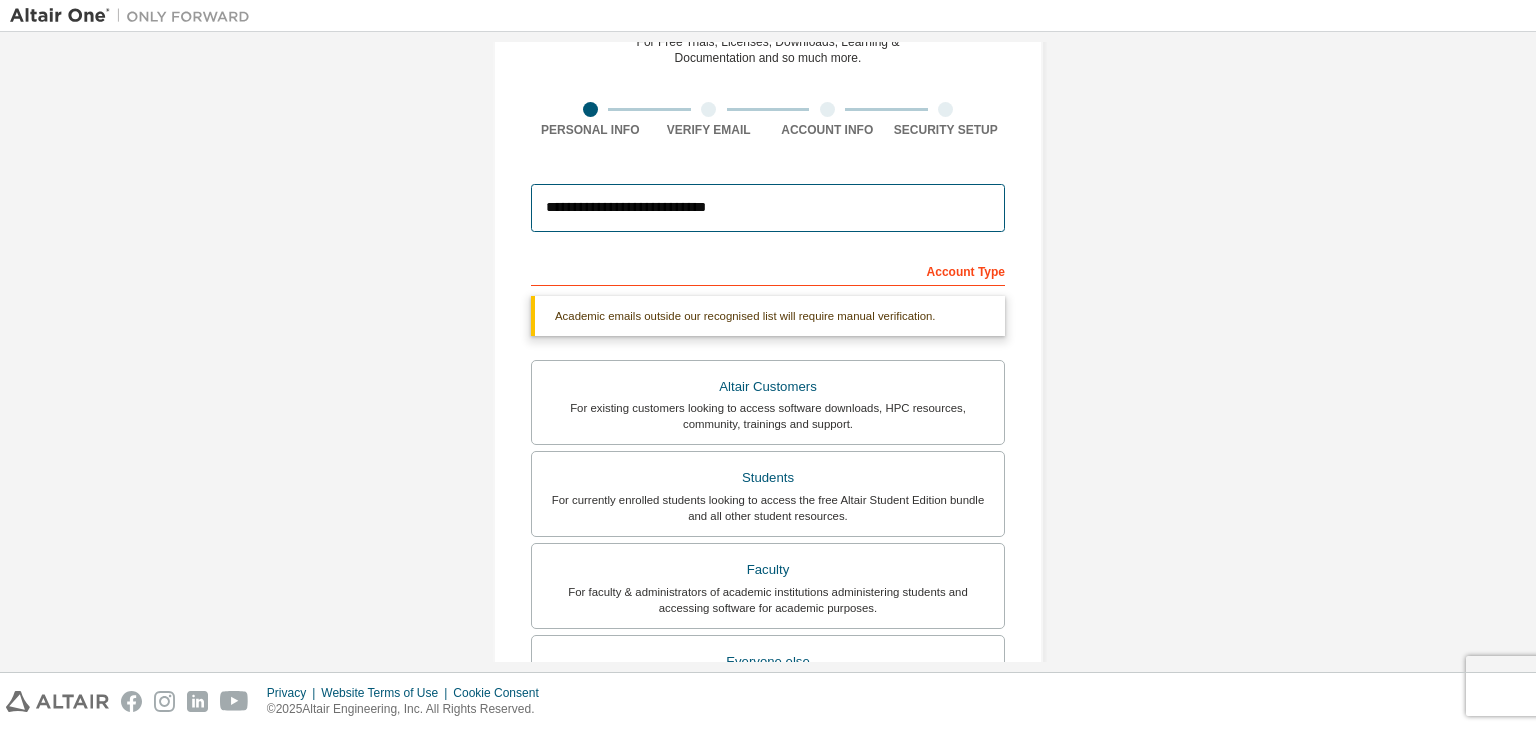scroll, scrollTop: 487, scrollLeft: 0, axis: vertical 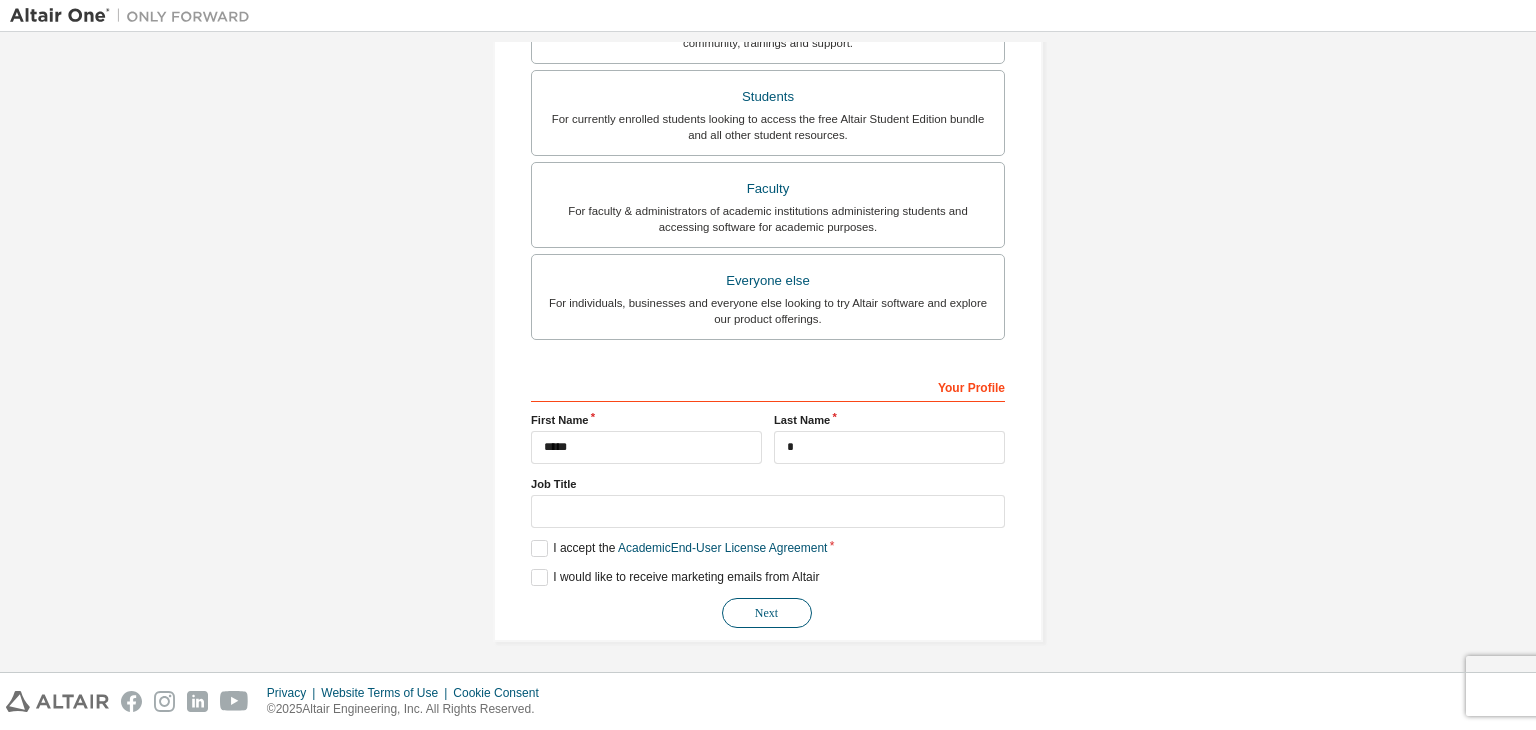 type on "**********" 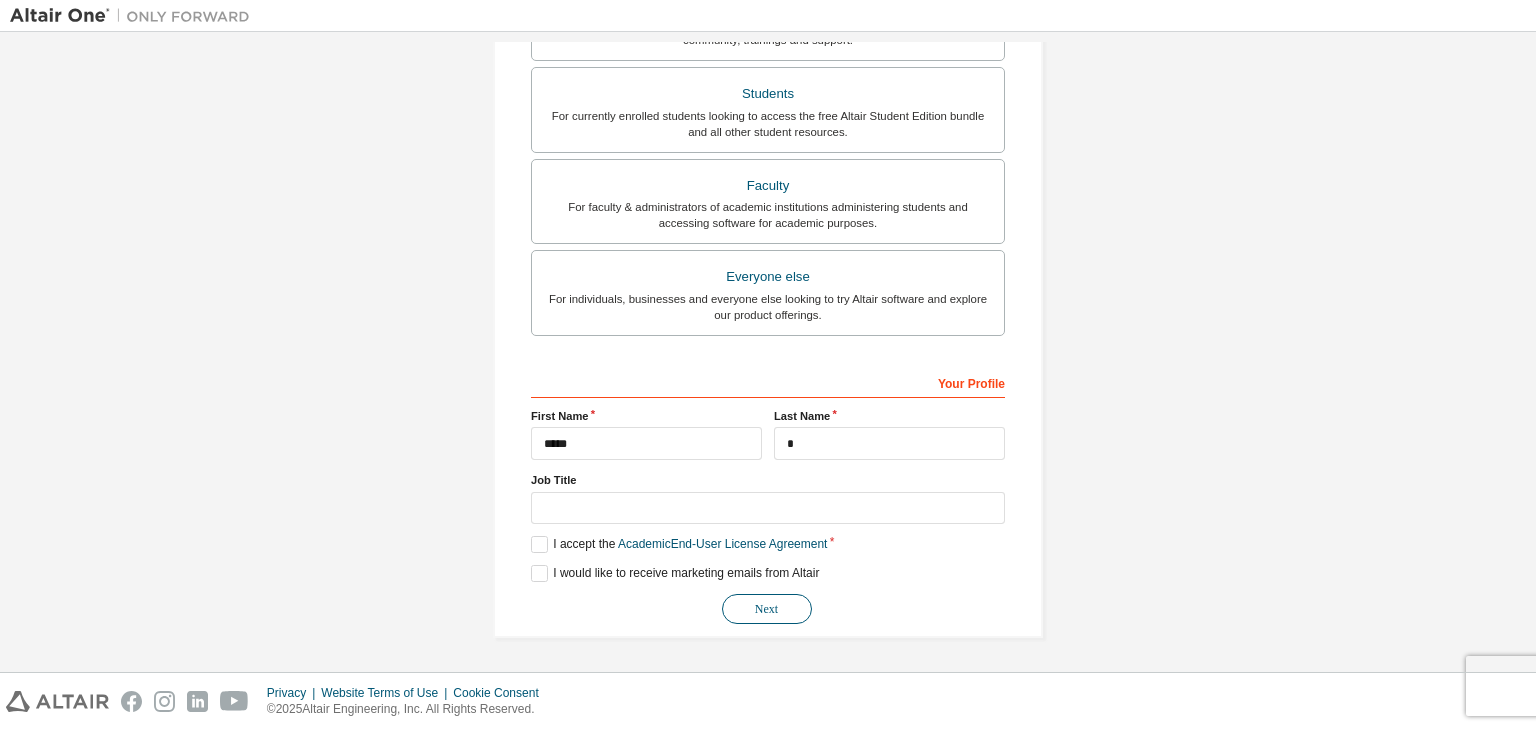 scroll, scrollTop: 435, scrollLeft: 0, axis: vertical 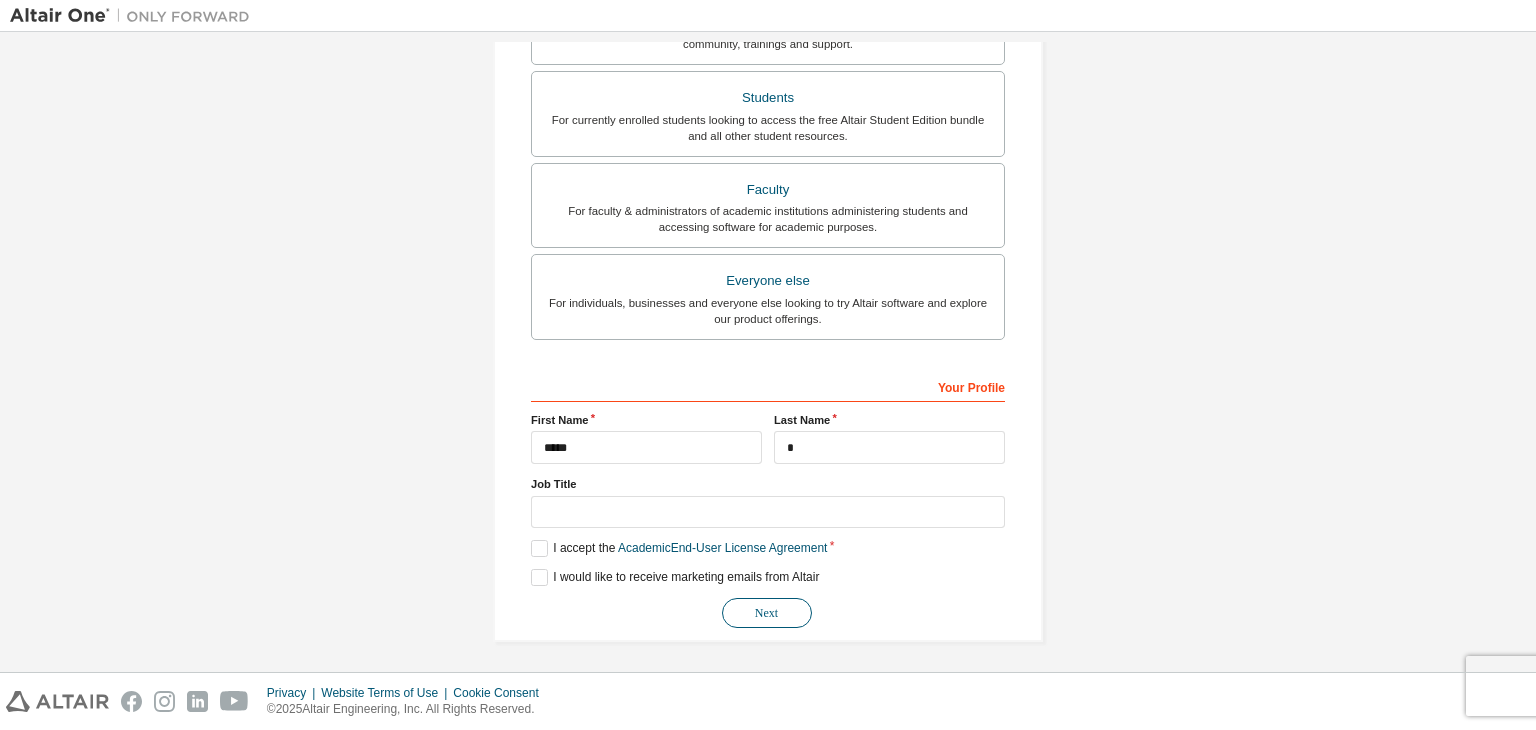 click on "Next" at bounding box center (767, 613) 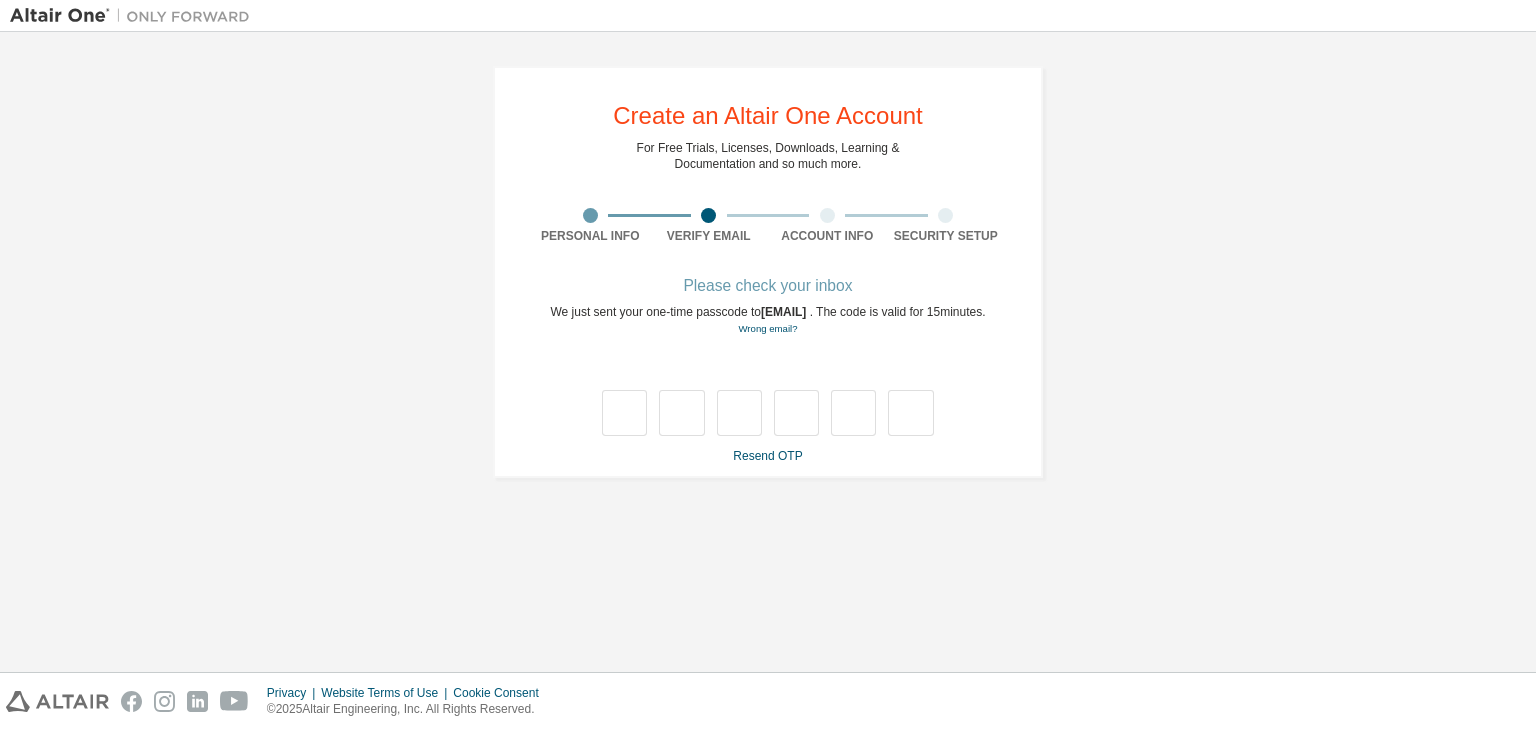 scroll, scrollTop: 0, scrollLeft: 0, axis: both 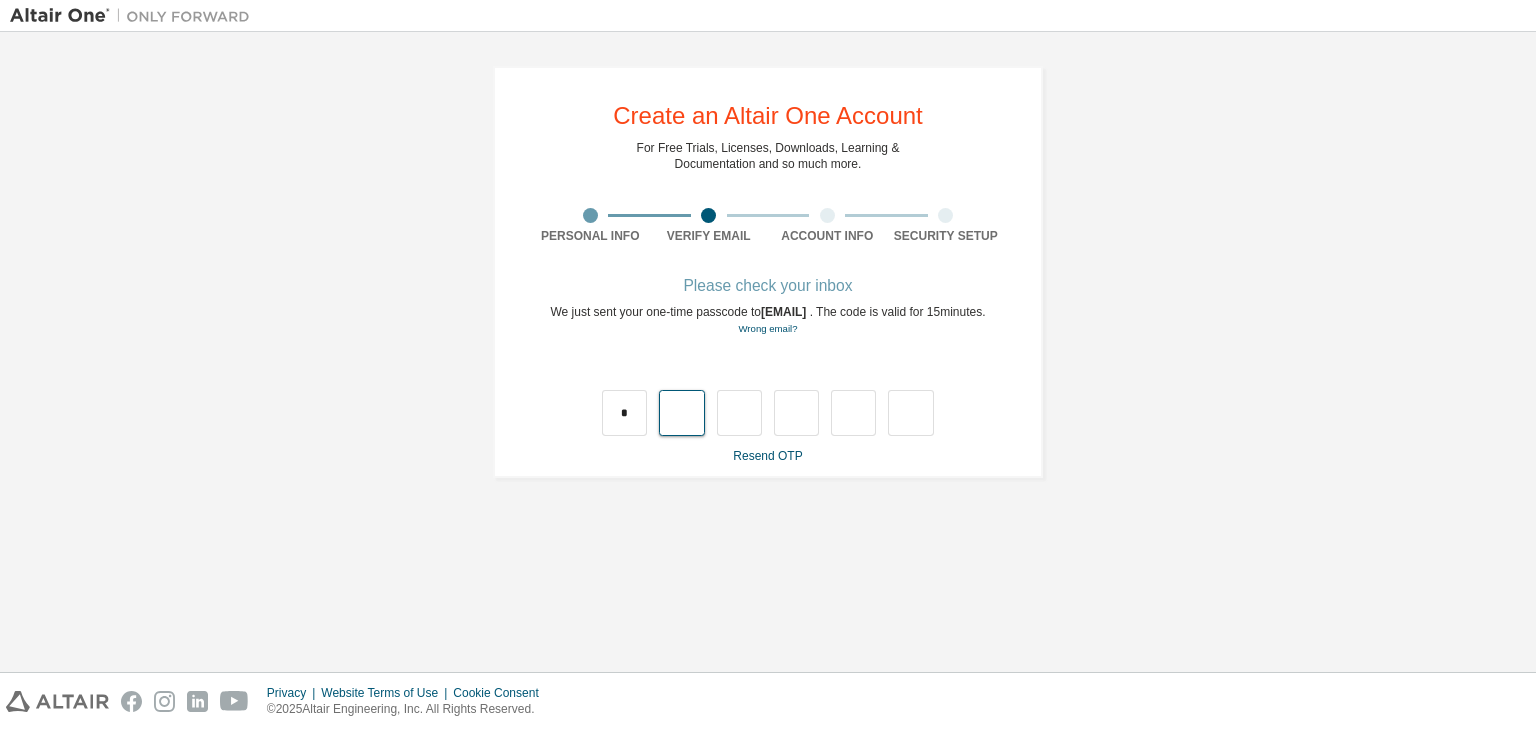 type on "*" 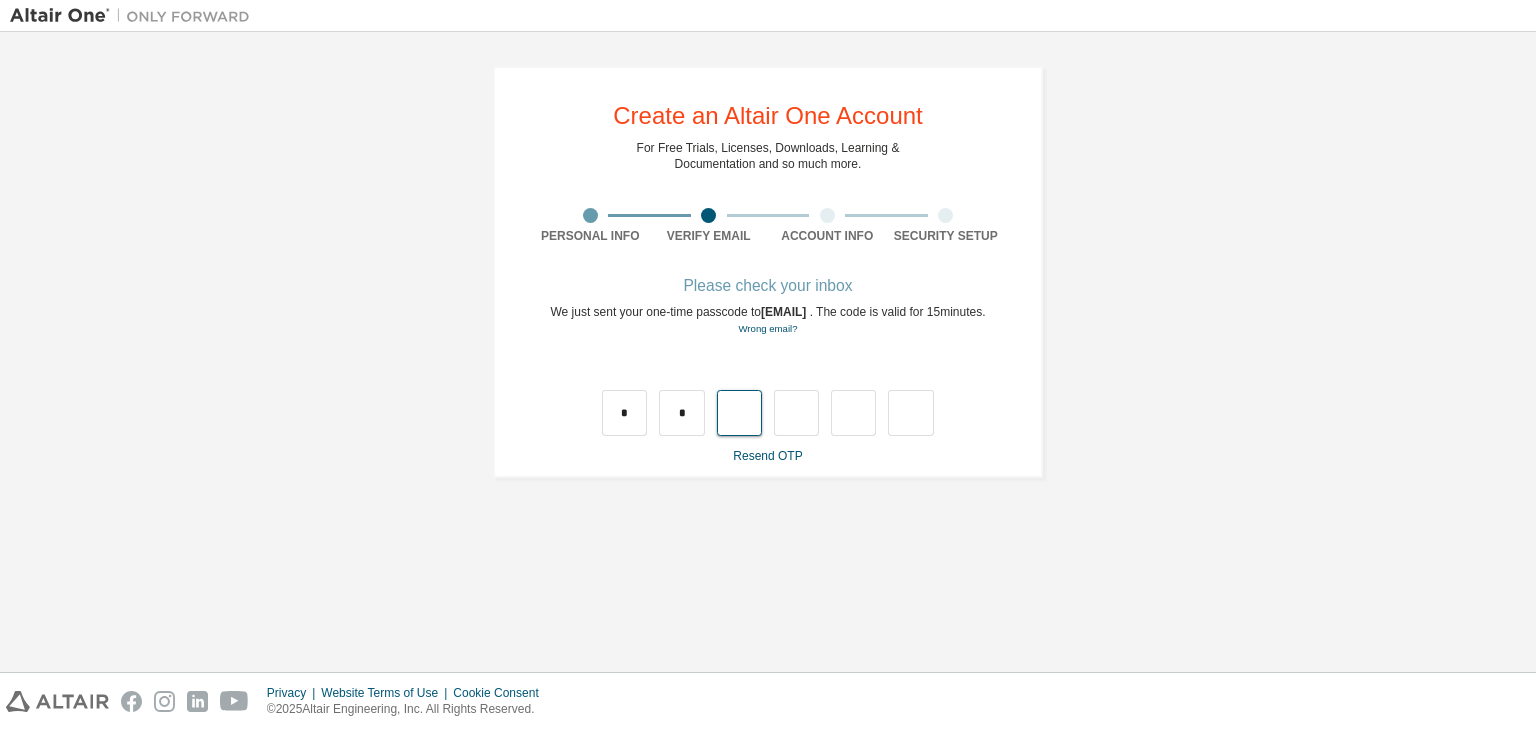 type on "*" 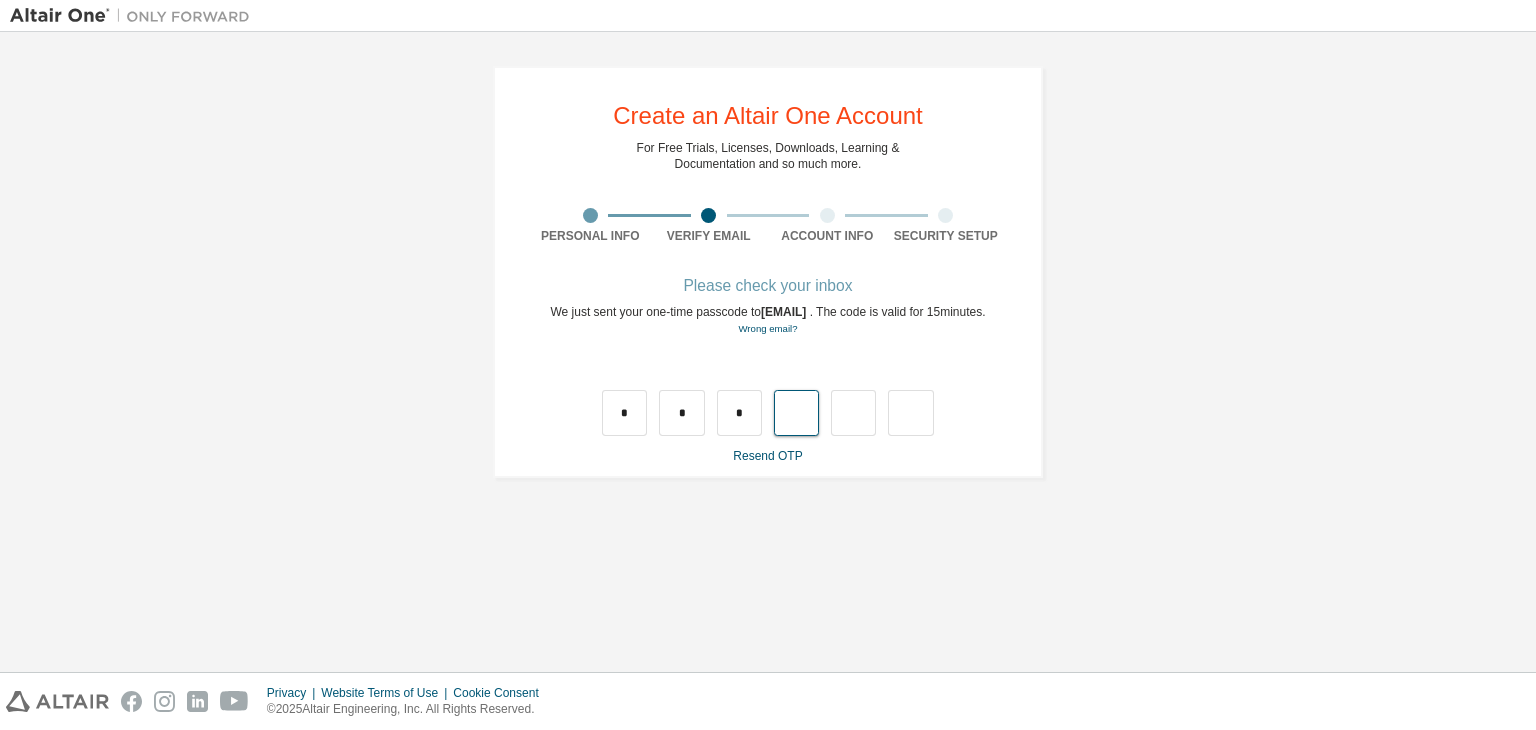 type on "*" 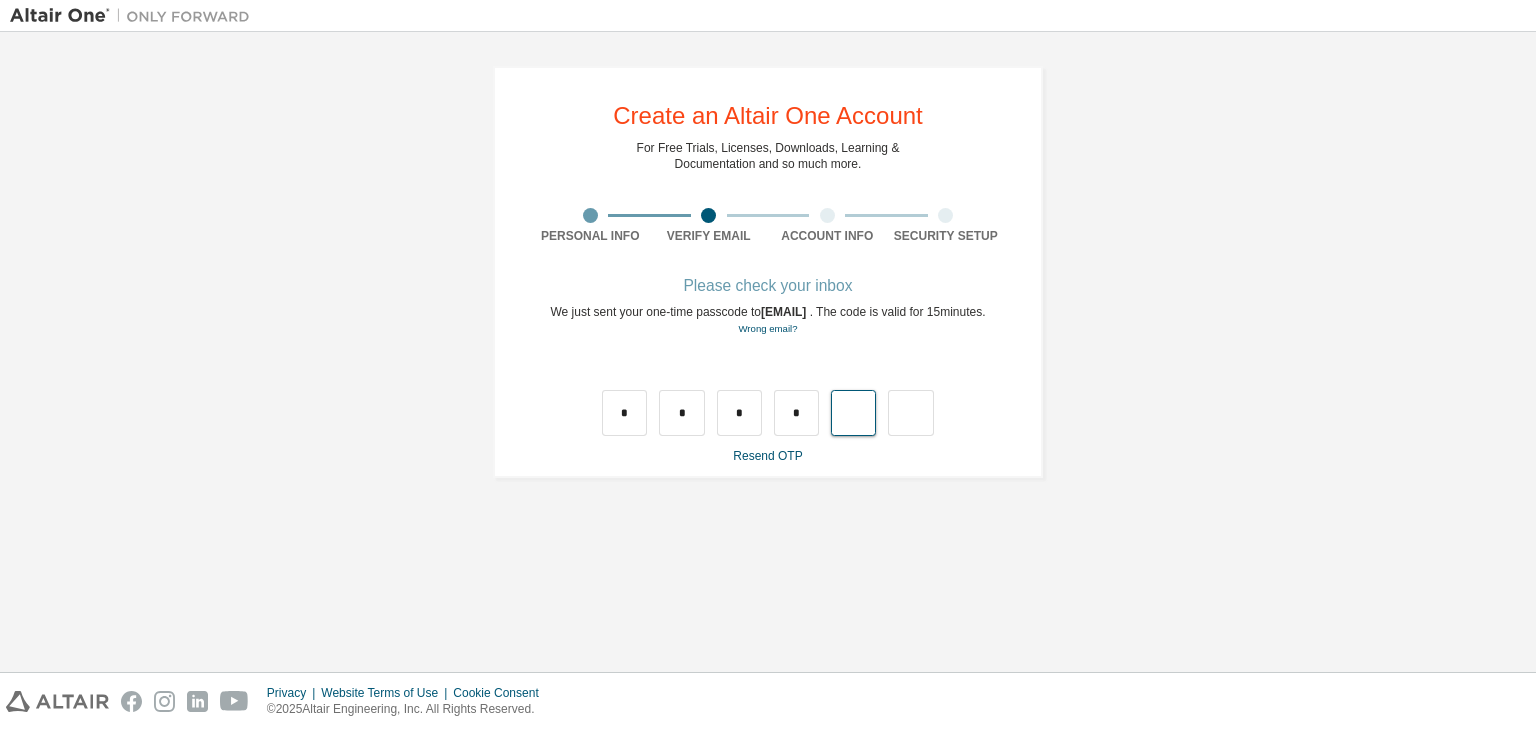 type on "*" 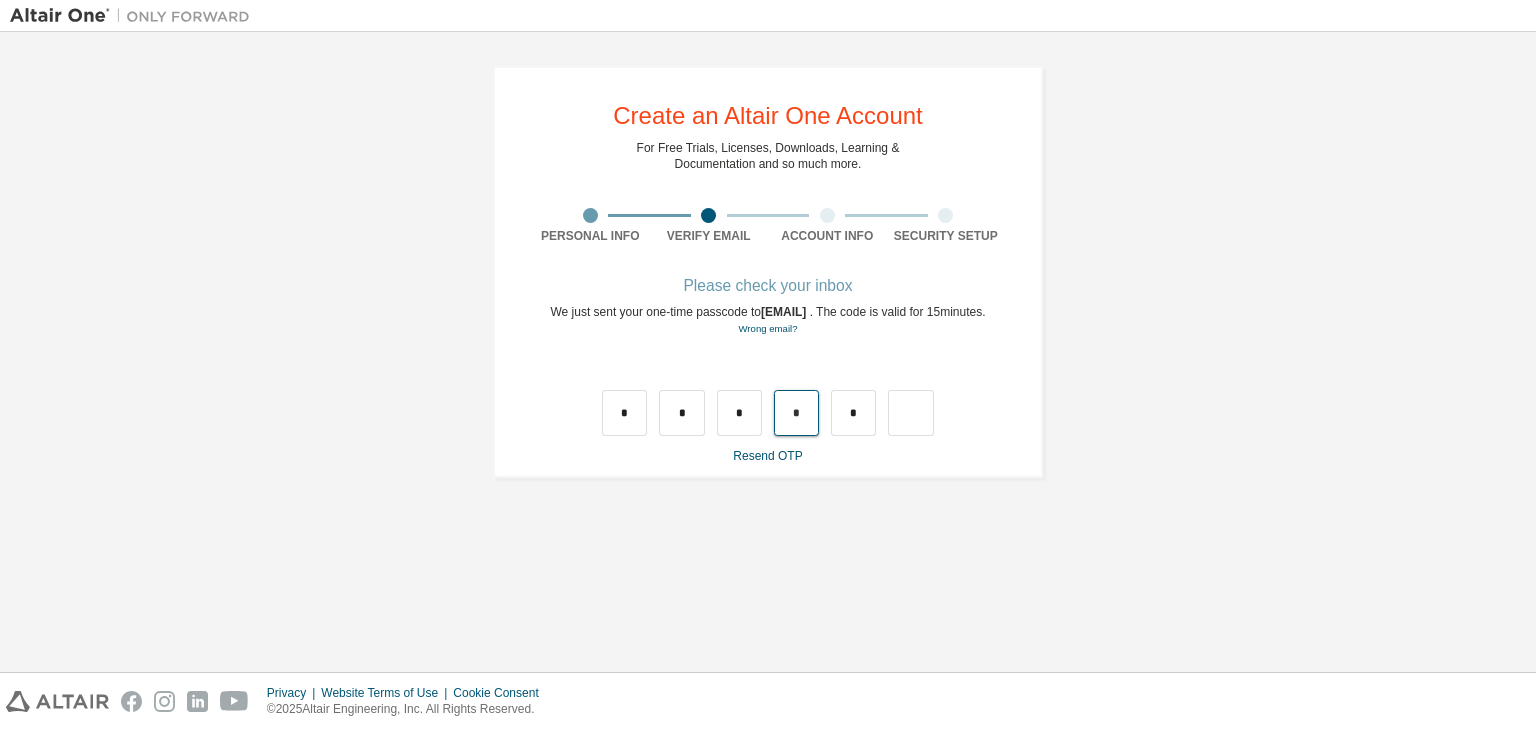 click on "*" at bounding box center (796, 413) 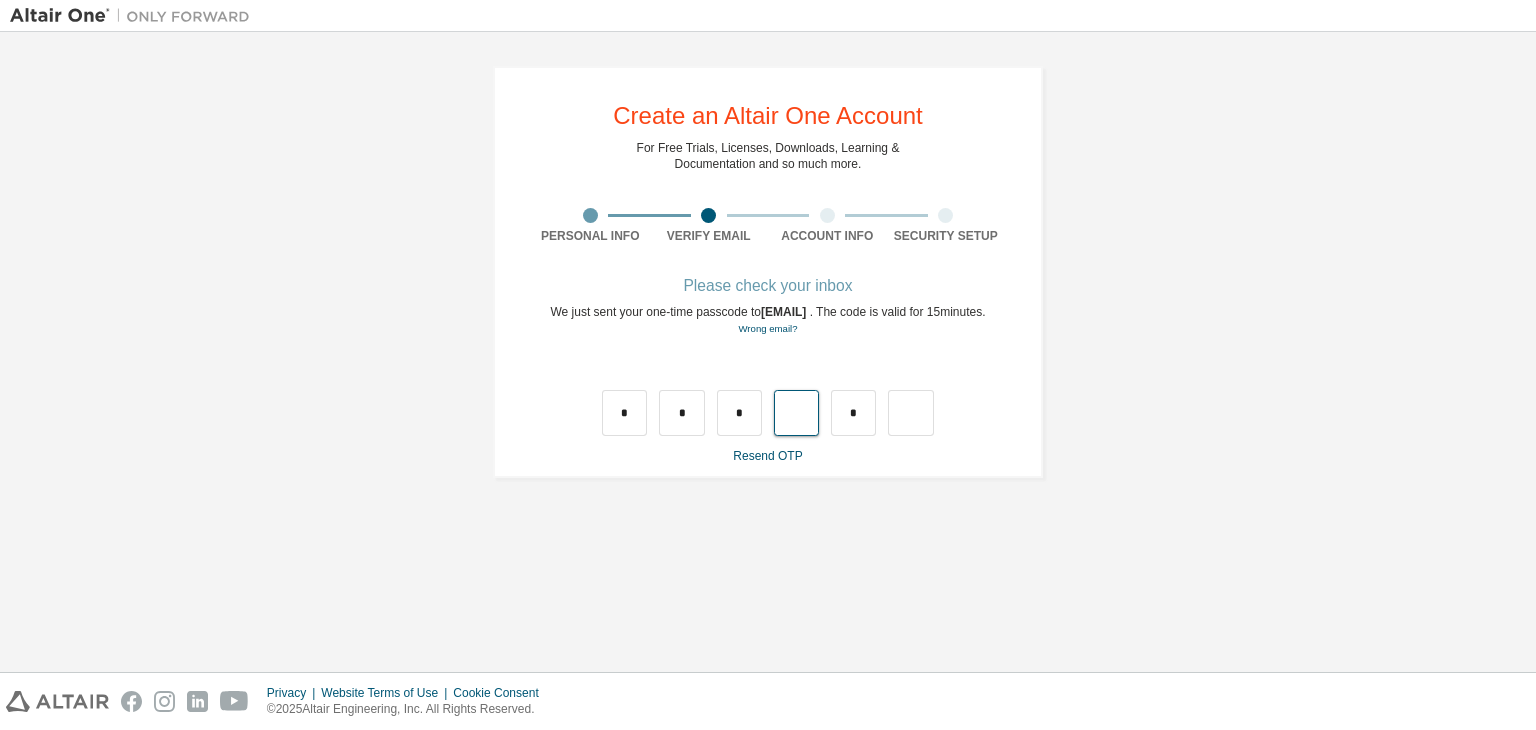 drag, startPoint x: 812, startPoint y: 431, endPoint x: 792, endPoint y: 447, distance: 25.612497 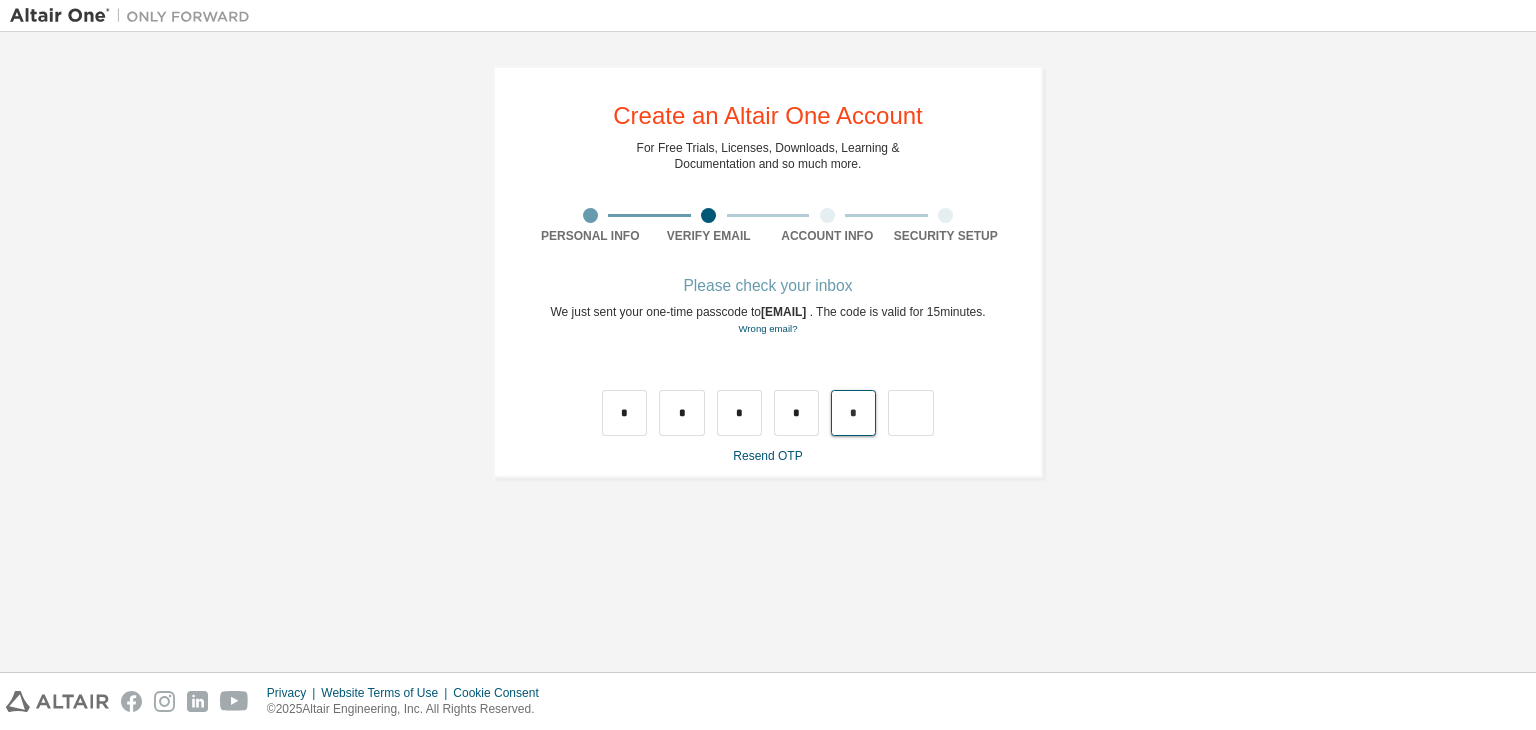 click on "*" at bounding box center (853, 413) 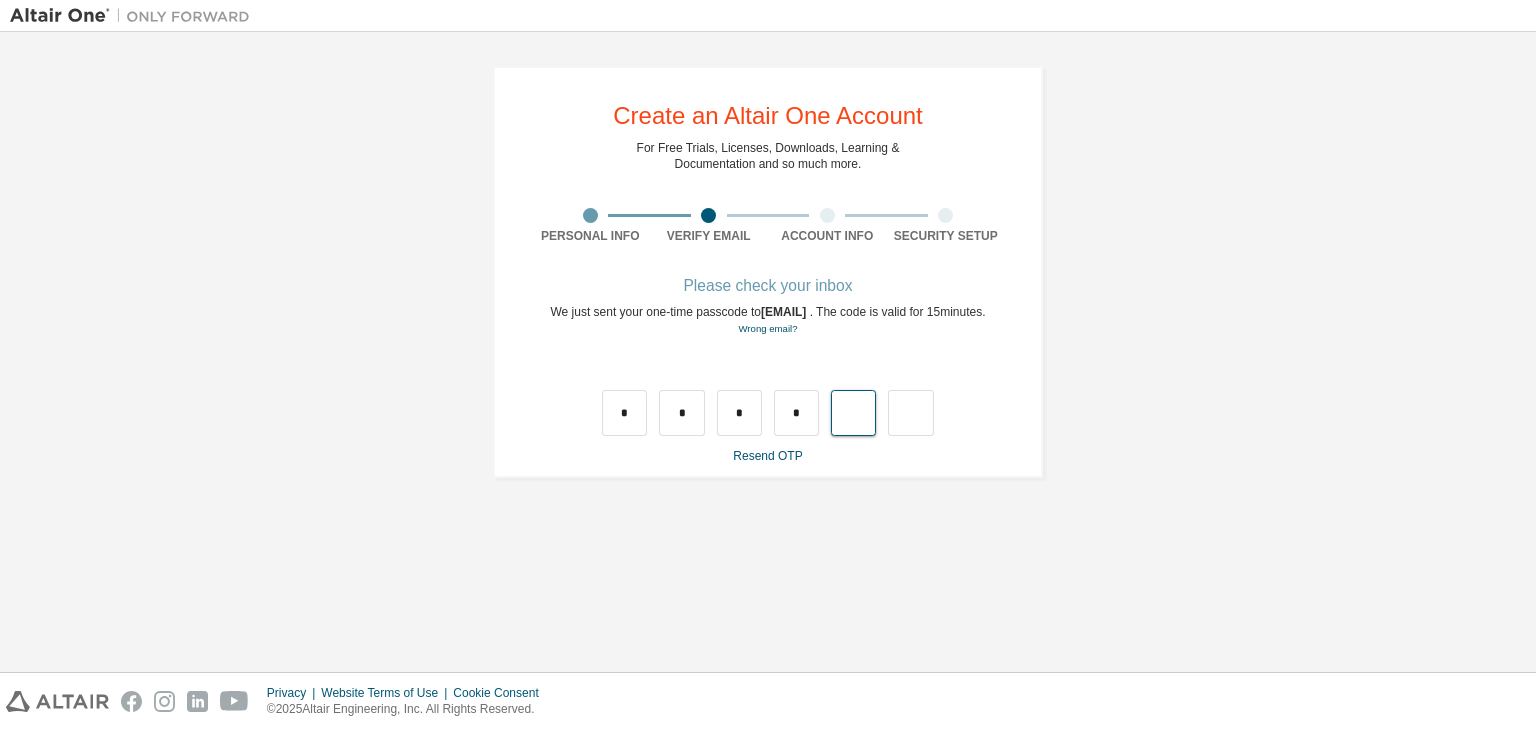 click at bounding box center (853, 413) 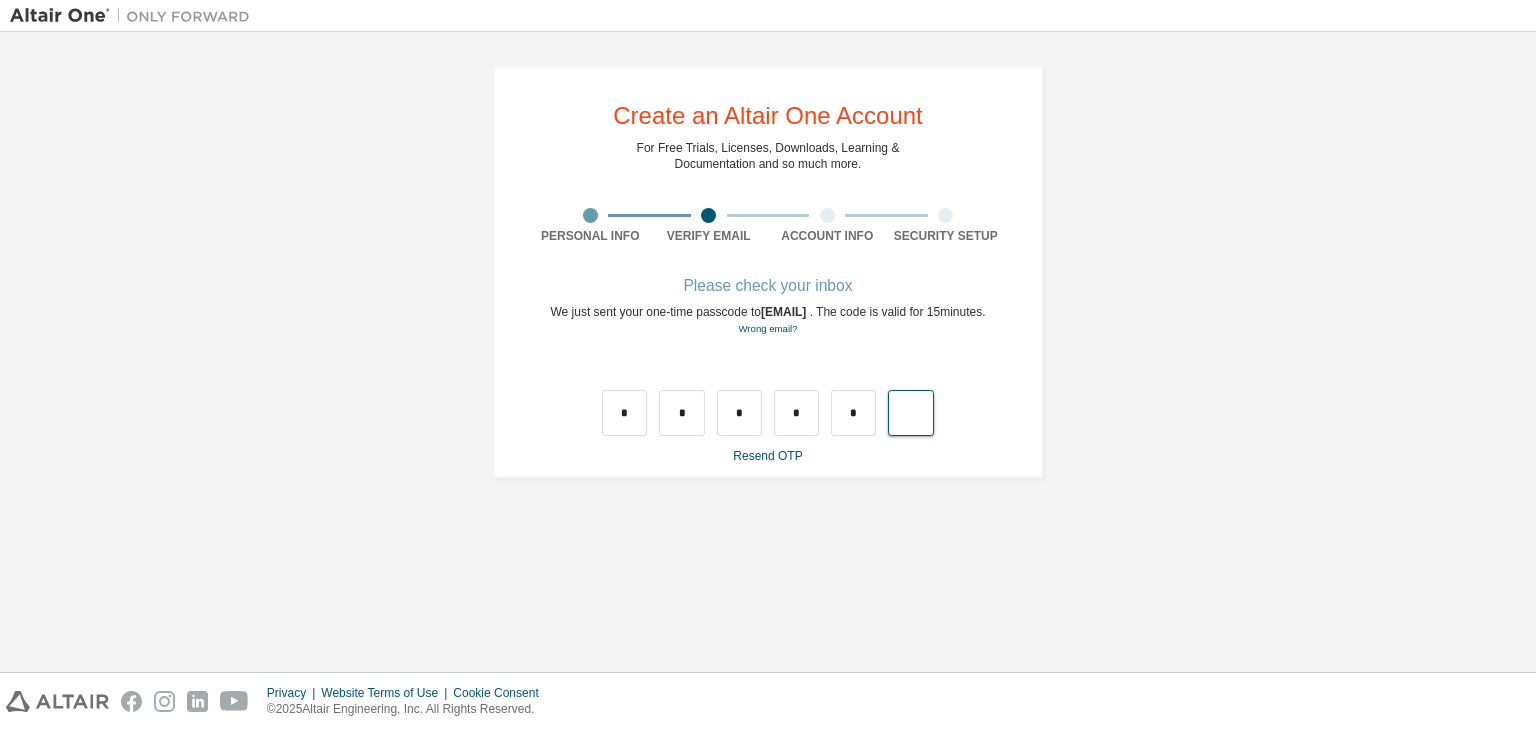 click at bounding box center (910, 413) 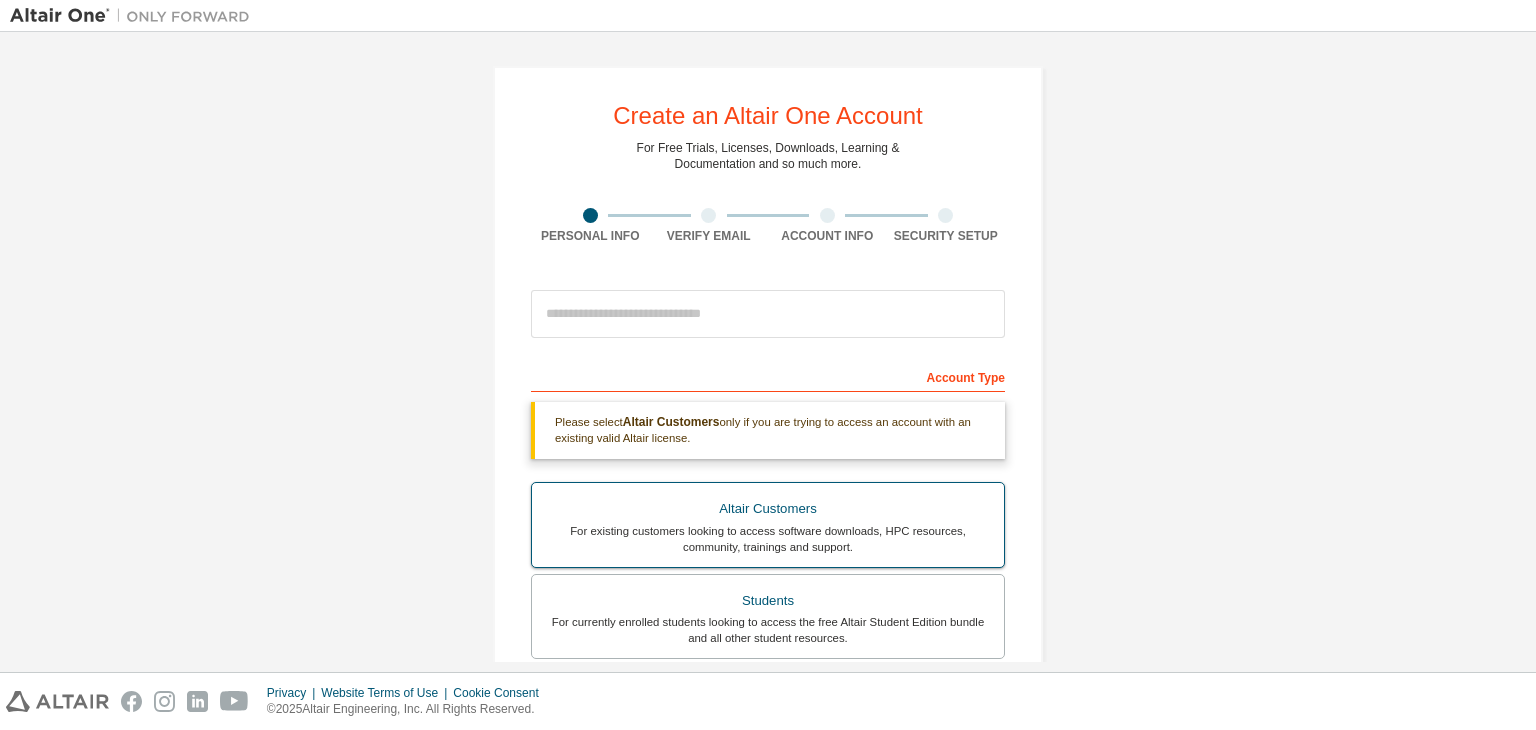 scroll, scrollTop: 0, scrollLeft: 0, axis: both 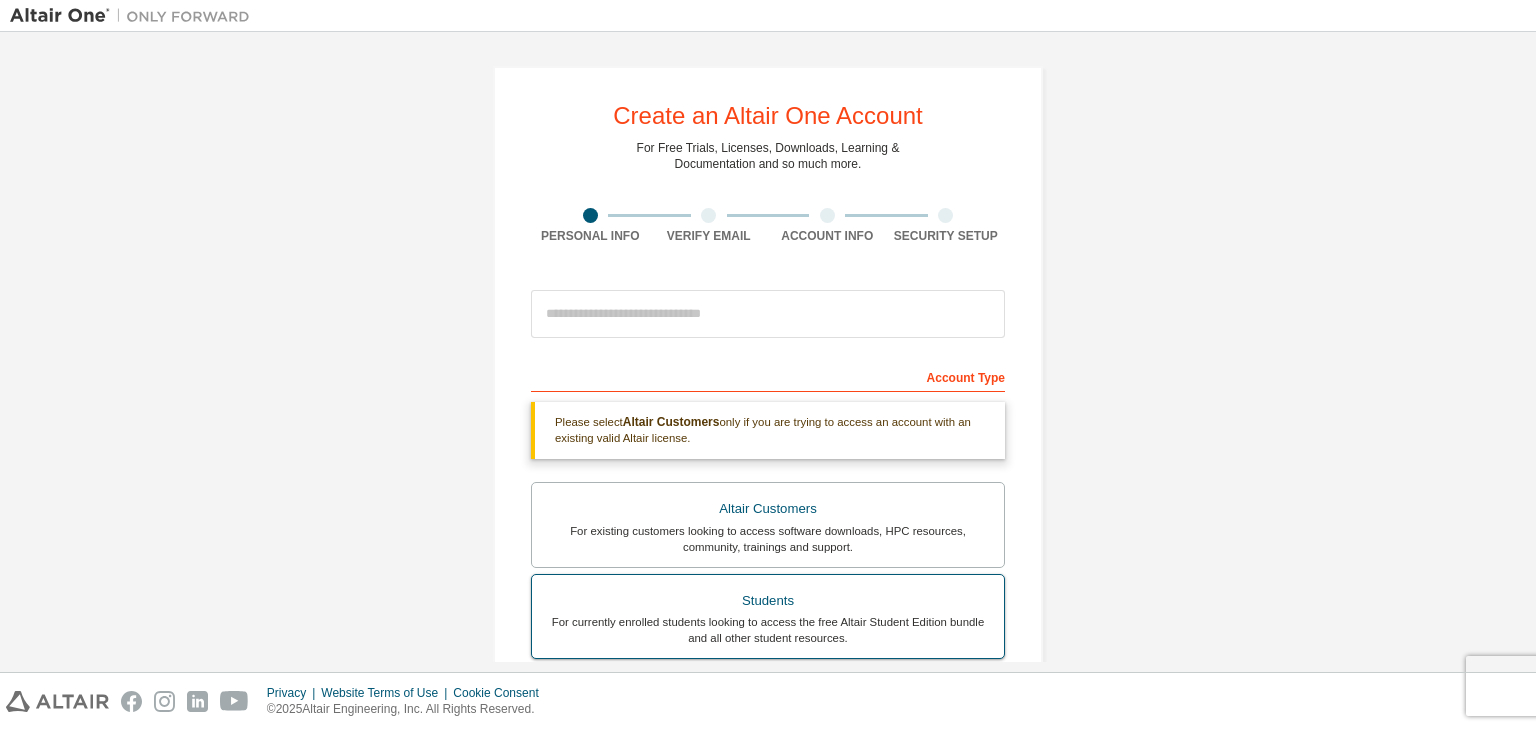 click on "For currently enrolled students looking to access the free Altair Student Edition bundle and all other student resources." at bounding box center (768, 630) 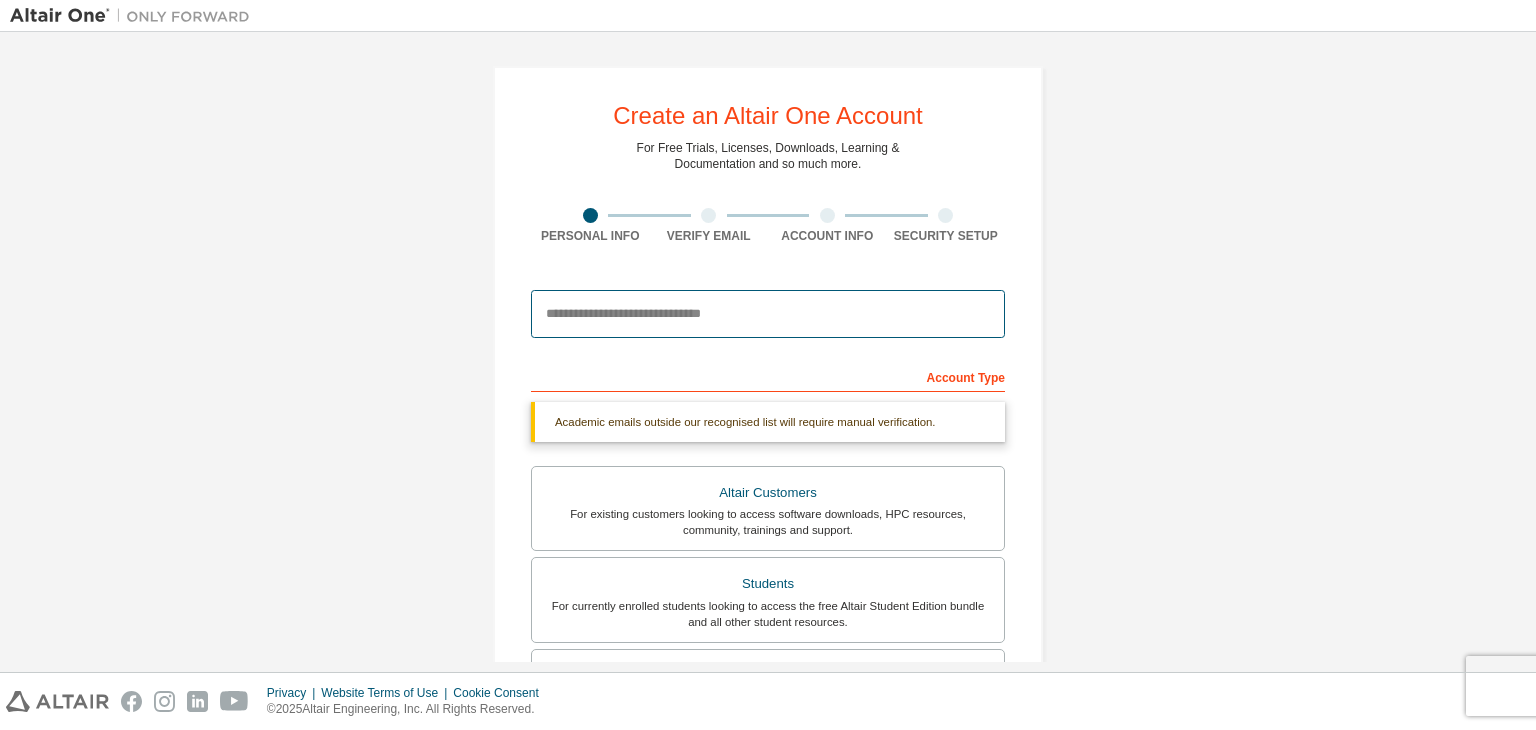 click at bounding box center (768, 314) 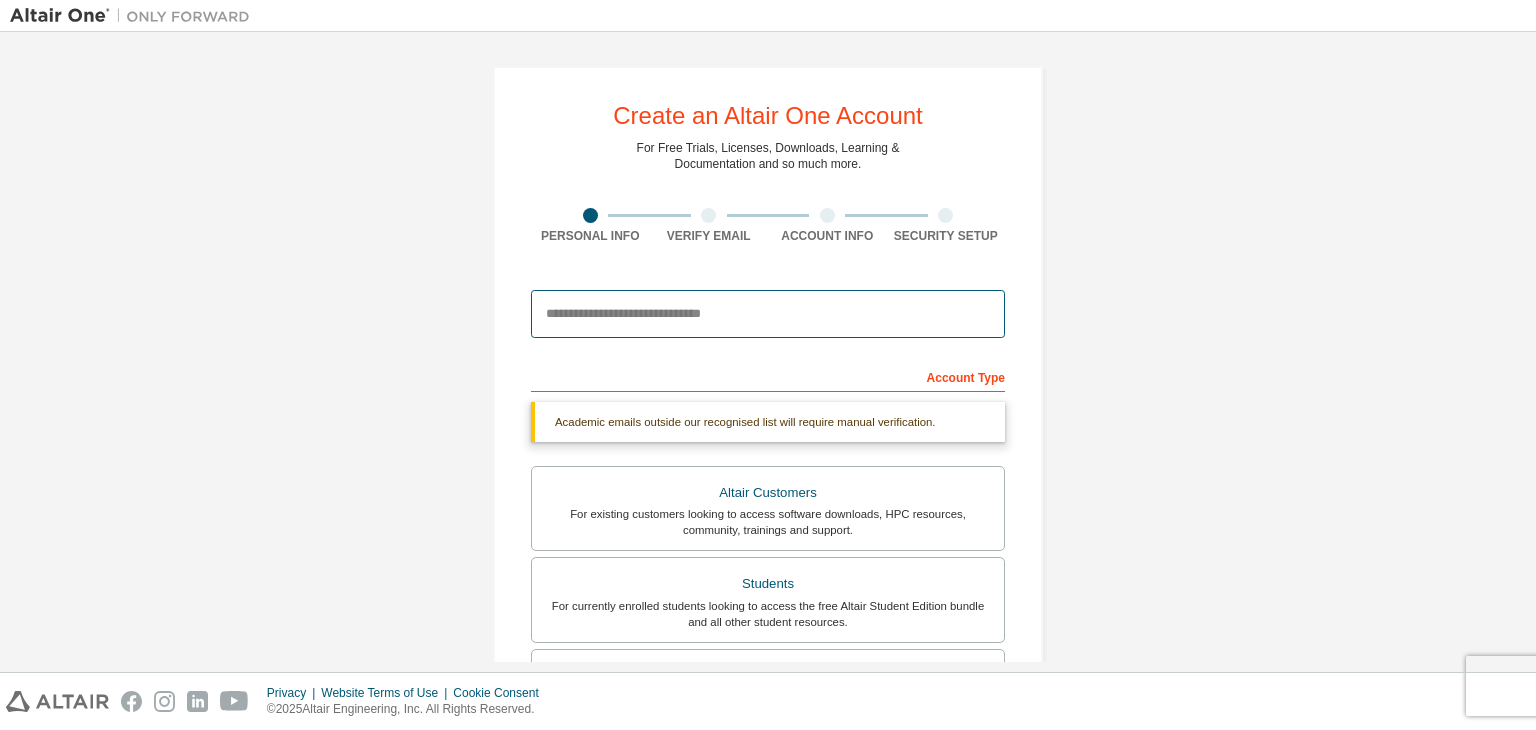 type on "**********" 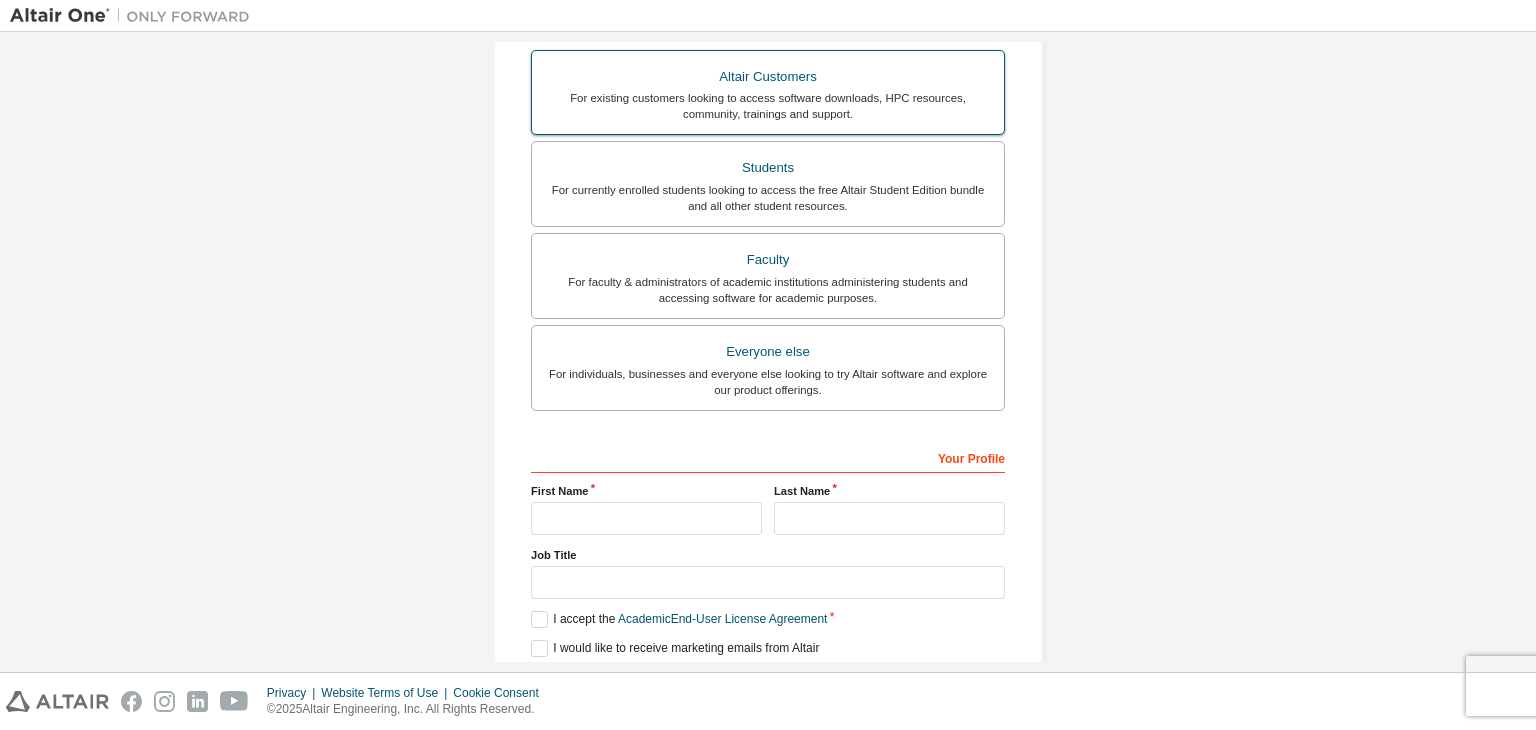 scroll, scrollTop: 487, scrollLeft: 0, axis: vertical 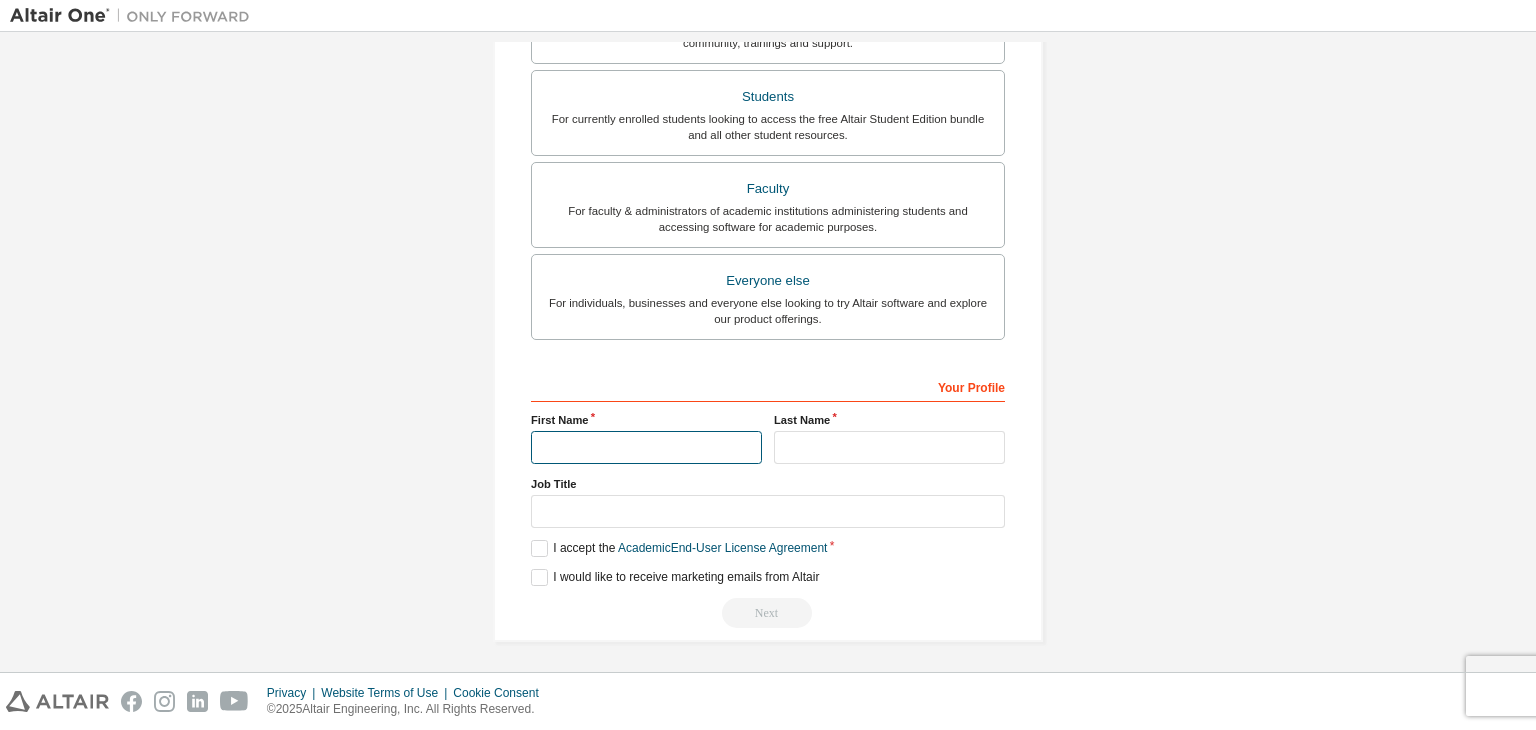 click at bounding box center (646, 447) 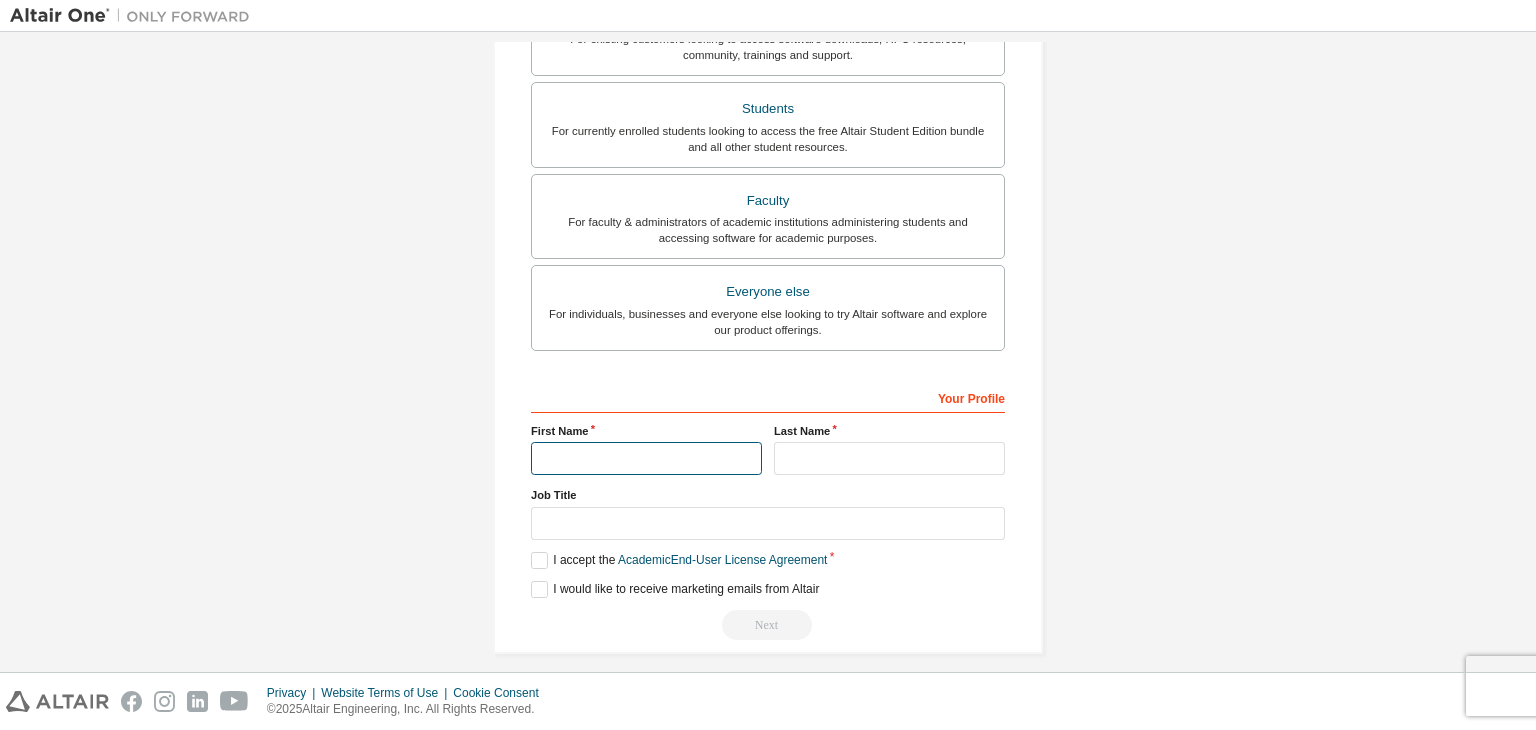 scroll, scrollTop: 498, scrollLeft: 0, axis: vertical 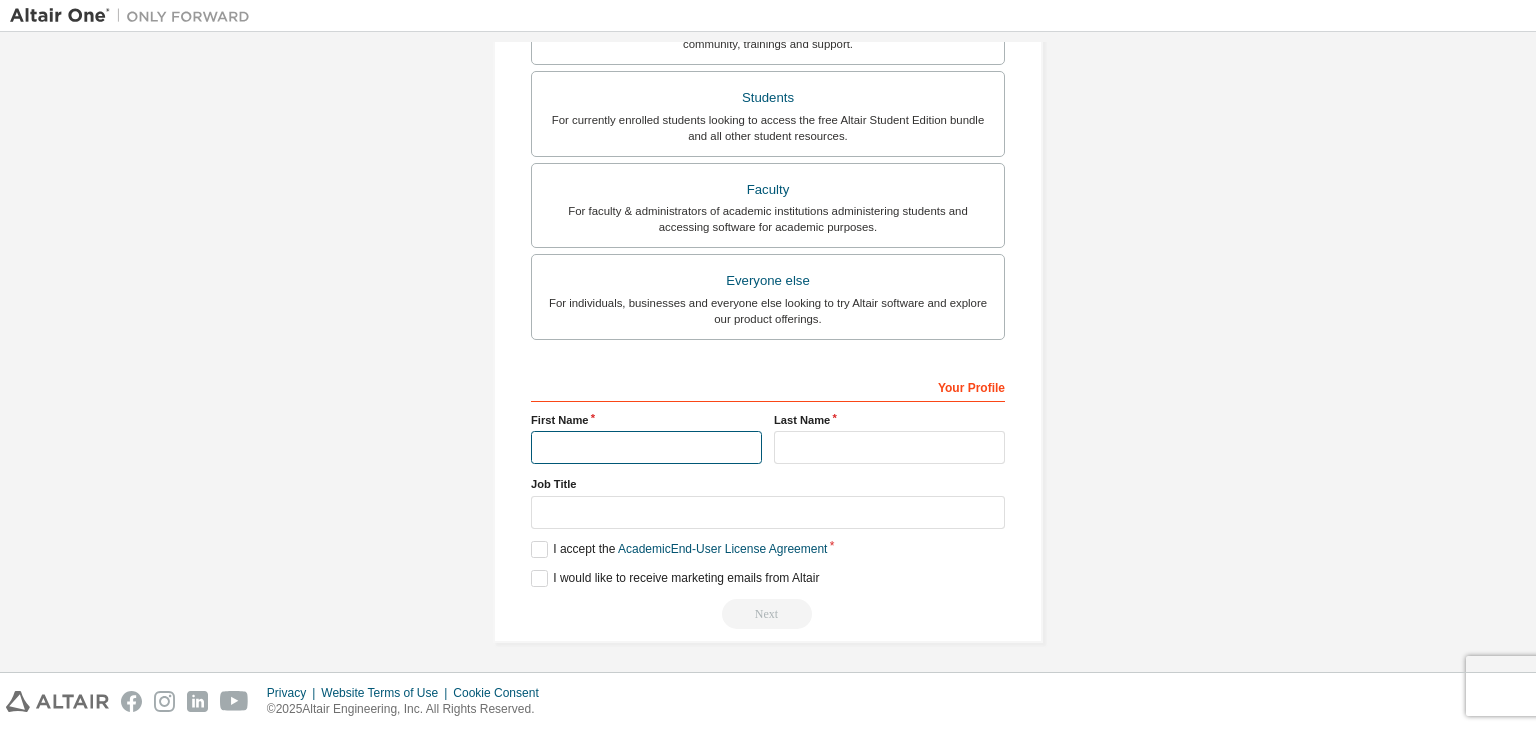 type on "*****" 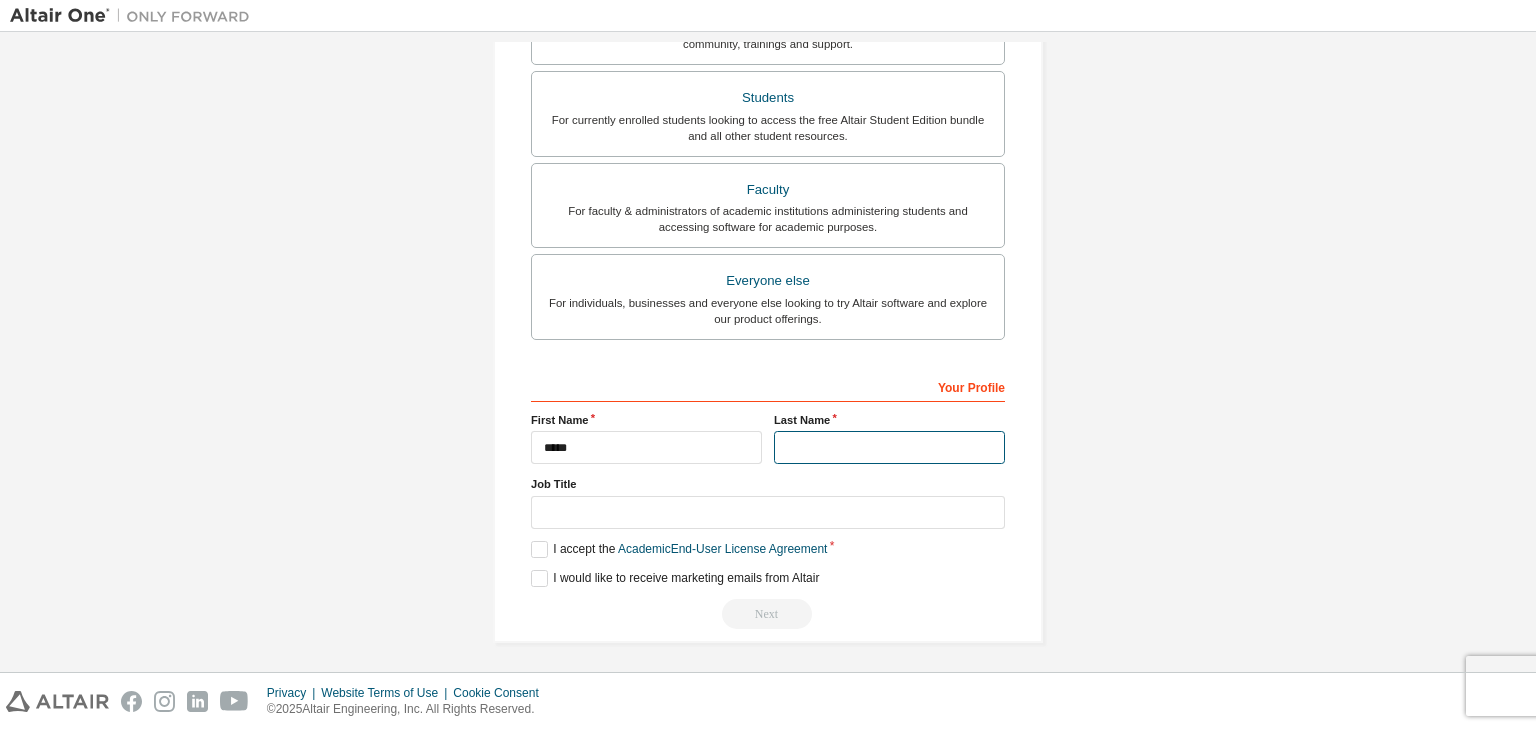 click at bounding box center [889, 447] 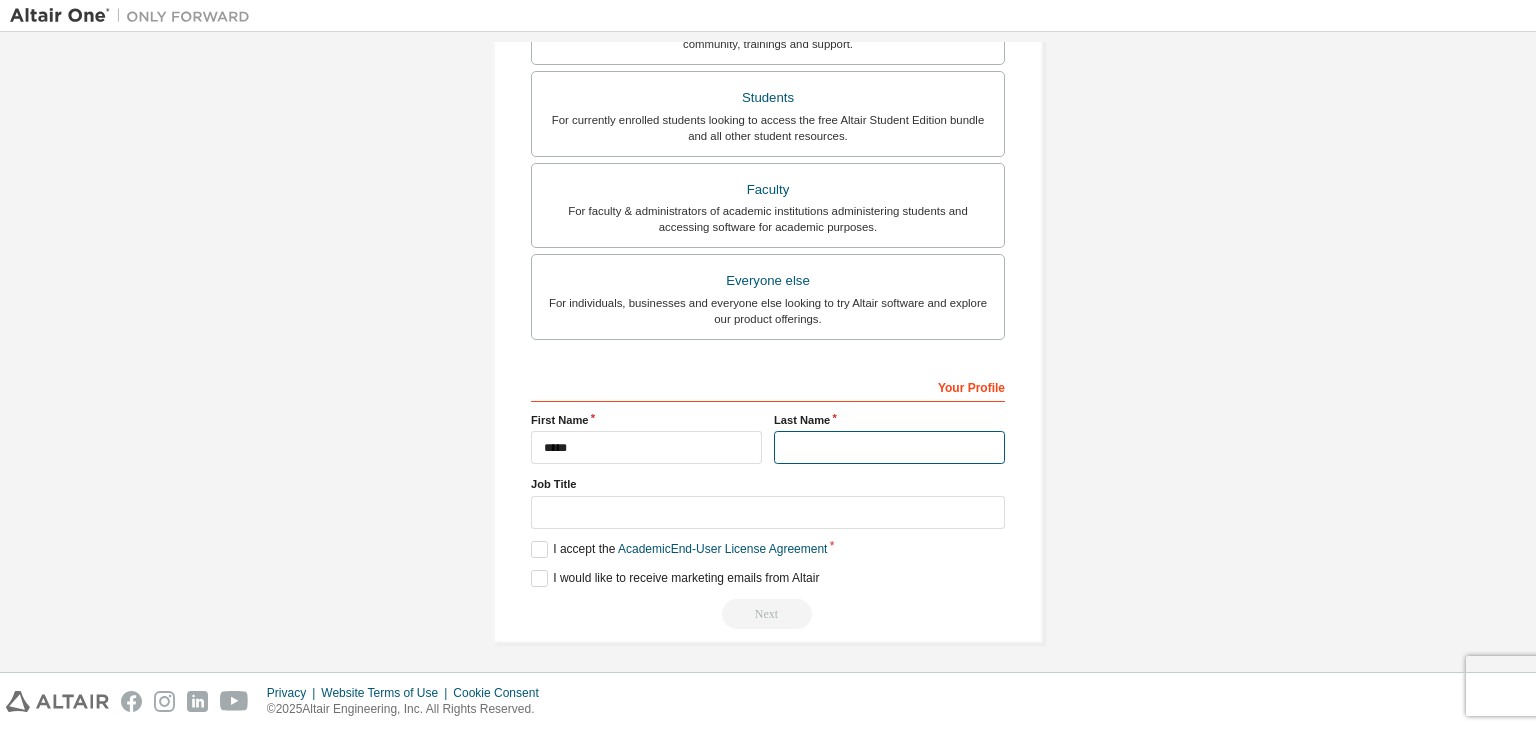 drag, startPoint x: 842, startPoint y: 433, endPoint x: 889, endPoint y: 491, distance: 74.65253 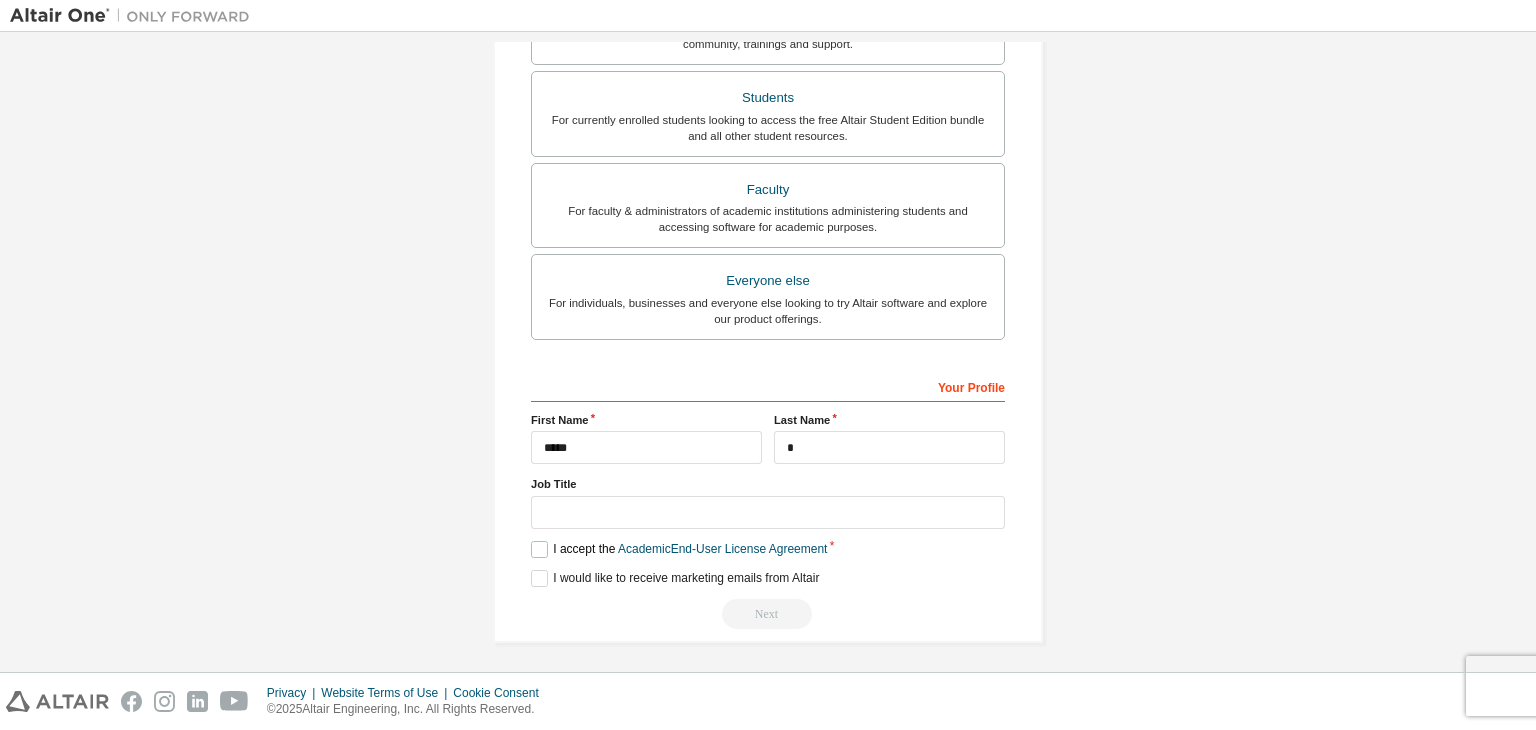 drag, startPoint x: 534, startPoint y: 538, endPoint x: 527, endPoint y: 588, distance: 50.48762 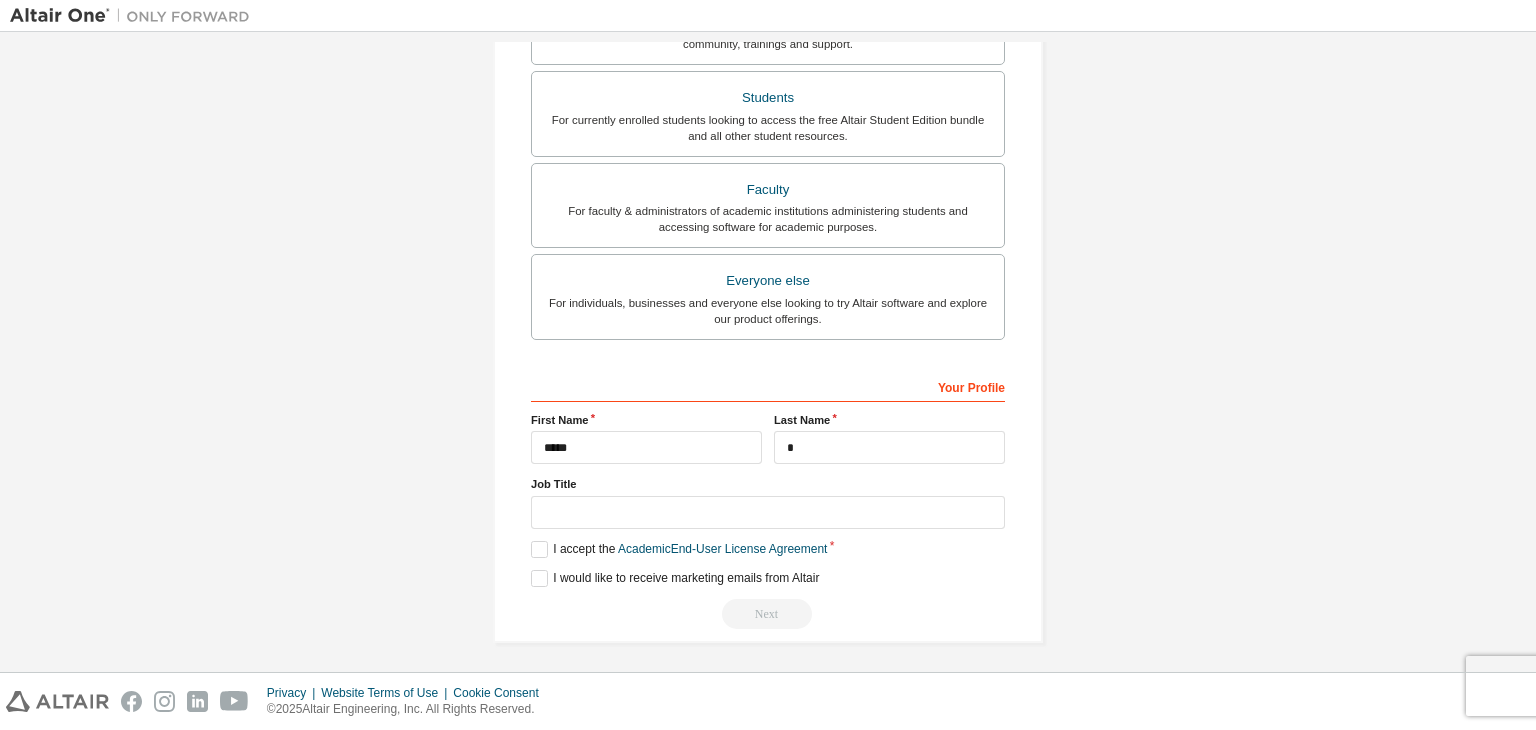 click on "Your Profile First Name ***** Last Name * Job Title Please provide State/Province to help us route sales and support resources to you more efficiently. I accept the   Academic   End-User License Agreement I would like to receive marketing emails from Altair Next" at bounding box center (768, 499) 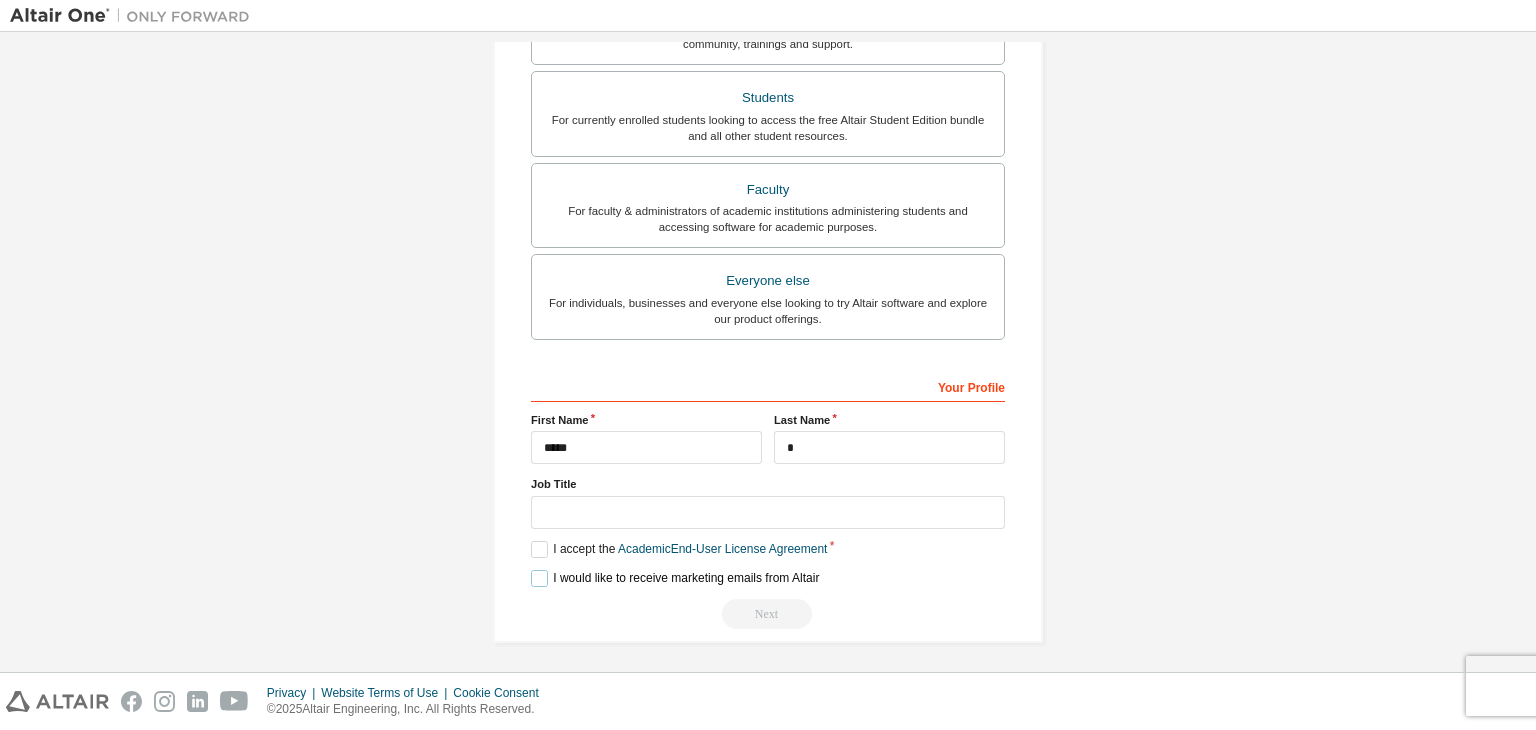 click on "I would like to receive marketing emails from Altair" at bounding box center (675, 578) 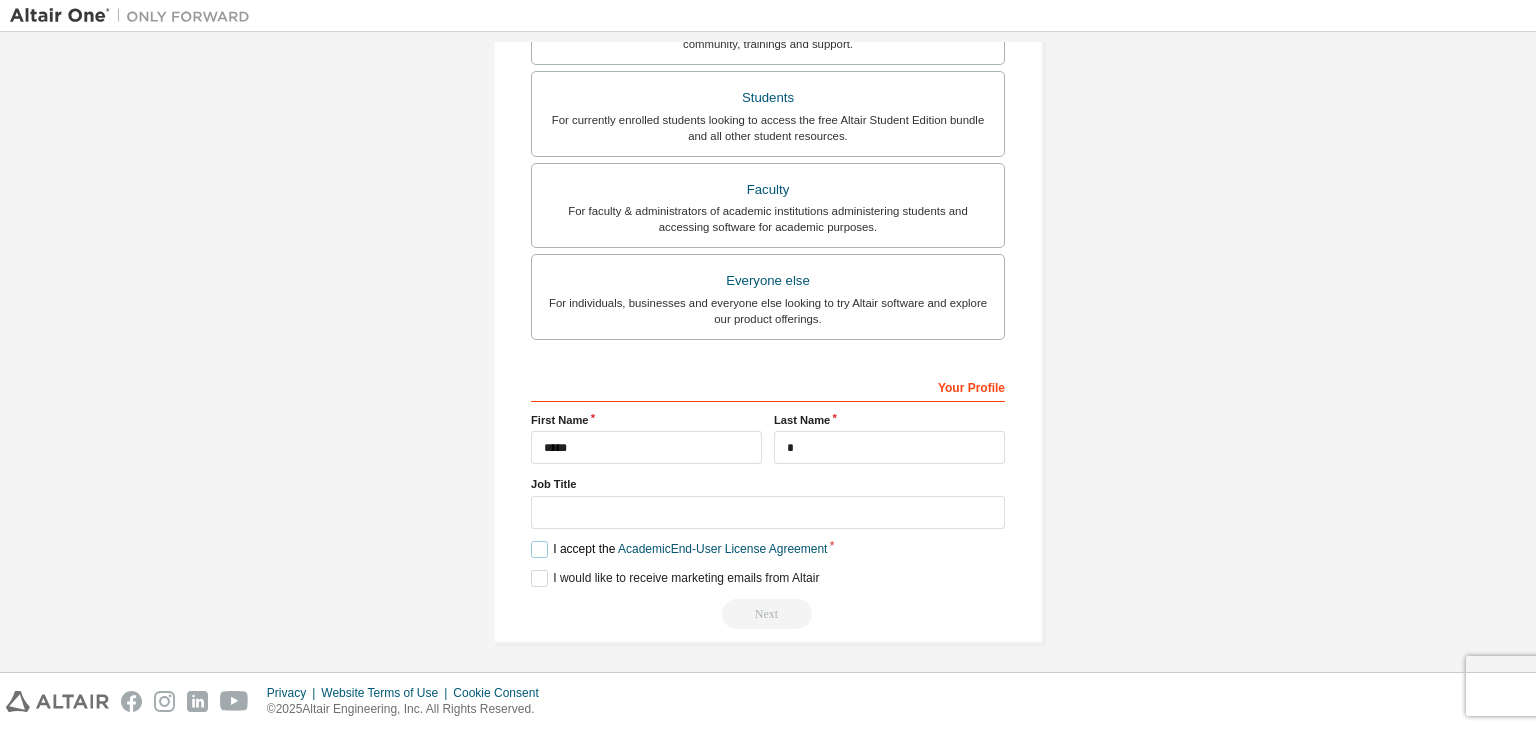 click on "I accept the   Academic   End-User License Agreement" at bounding box center (679, 549) 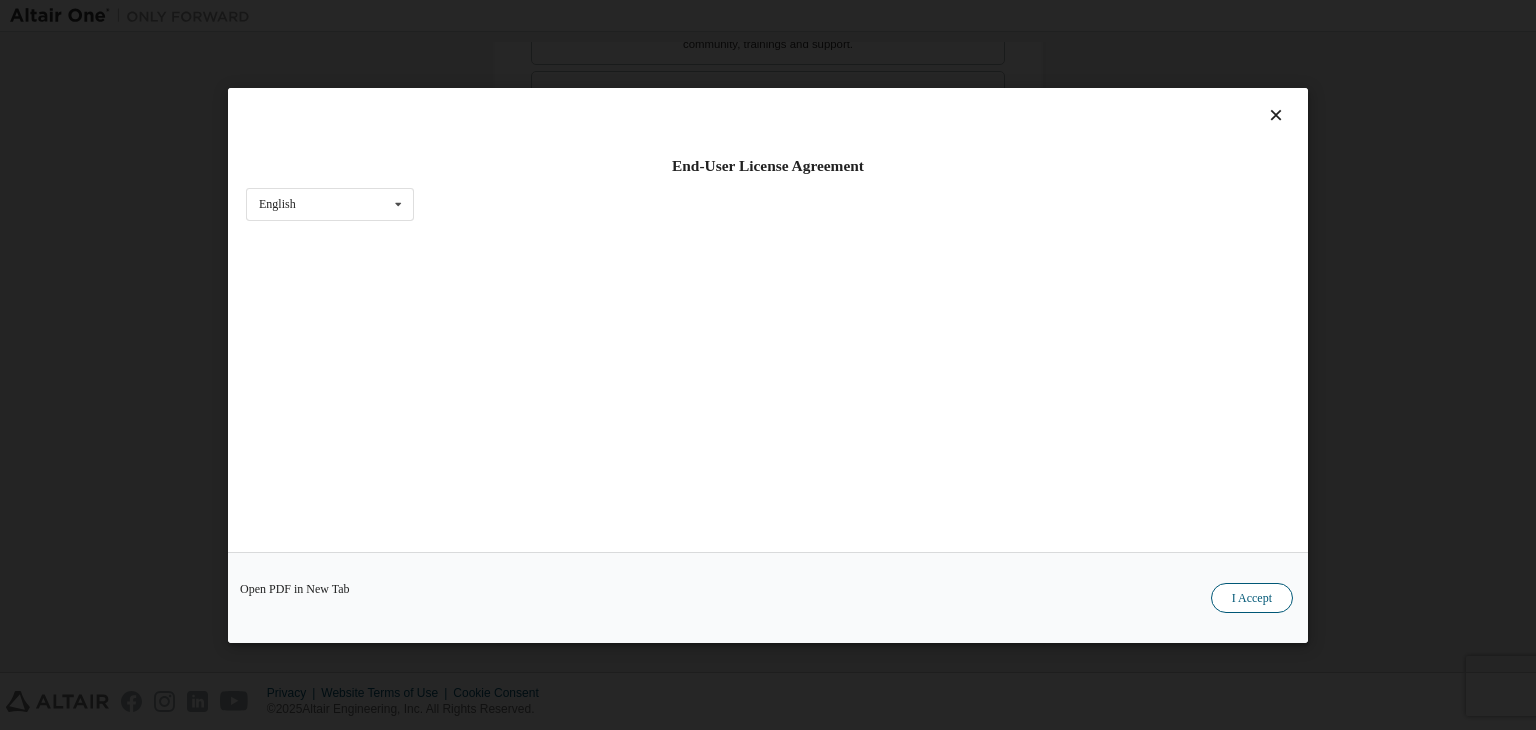 click on "I Accept" at bounding box center (1252, 598) 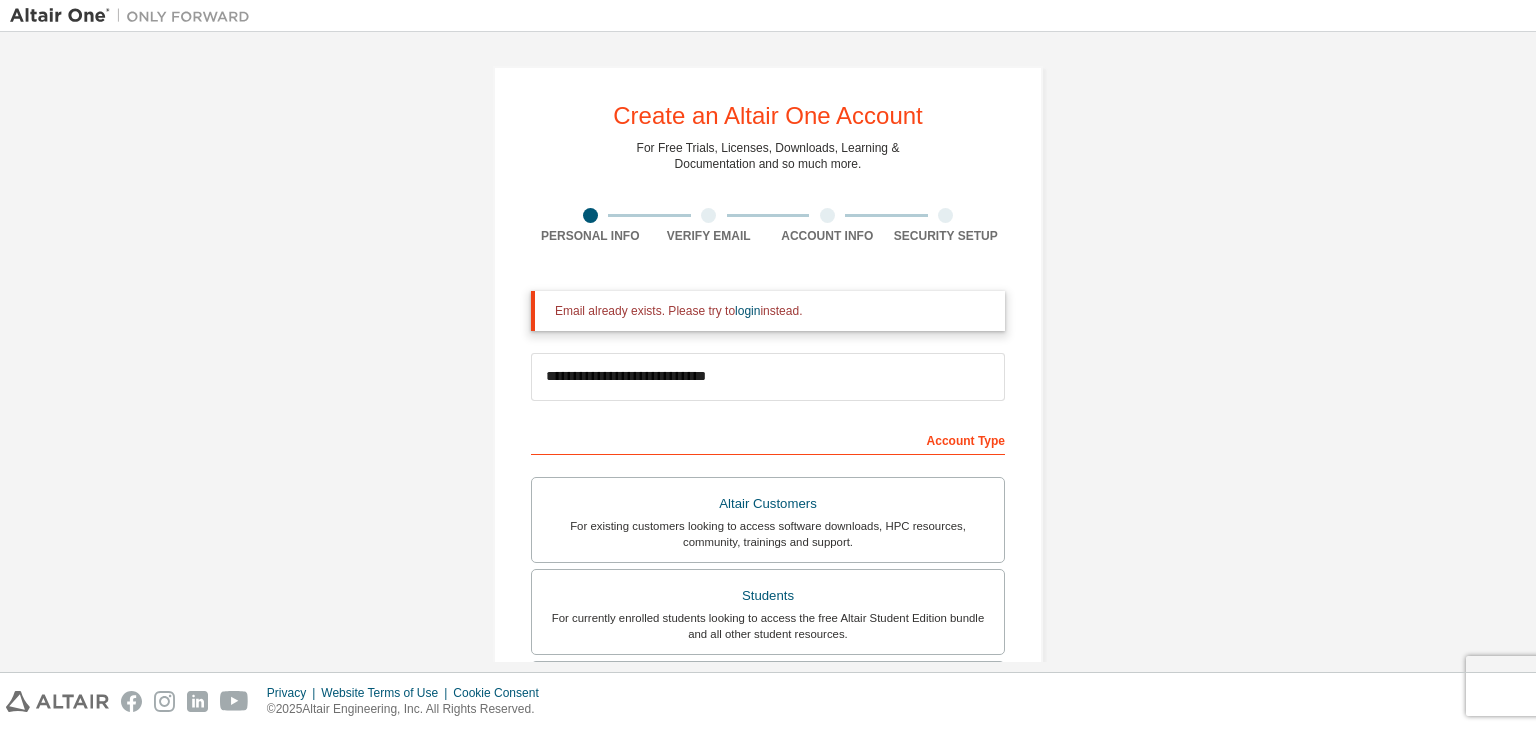 scroll, scrollTop: 498, scrollLeft: 0, axis: vertical 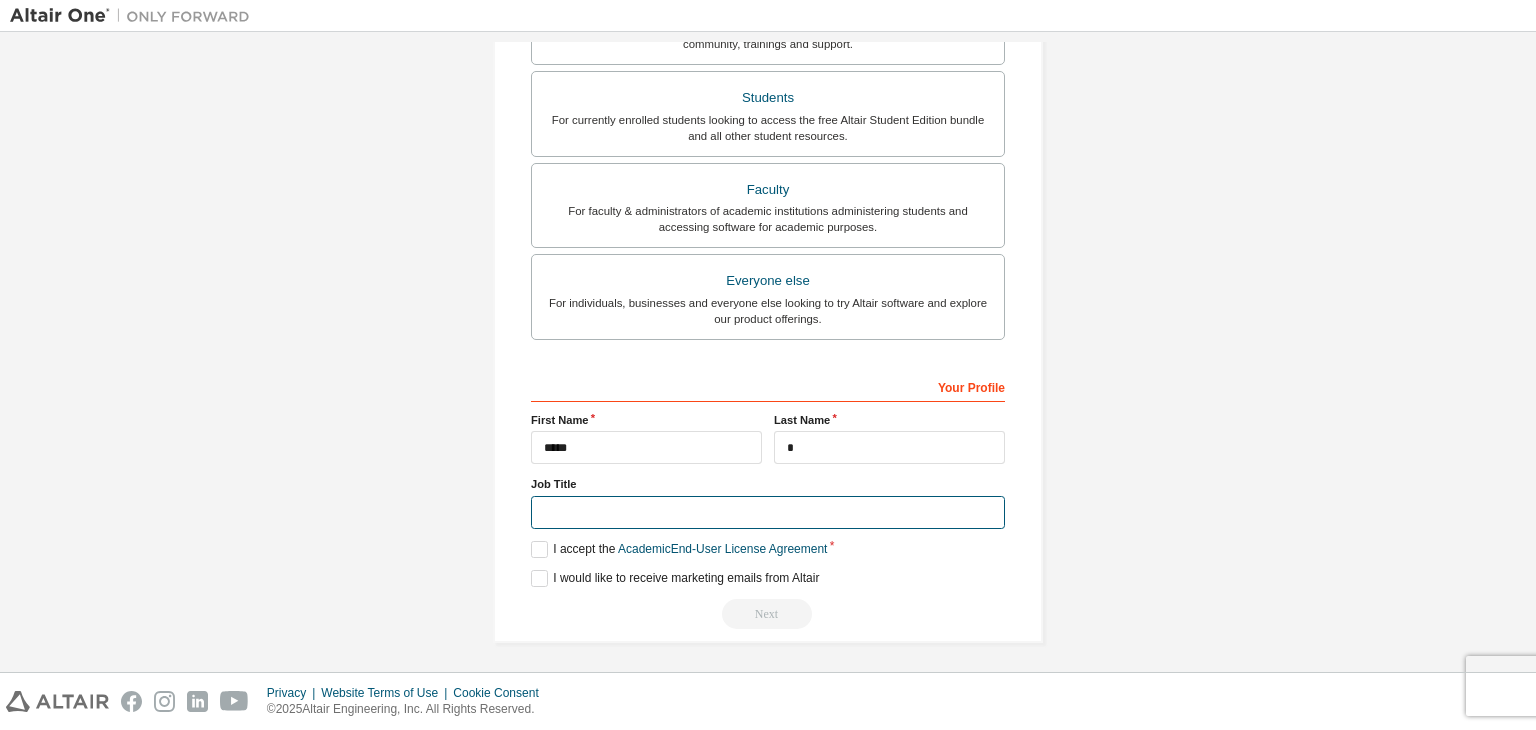 click at bounding box center (768, 512) 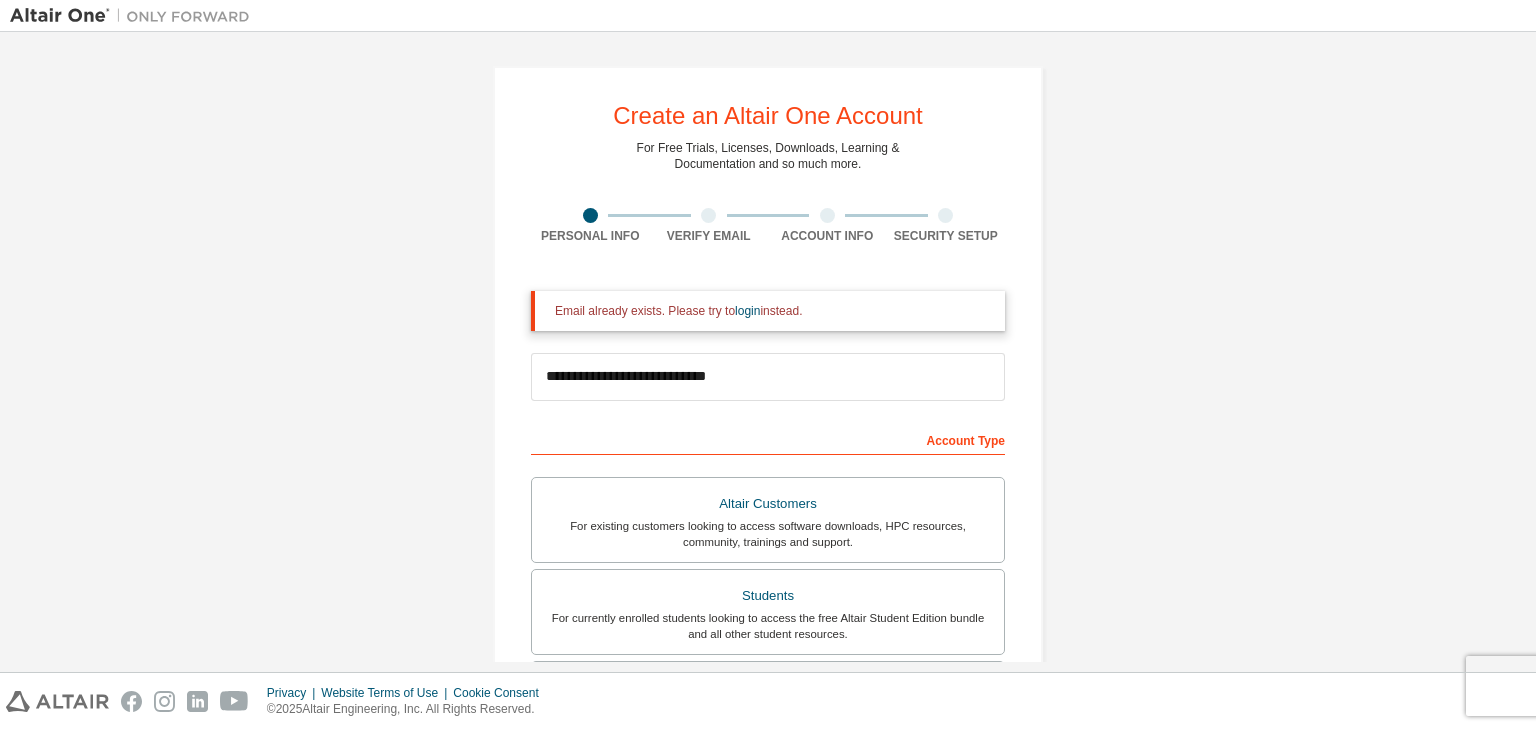 scroll, scrollTop: 498, scrollLeft: 0, axis: vertical 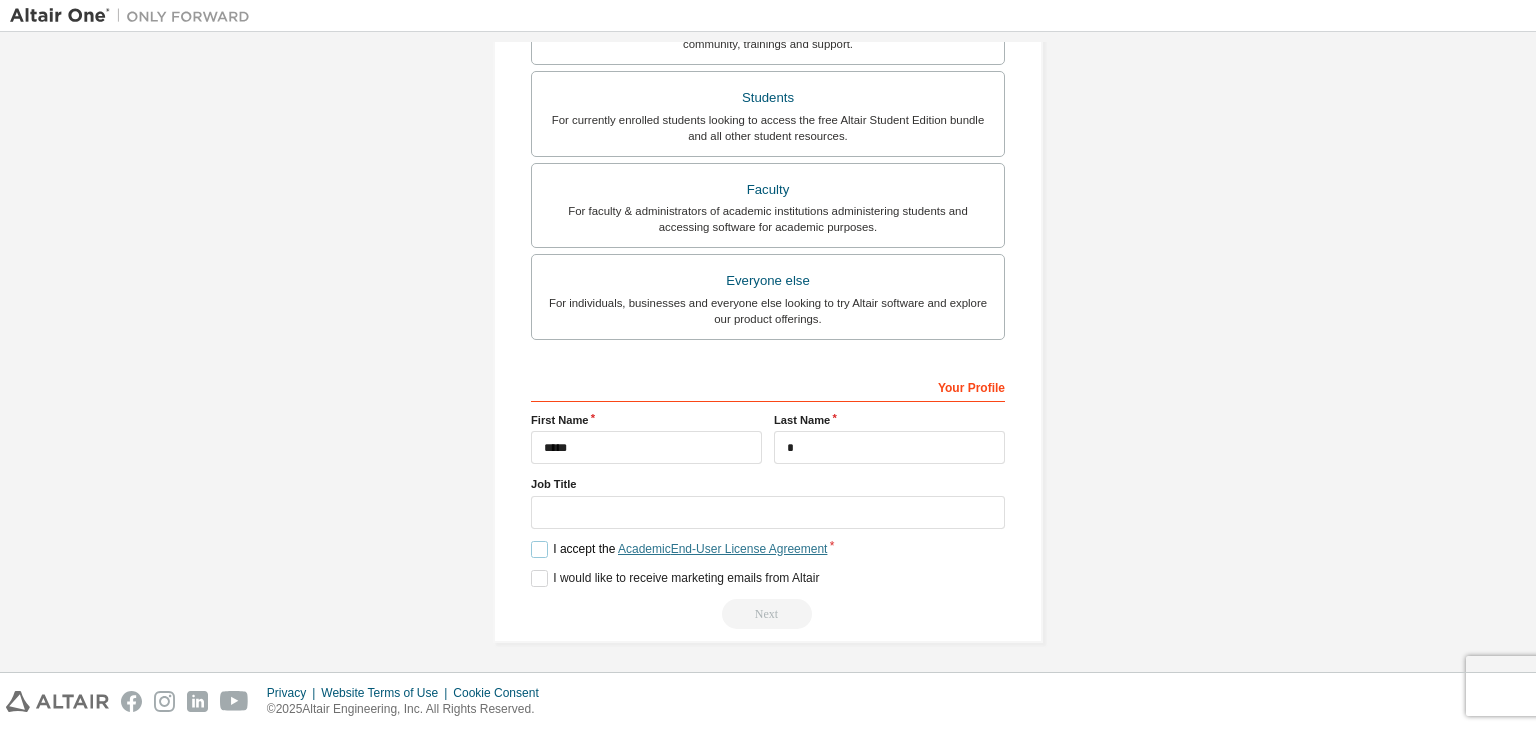 click on "Academic   End-User License Agreement" at bounding box center (722, 549) 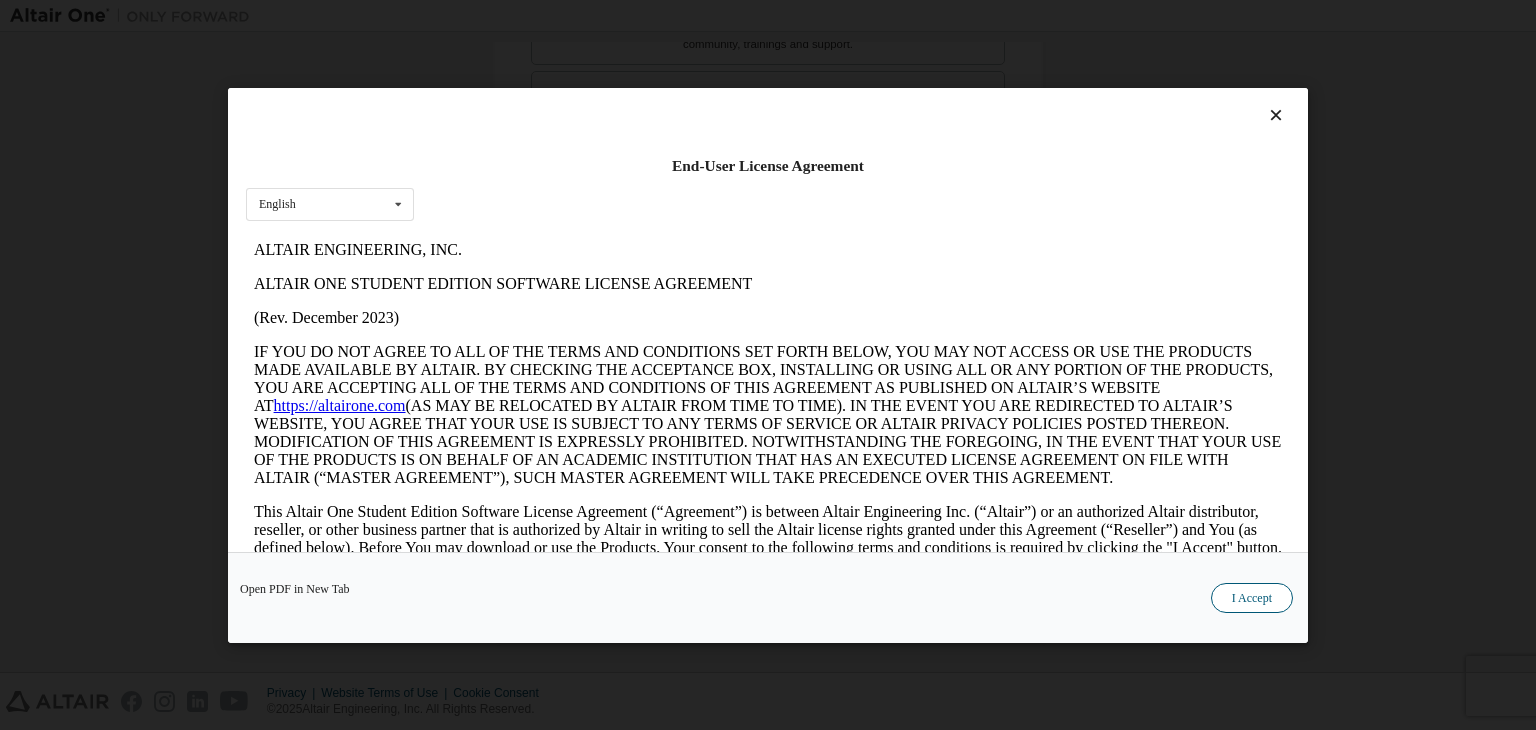 scroll, scrollTop: 0, scrollLeft: 0, axis: both 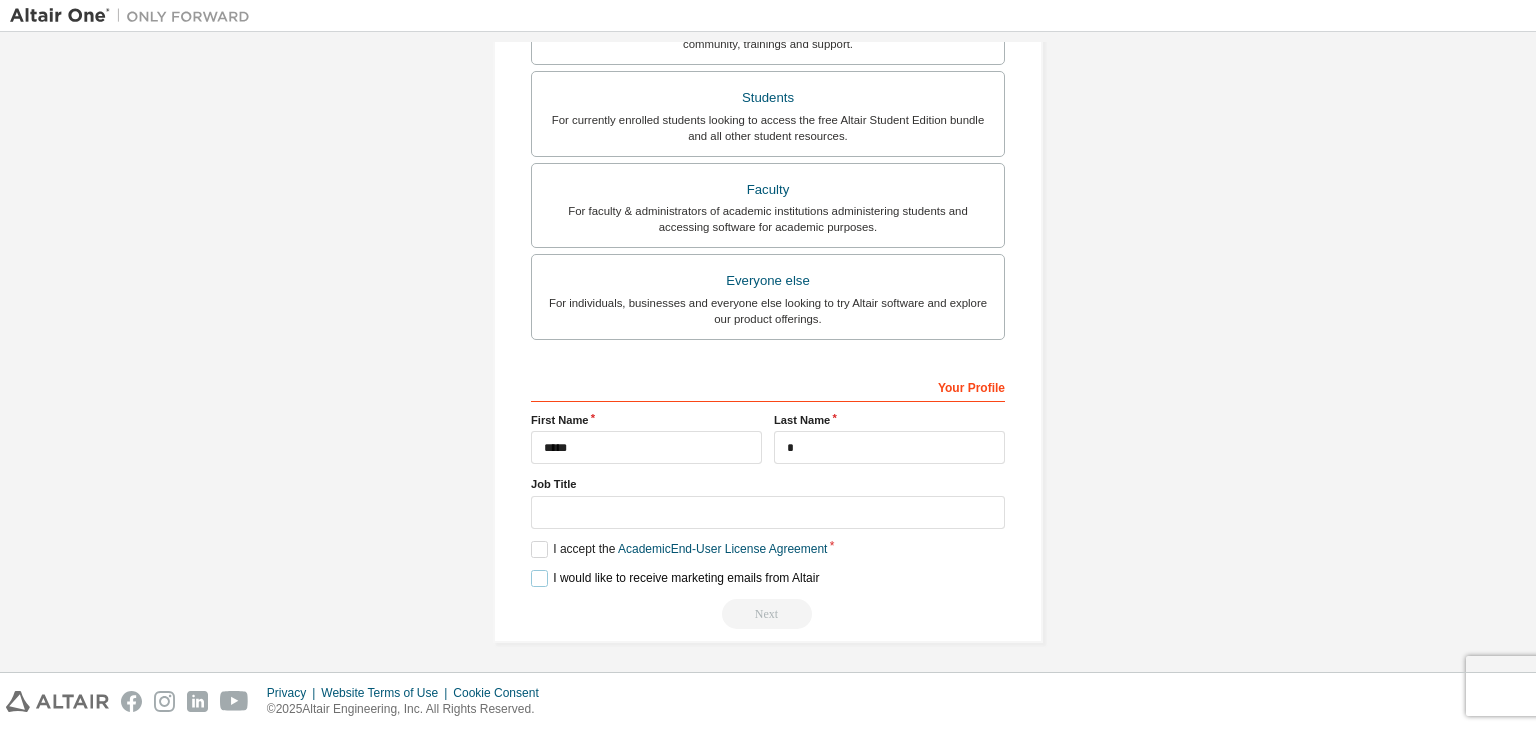 click on "I would like to receive marketing emails from Altair" at bounding box center [675, 578] 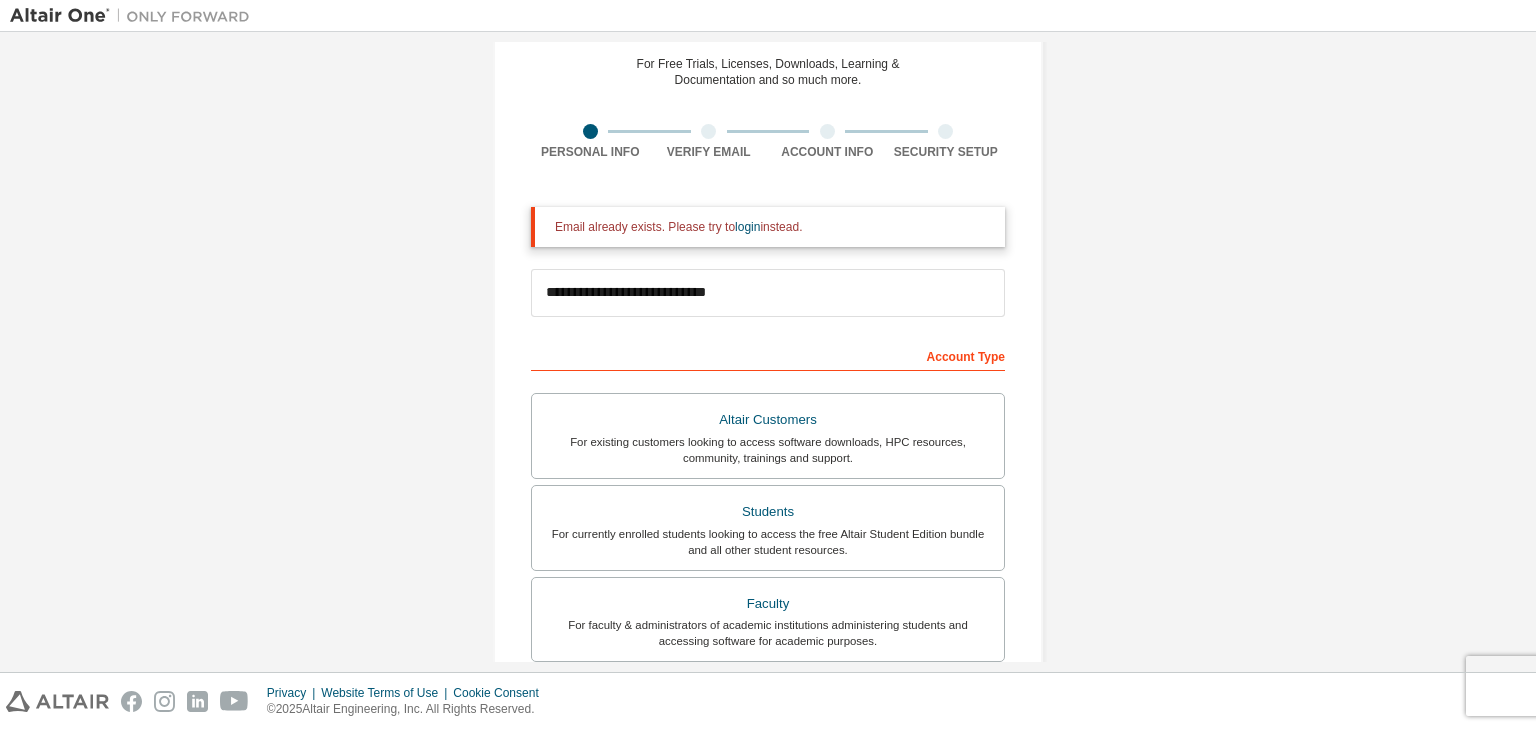 scroll, scrollTop: 76, scrollLeft: 0, axis: vertical 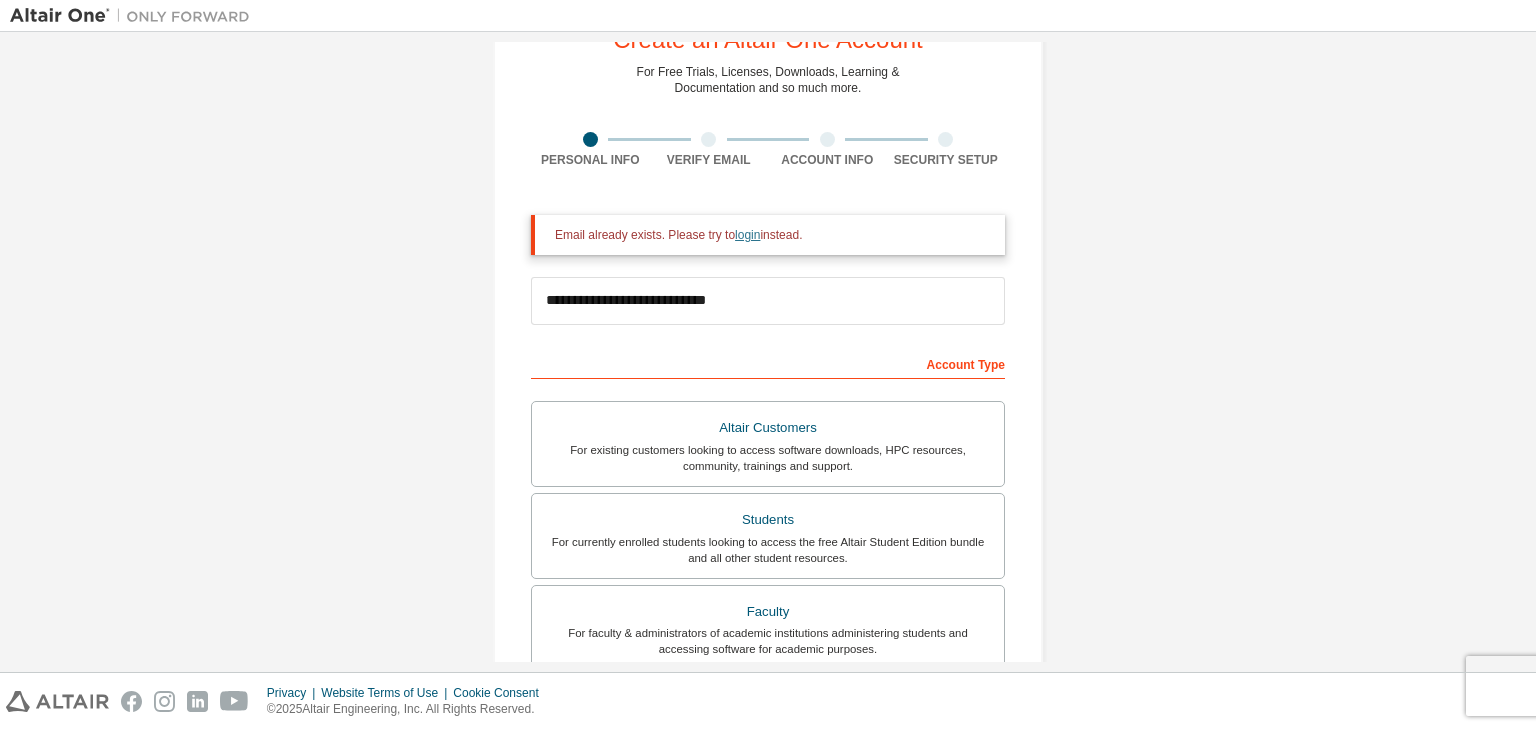 click on "login" at bounding box center (747, 235) 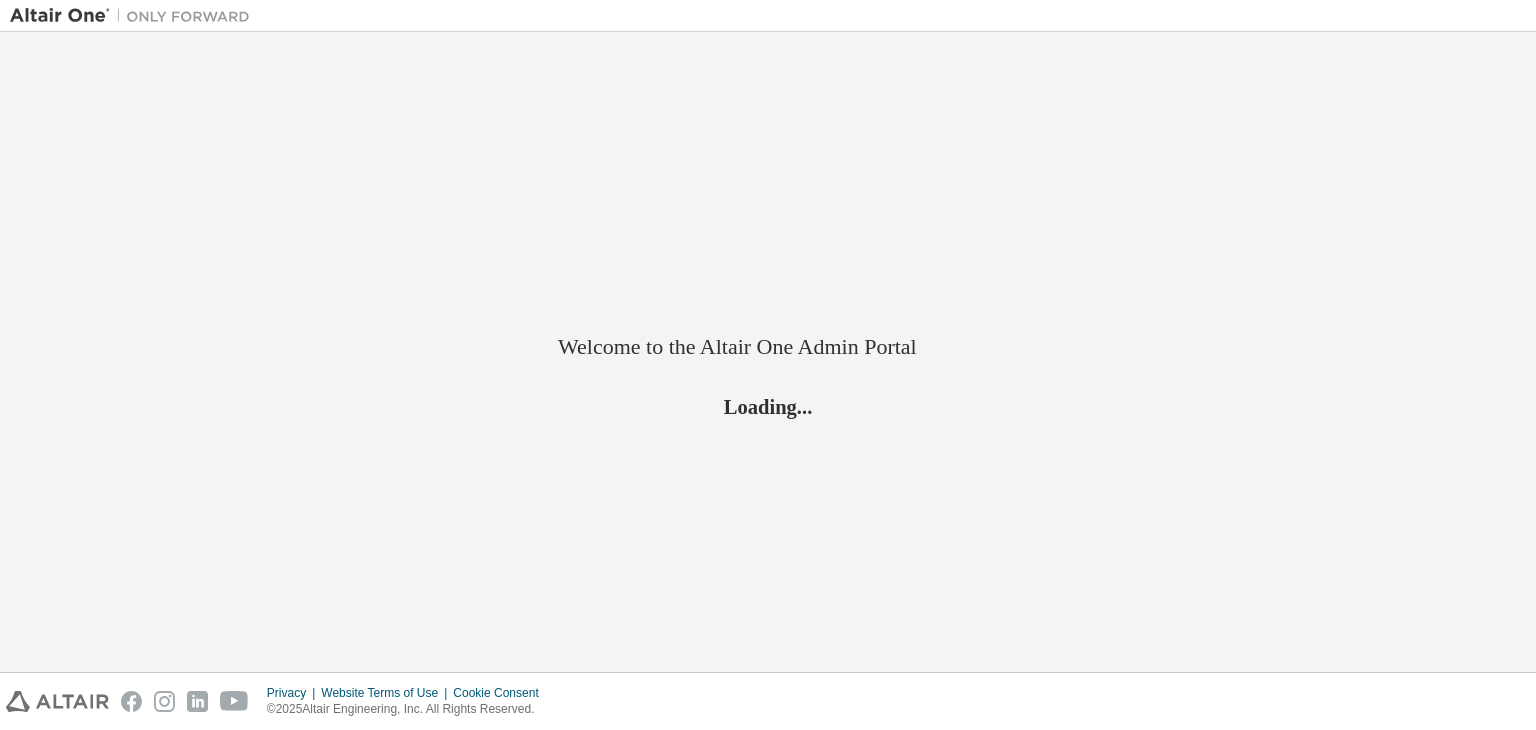scroll, scrollTop: 0, scrollLeft: 0, axis: both 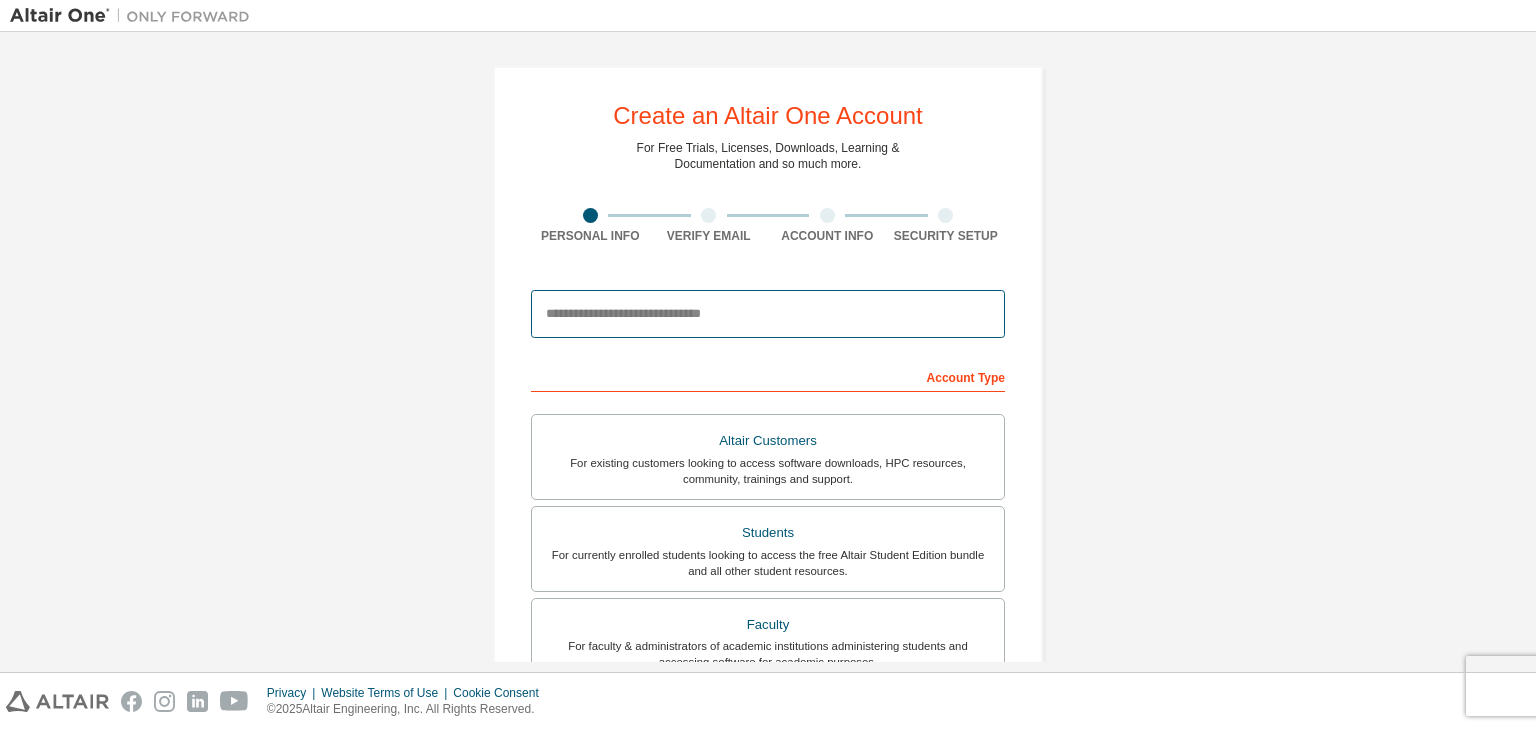 click at bounding box center (768, 314) 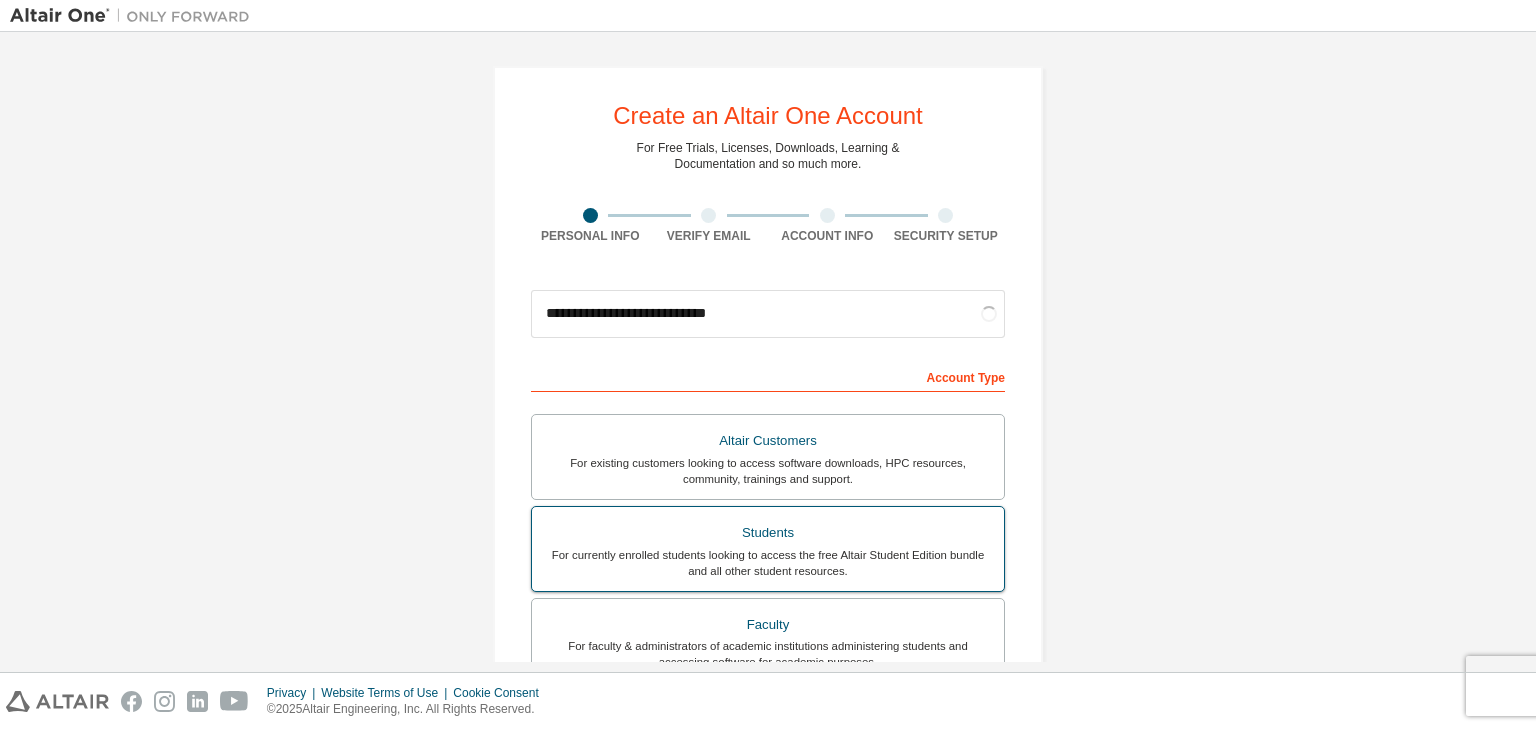 click on "Students" at bounding box center [768, 533] 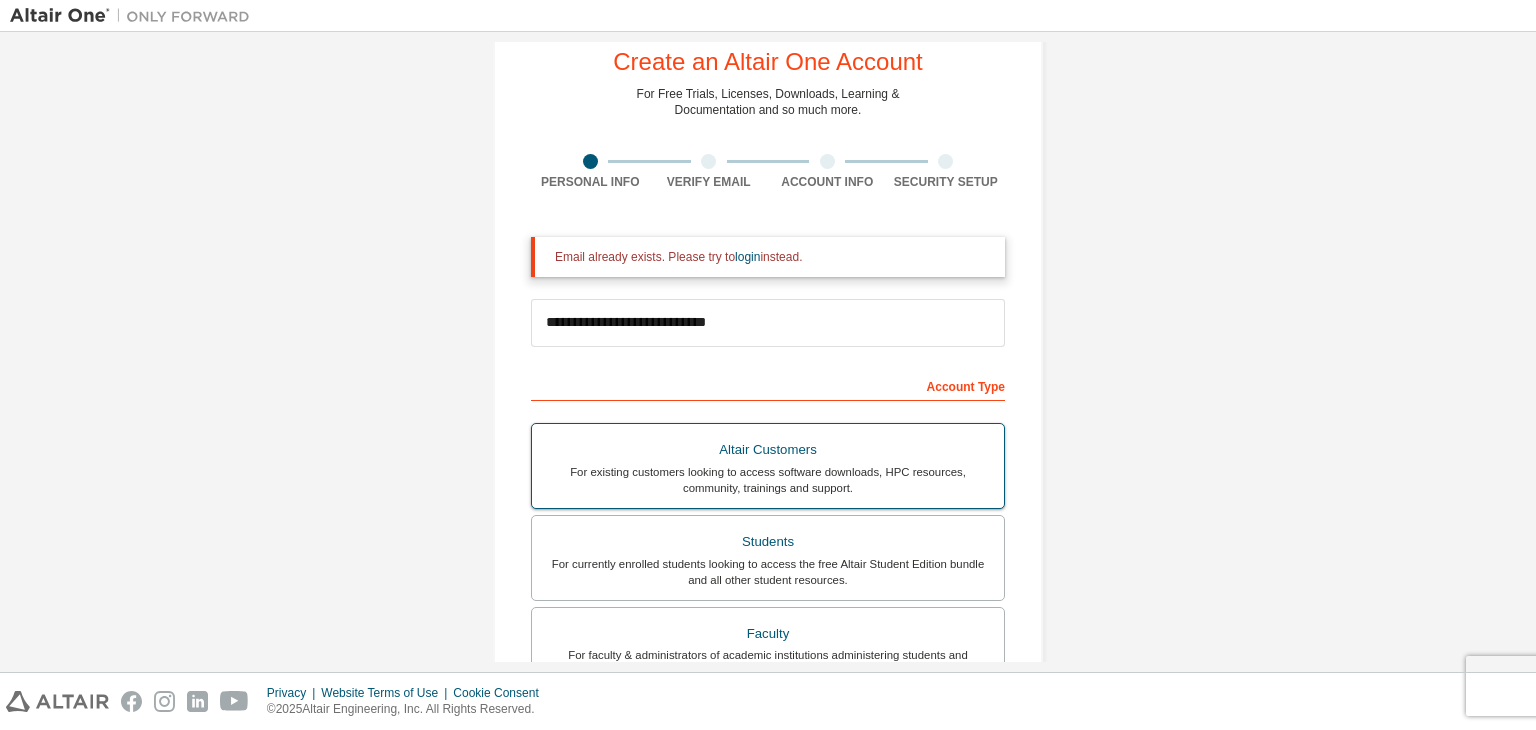 scroll, scrollTop: 55, scrollLeft: 0, axis: vertical 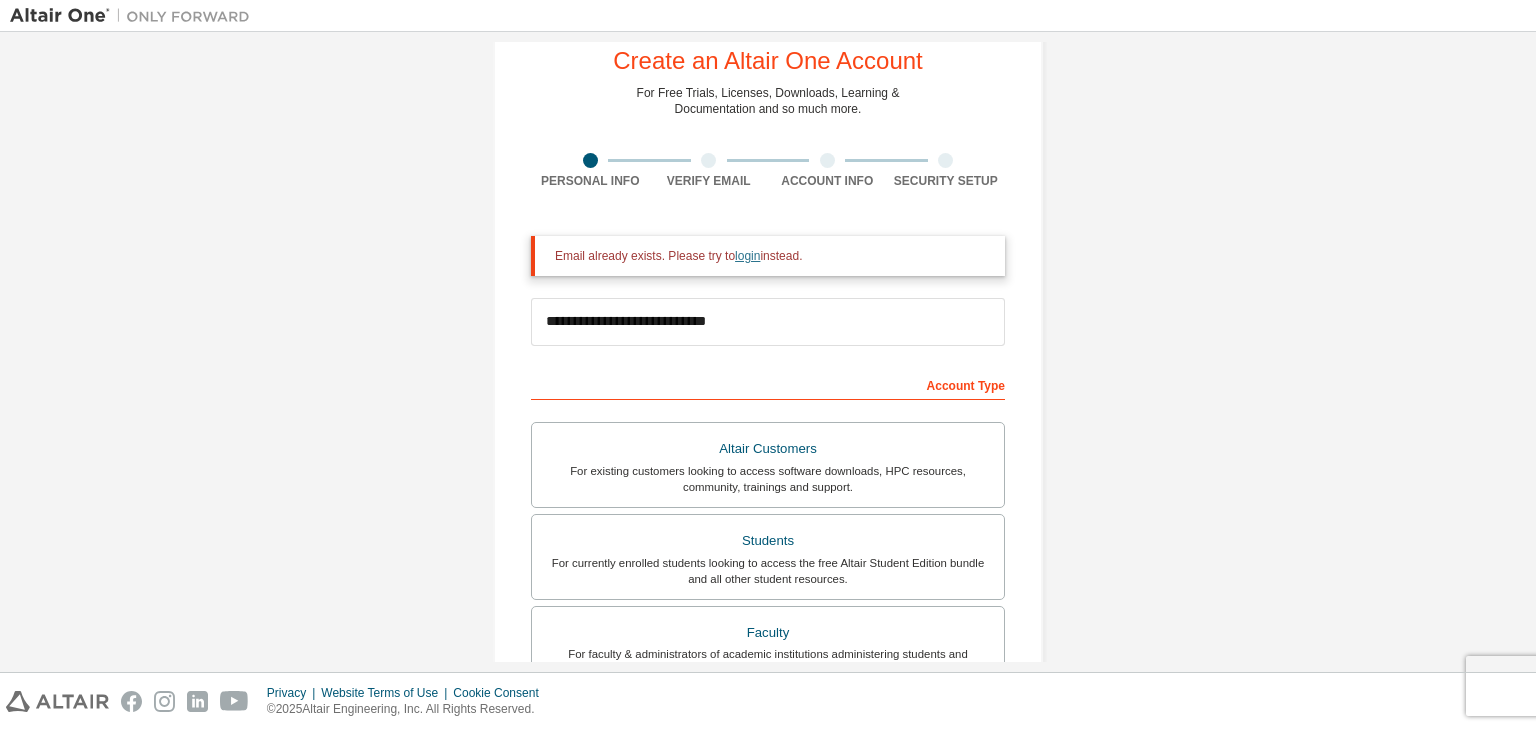 click on "login" at bounding box center (747, 256) 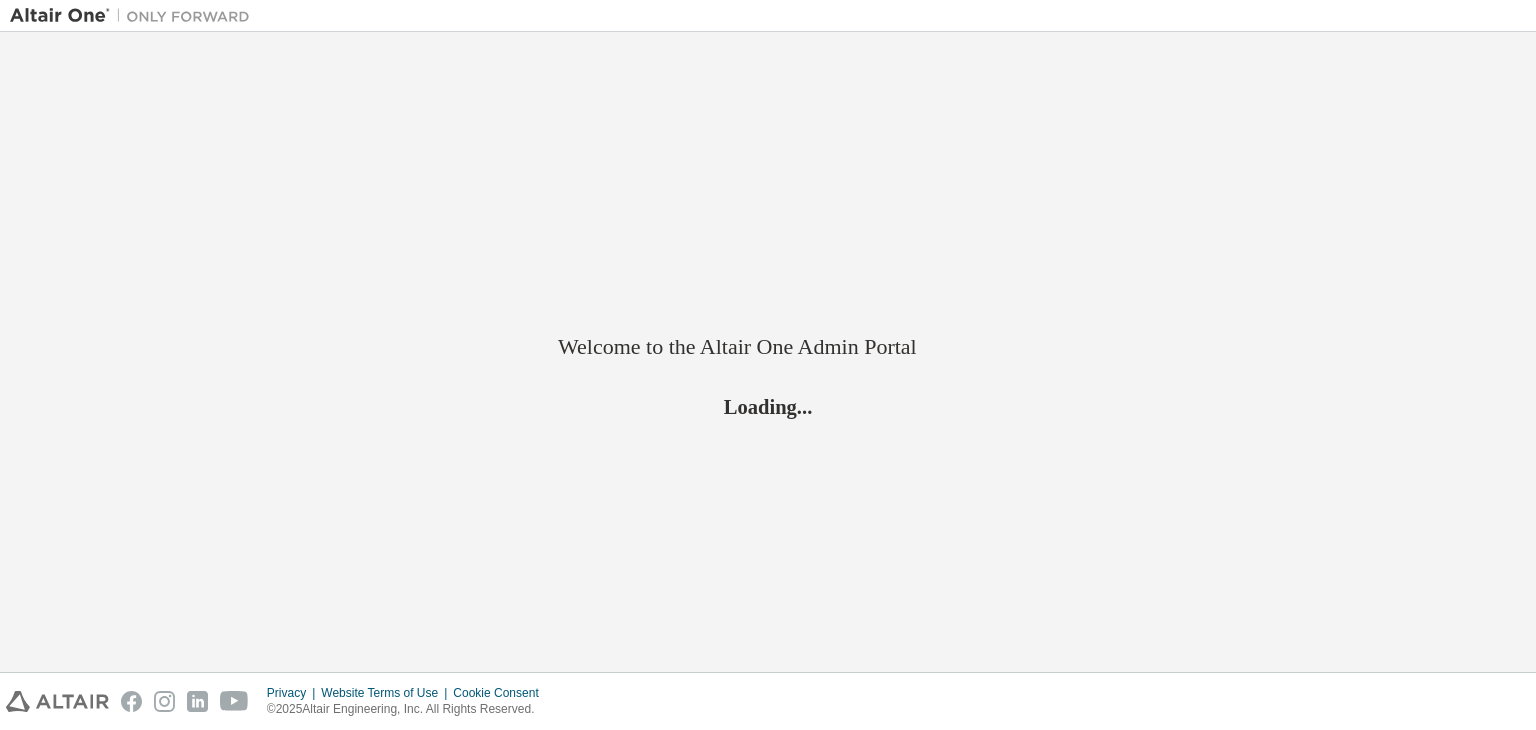 scroll, scrollTop: 0, scrollLeft: 0, axis: both 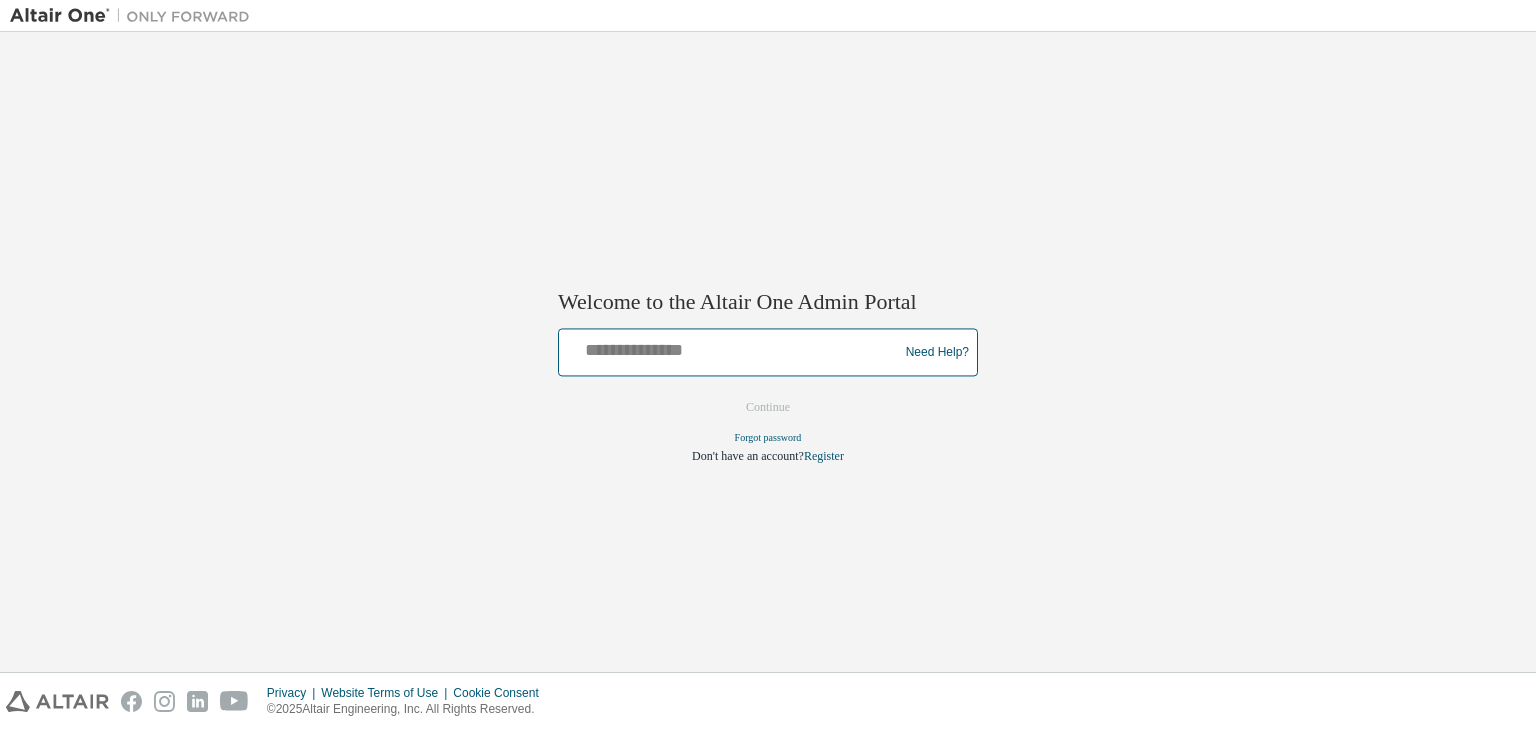 click at bounding box center [731, 348] 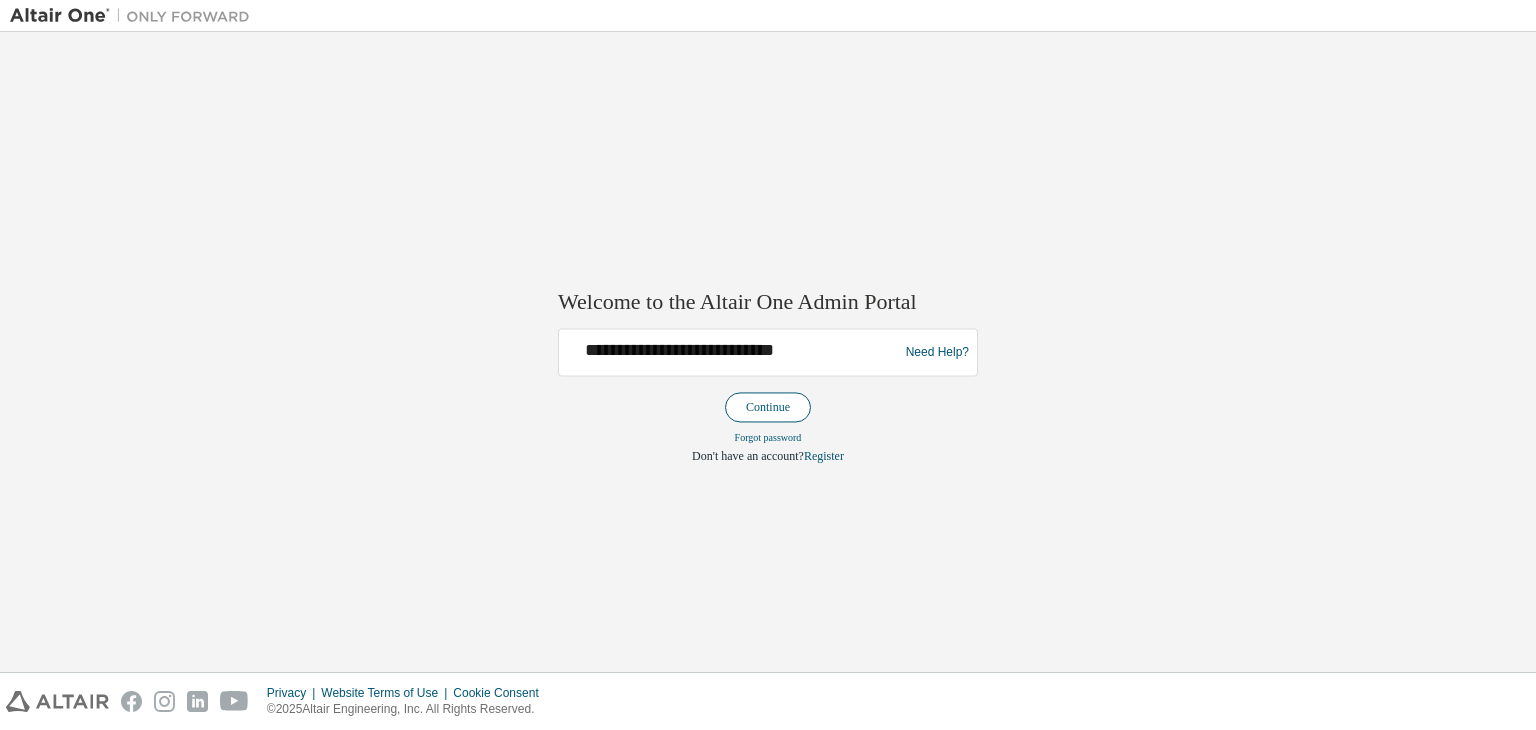 click on "Continue" at bounding box center (768, 408) 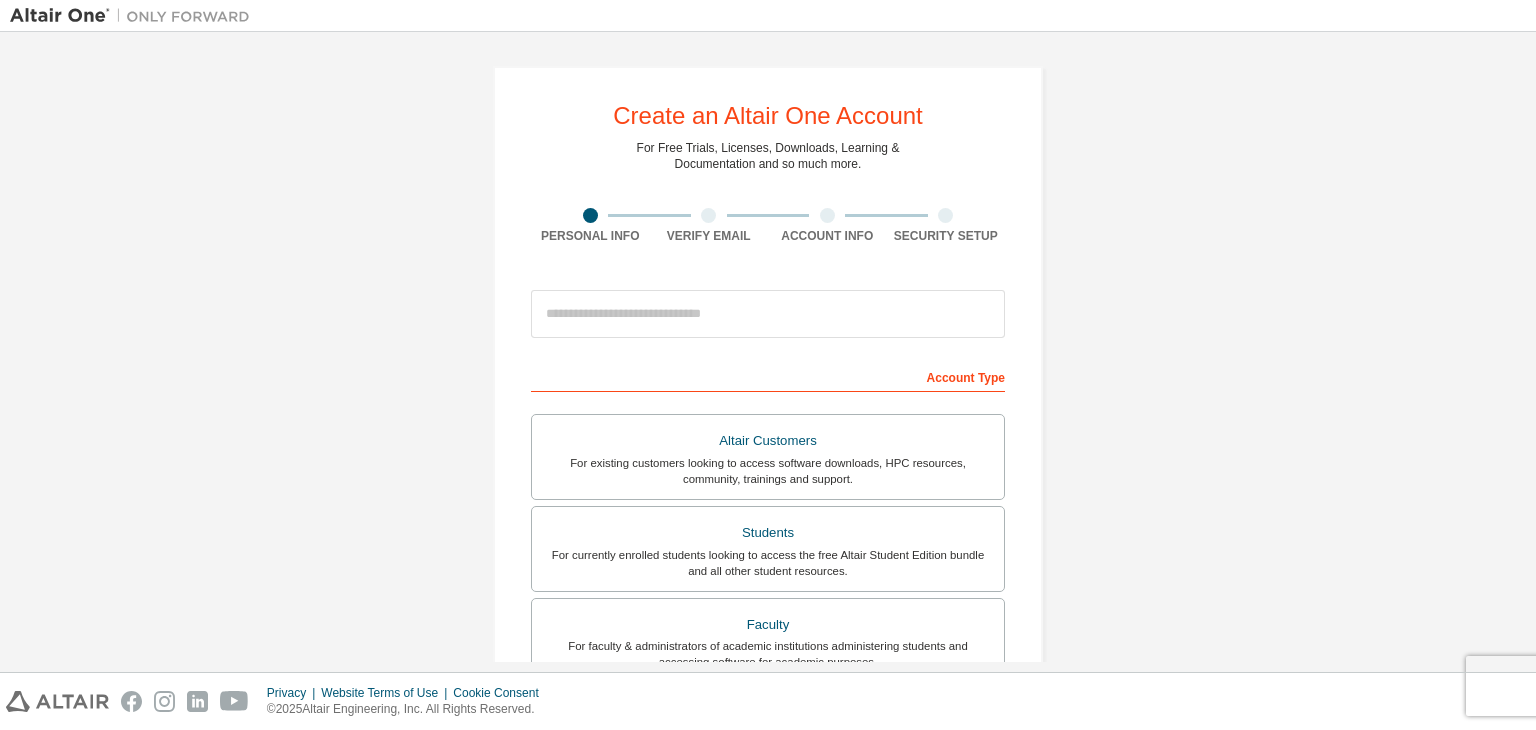 scroll, scrollTop: 0, scrollLeft: 0, axis: both 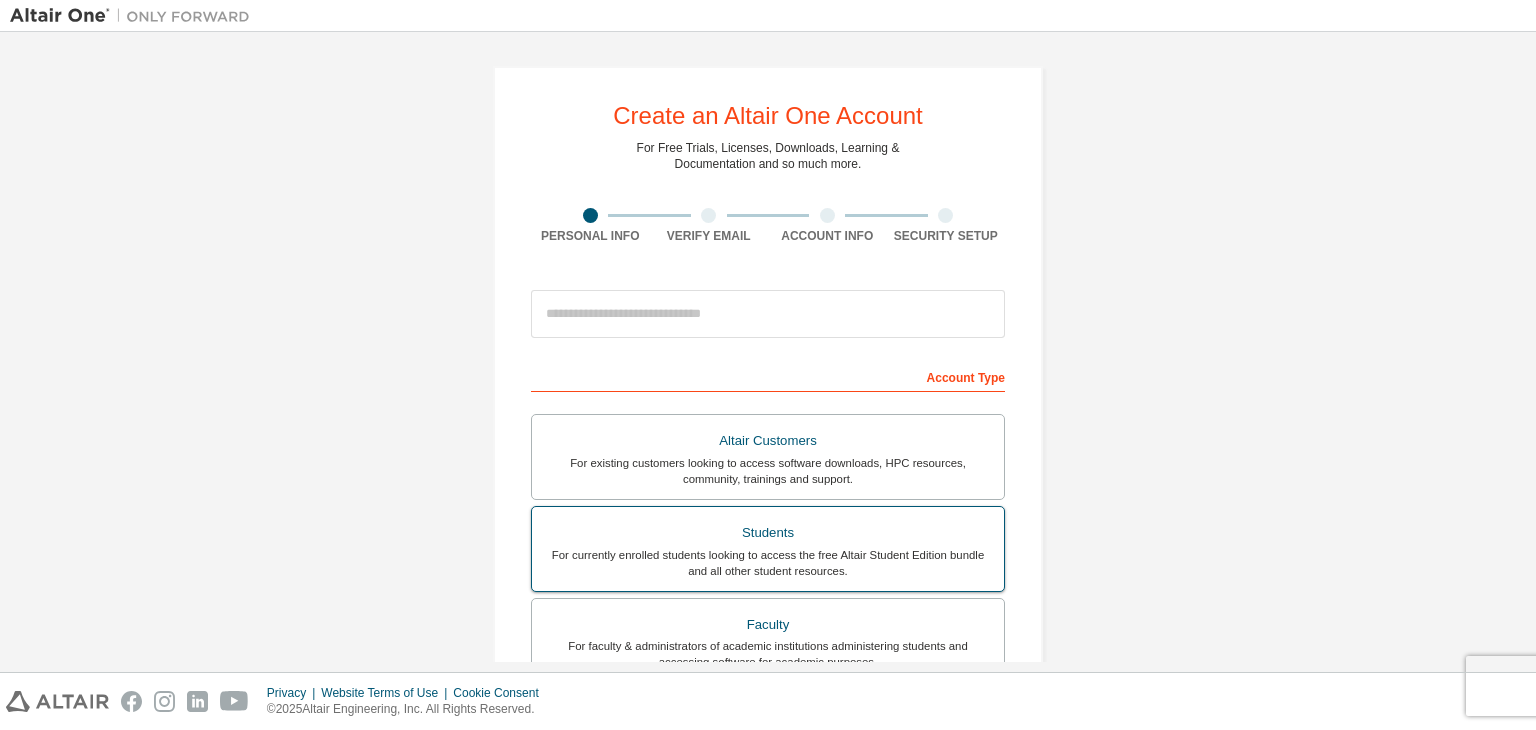click on "For currently enrolled students looking to access the free Altair Student Edition bundle and all other student resources." at bounding box center (768, 563) 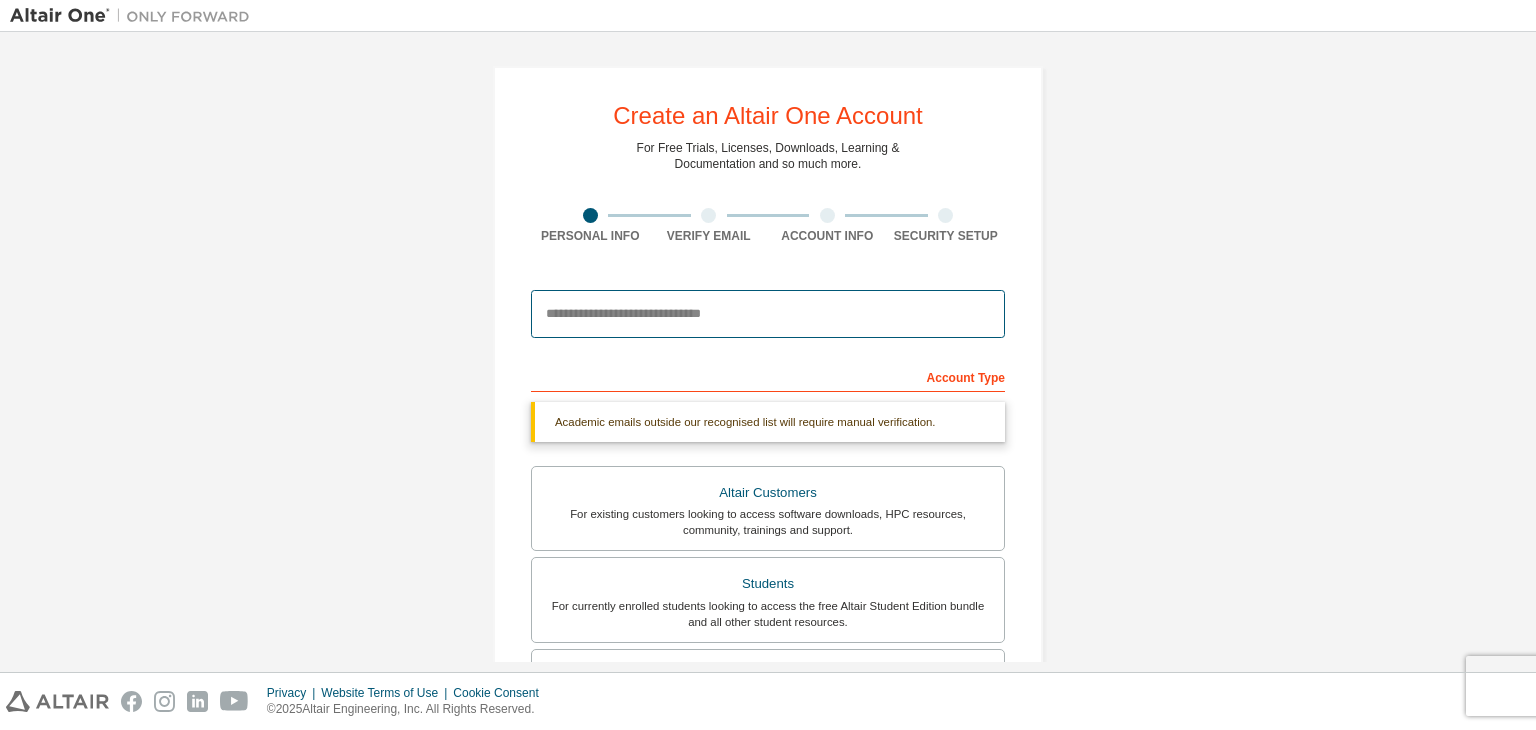 click at bounding box center (768, 314) 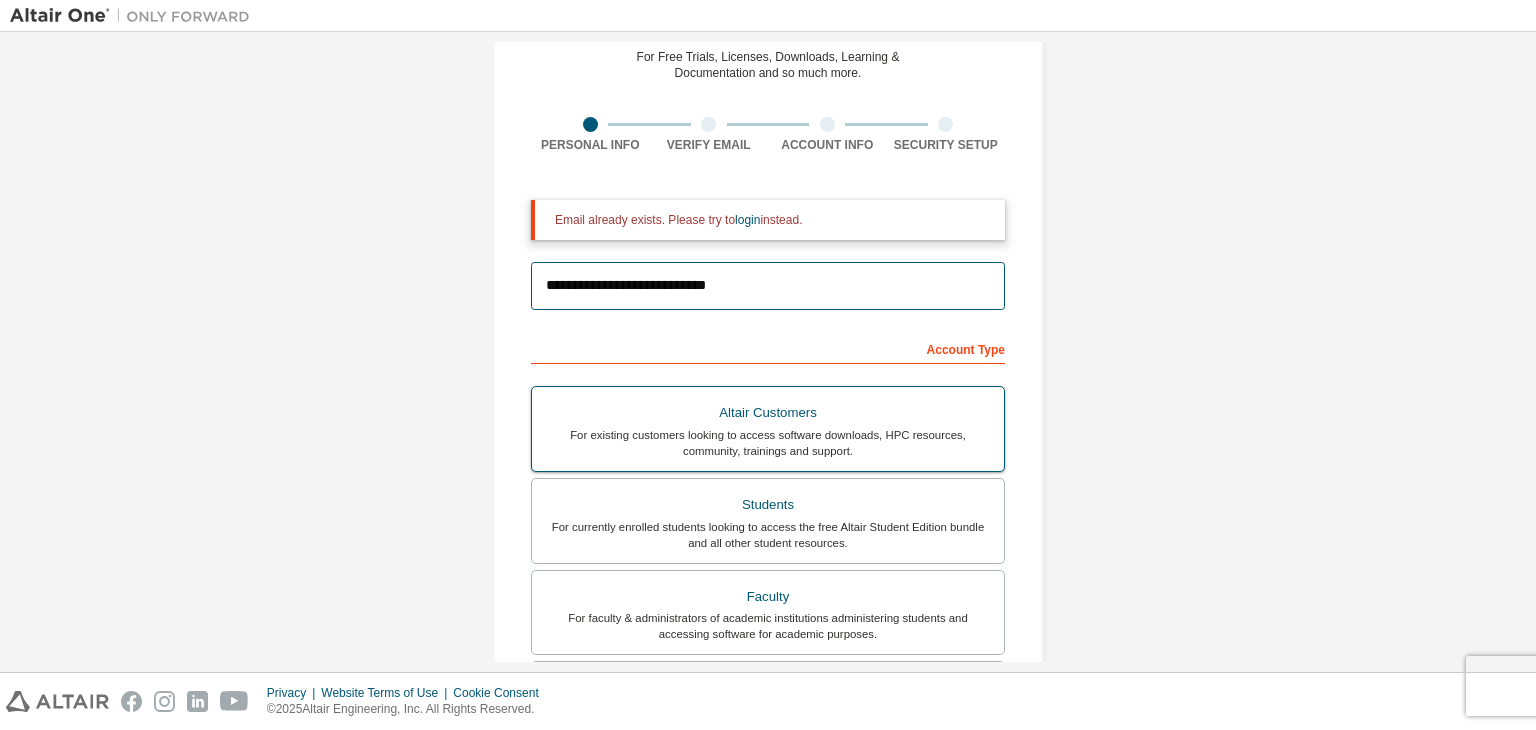 scroll, scrollTop: 92, scrollLeft: 0, axis: vertical 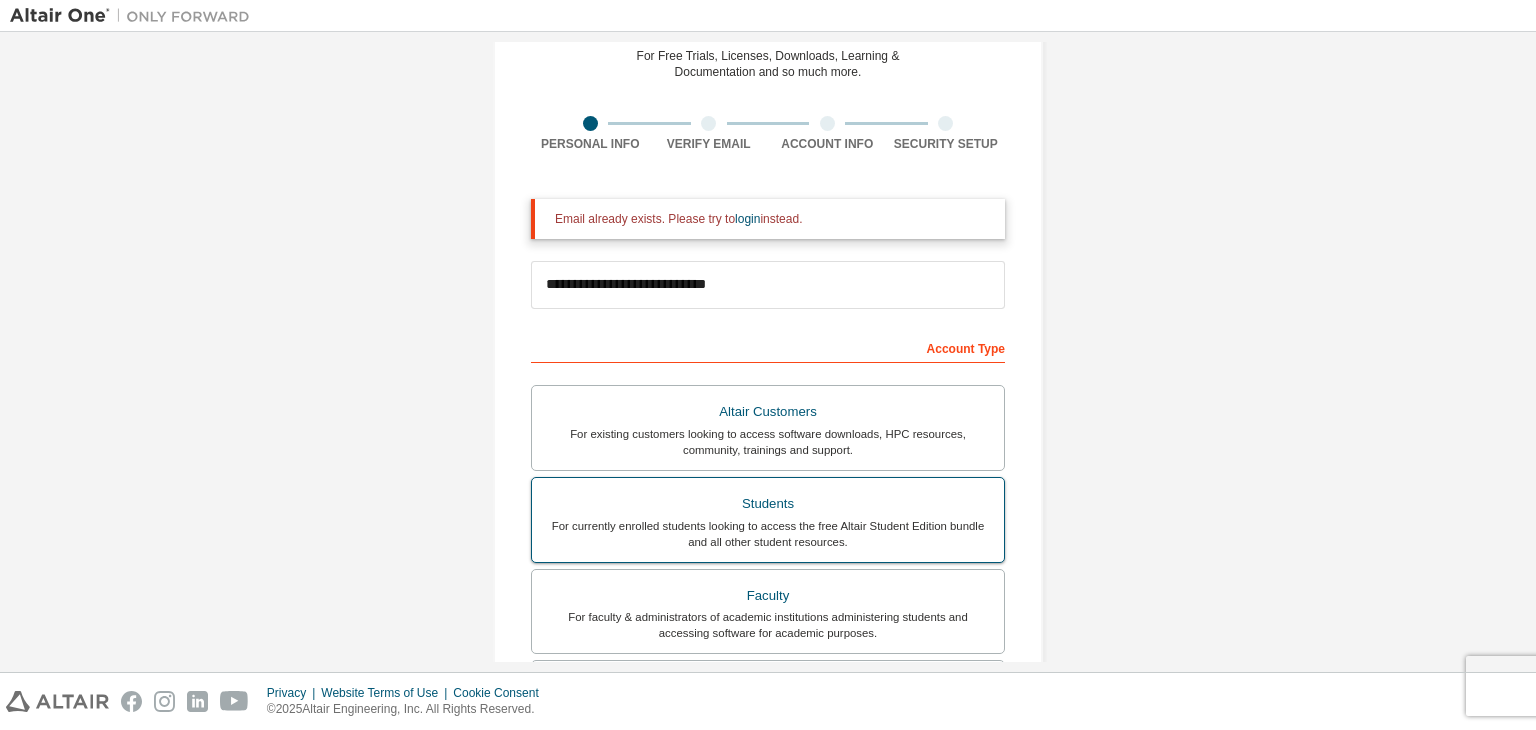 click on "For currently enrolled students looking to access the free Altair Student Edition bundle and all other student resources." at bounding box center (768, 534) 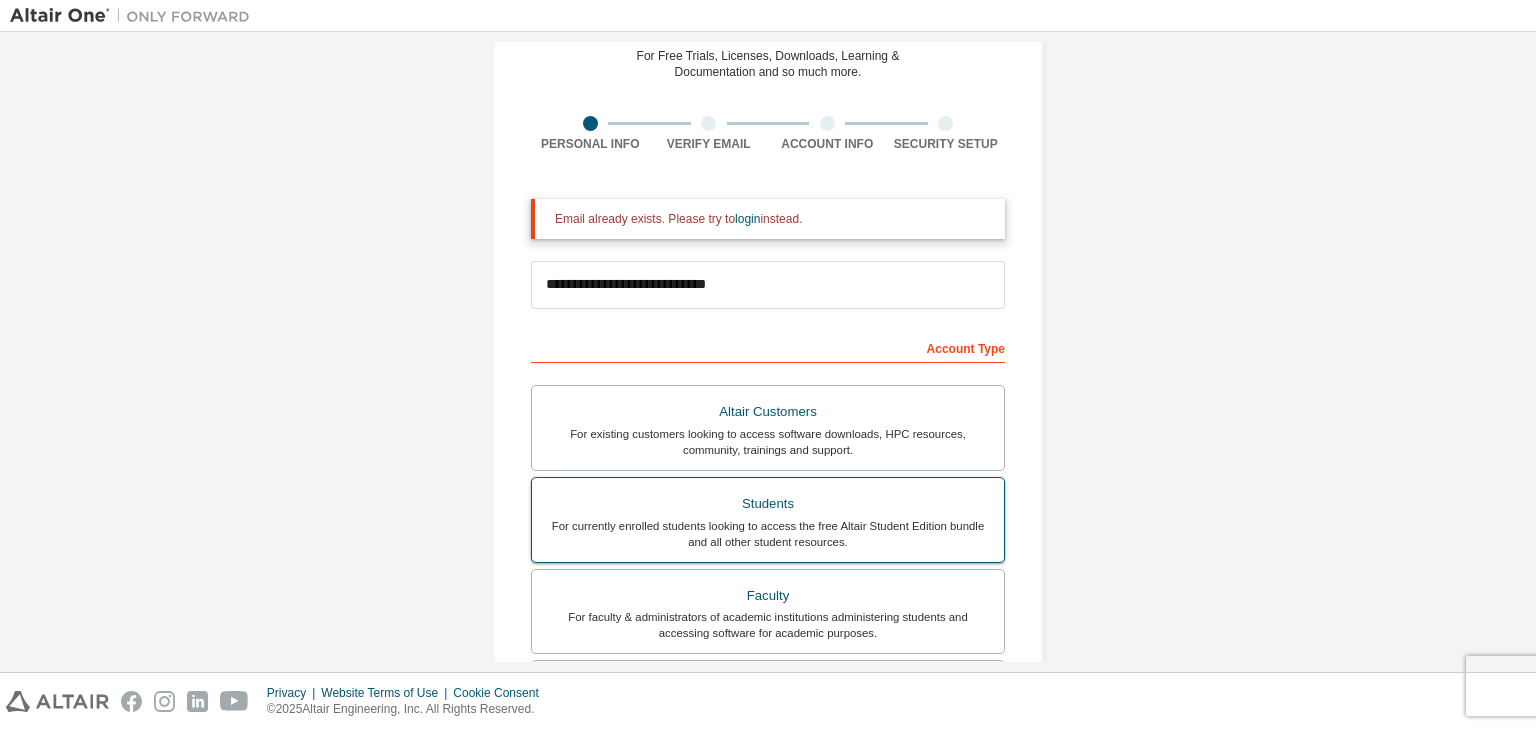 scroll, scrollTop: 498, scrollLeft: 0, axis: vertical 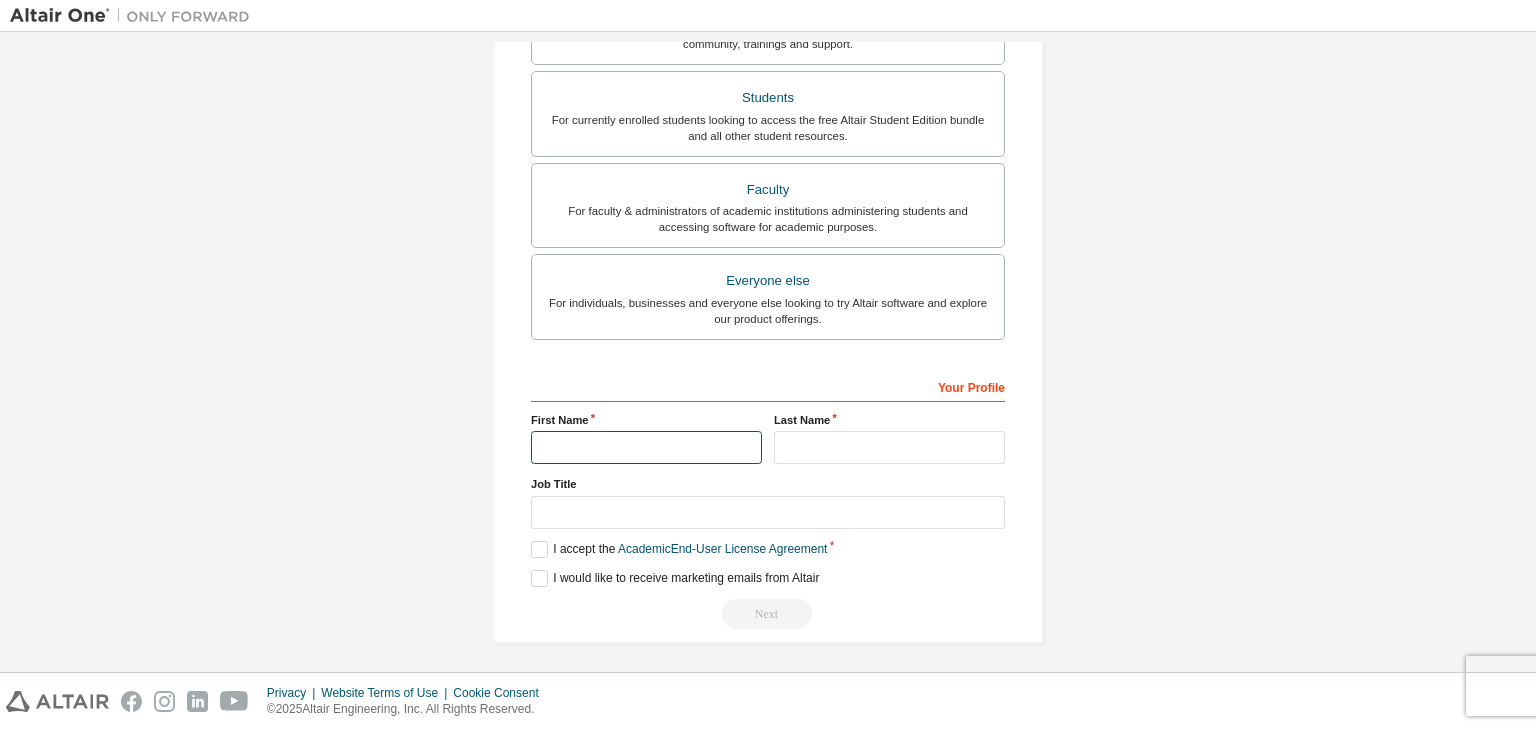 click at bounding box center [646, 447] 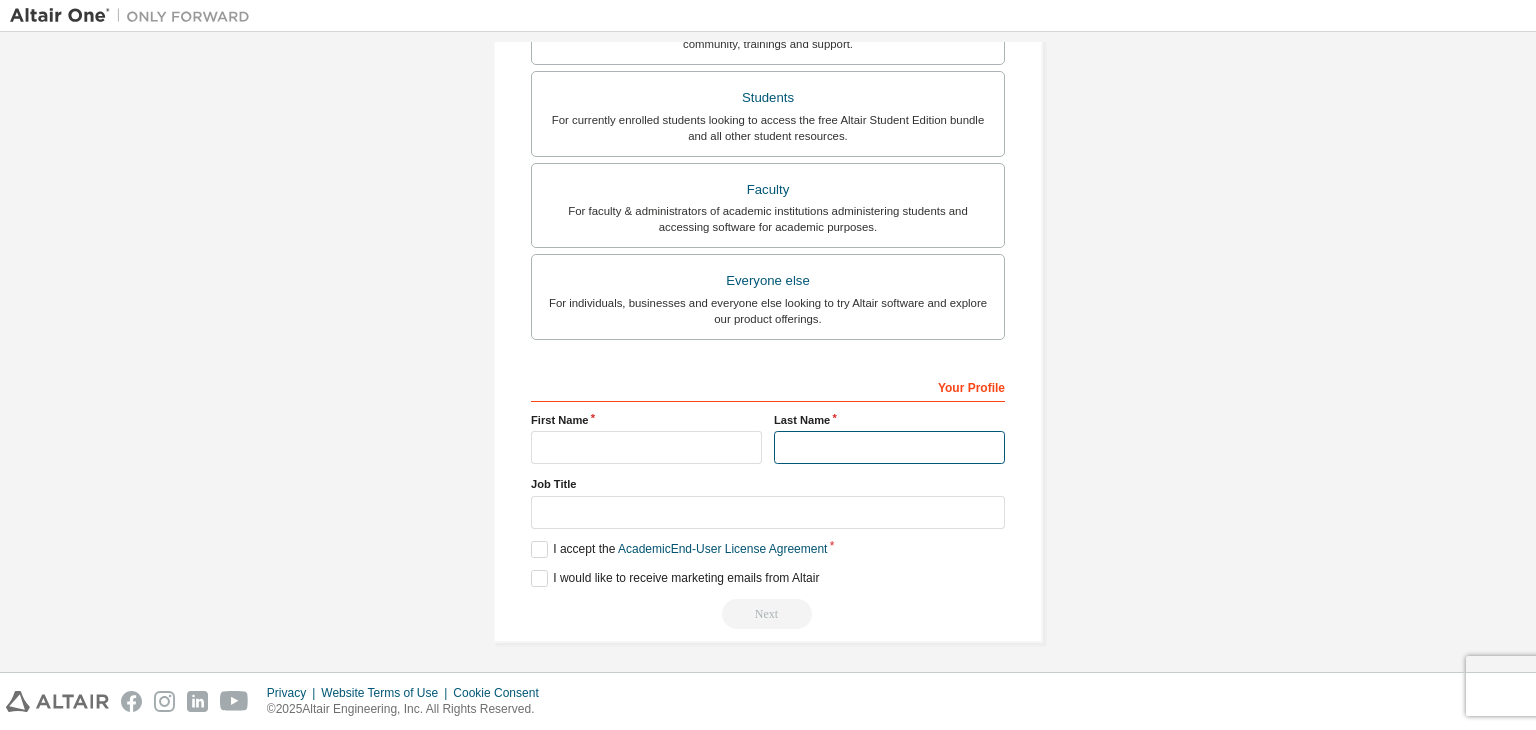 click at bounding box center [889, 447] 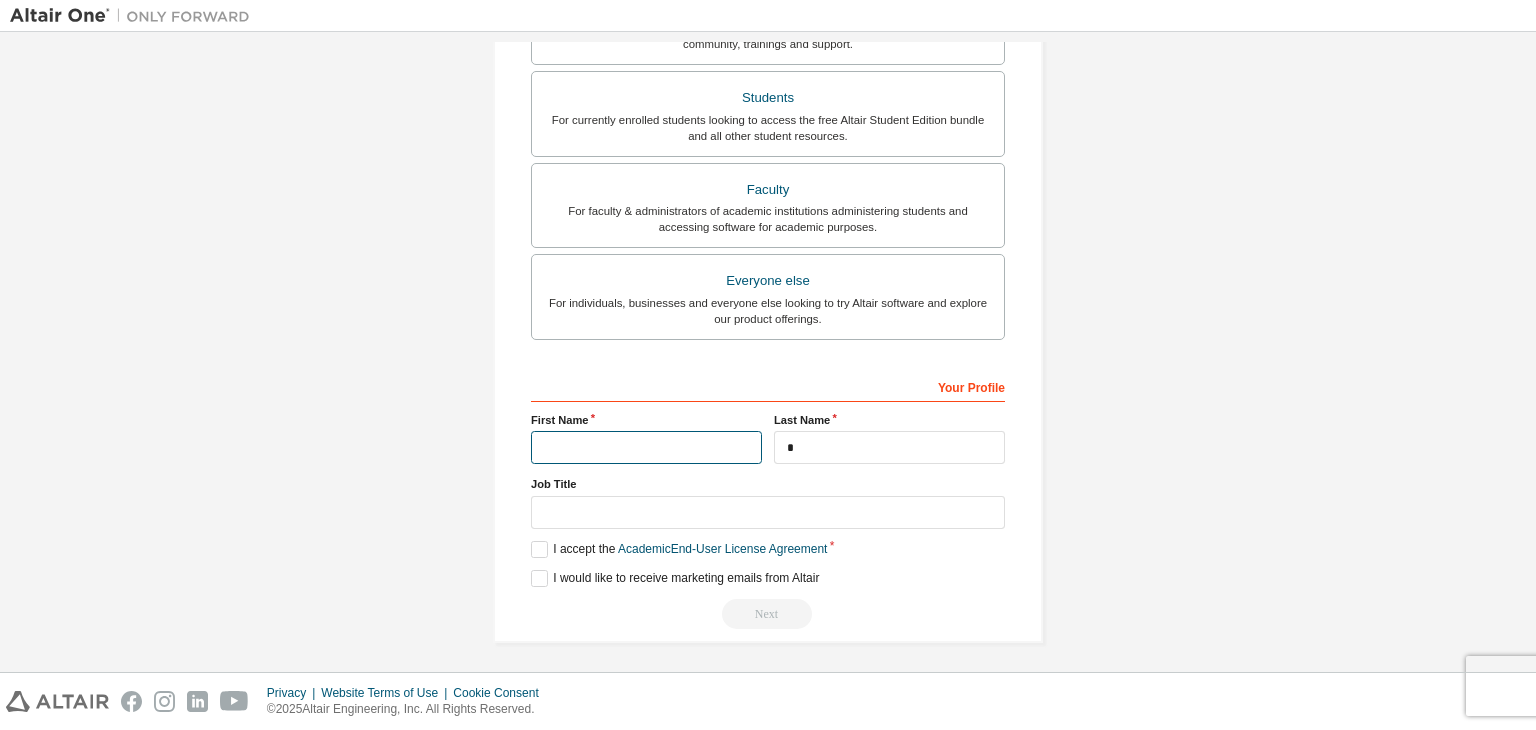 click at bounding box center [646, 447] 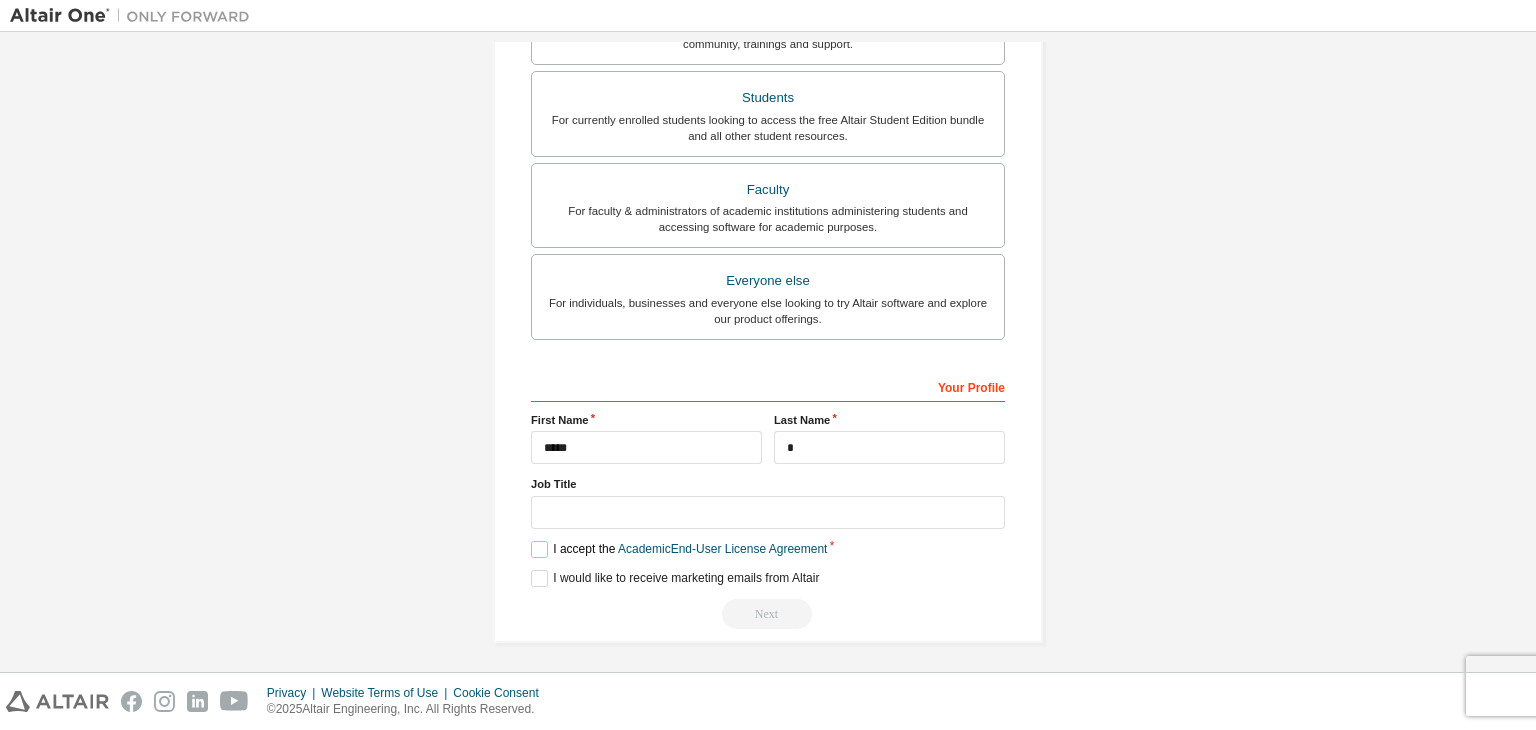 click on "I accept the   Academic   End-User License Agreement" at bounding box center [679, 549] 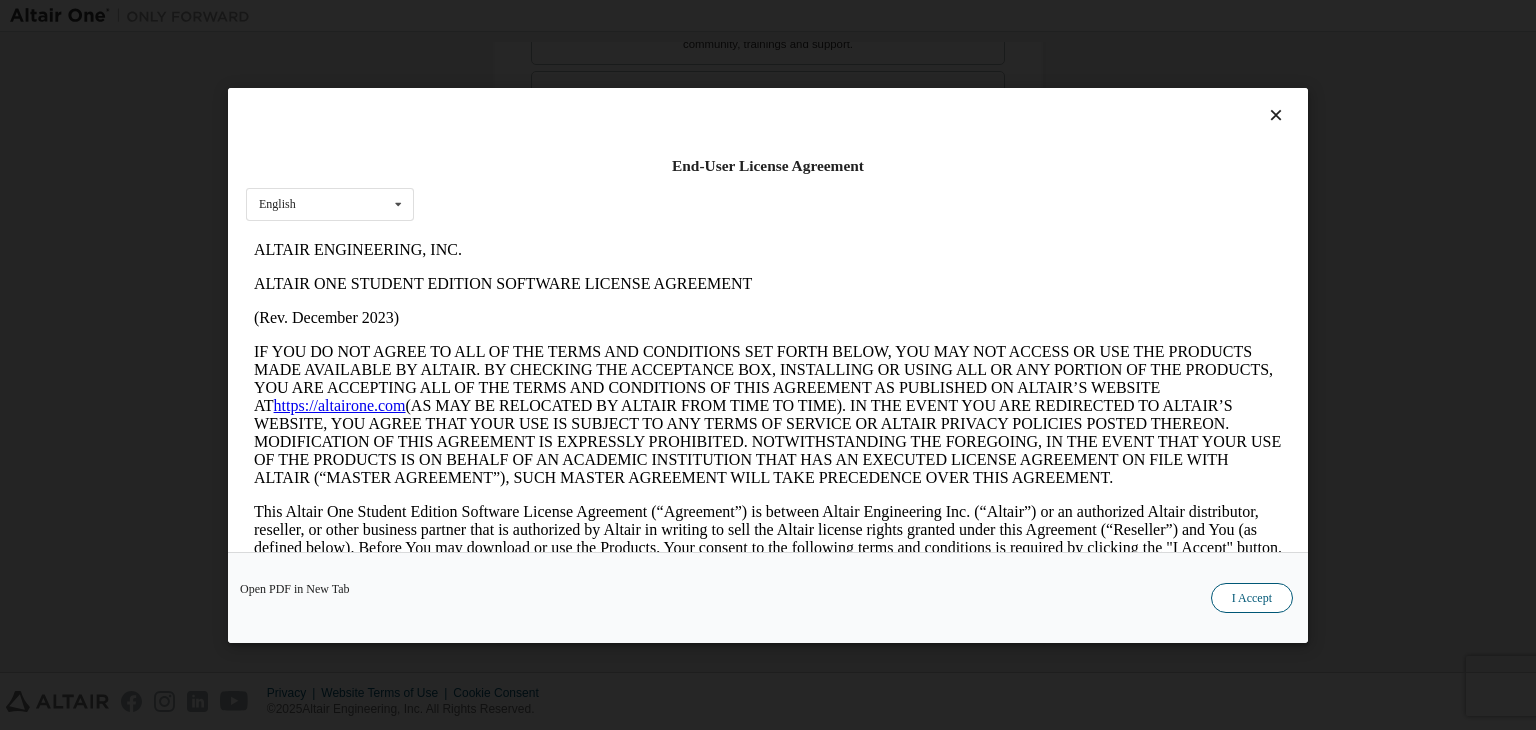scroll, scrollTop: 0, scrollLeft: 0, axis: both 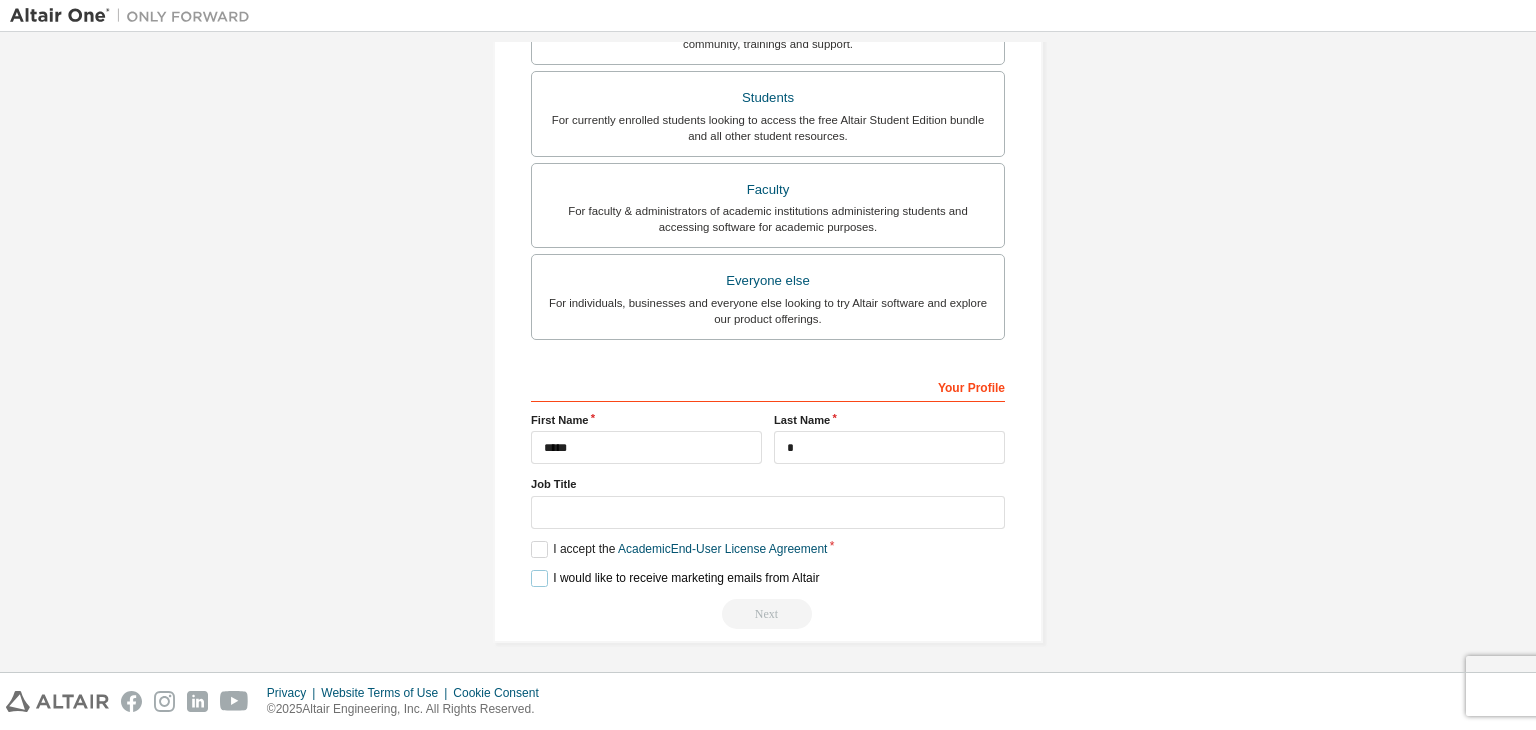 click on "I would like to receive marketing emails from Altair" at bounding box center [675, 578] 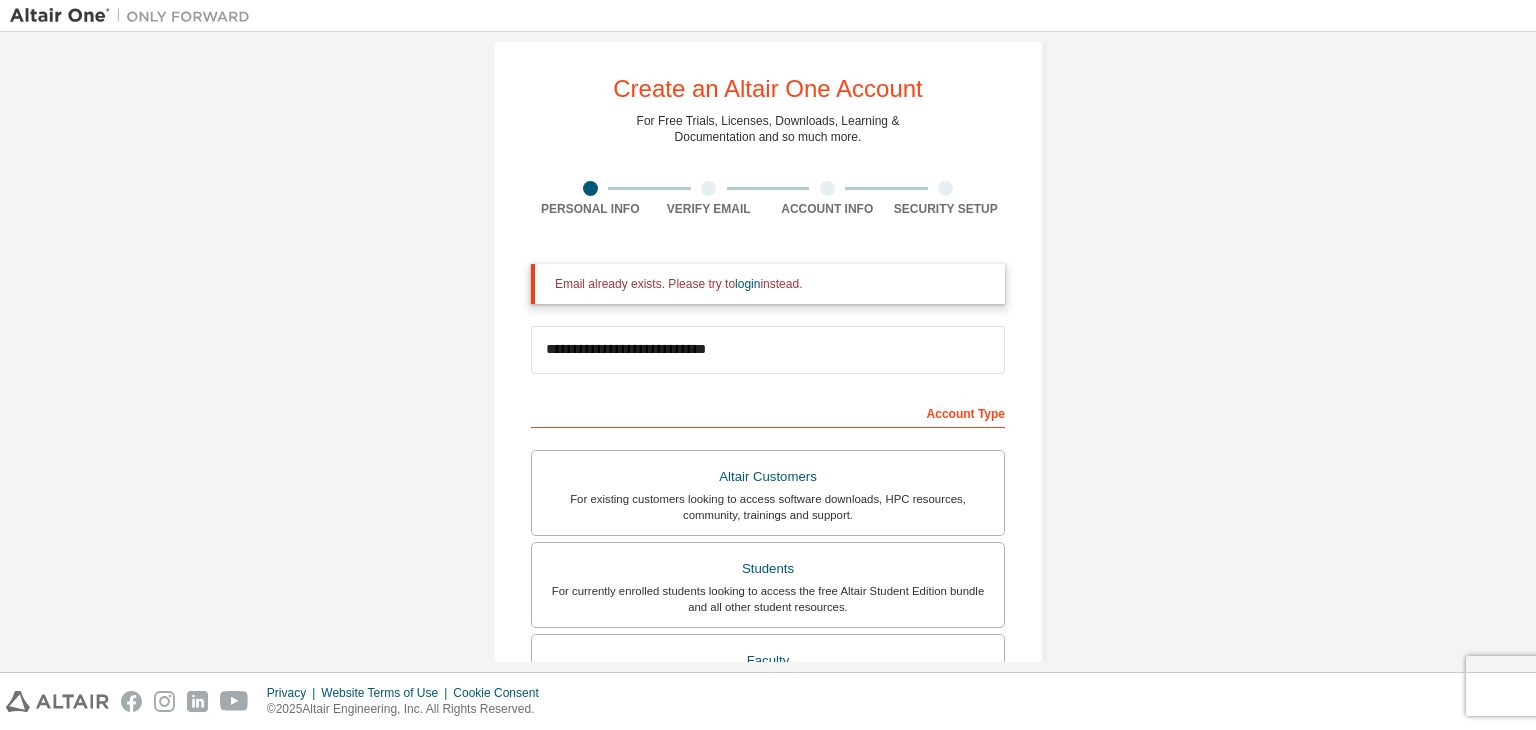 scroll, scrollTop: 0, scrollLeft: 0, axis: both 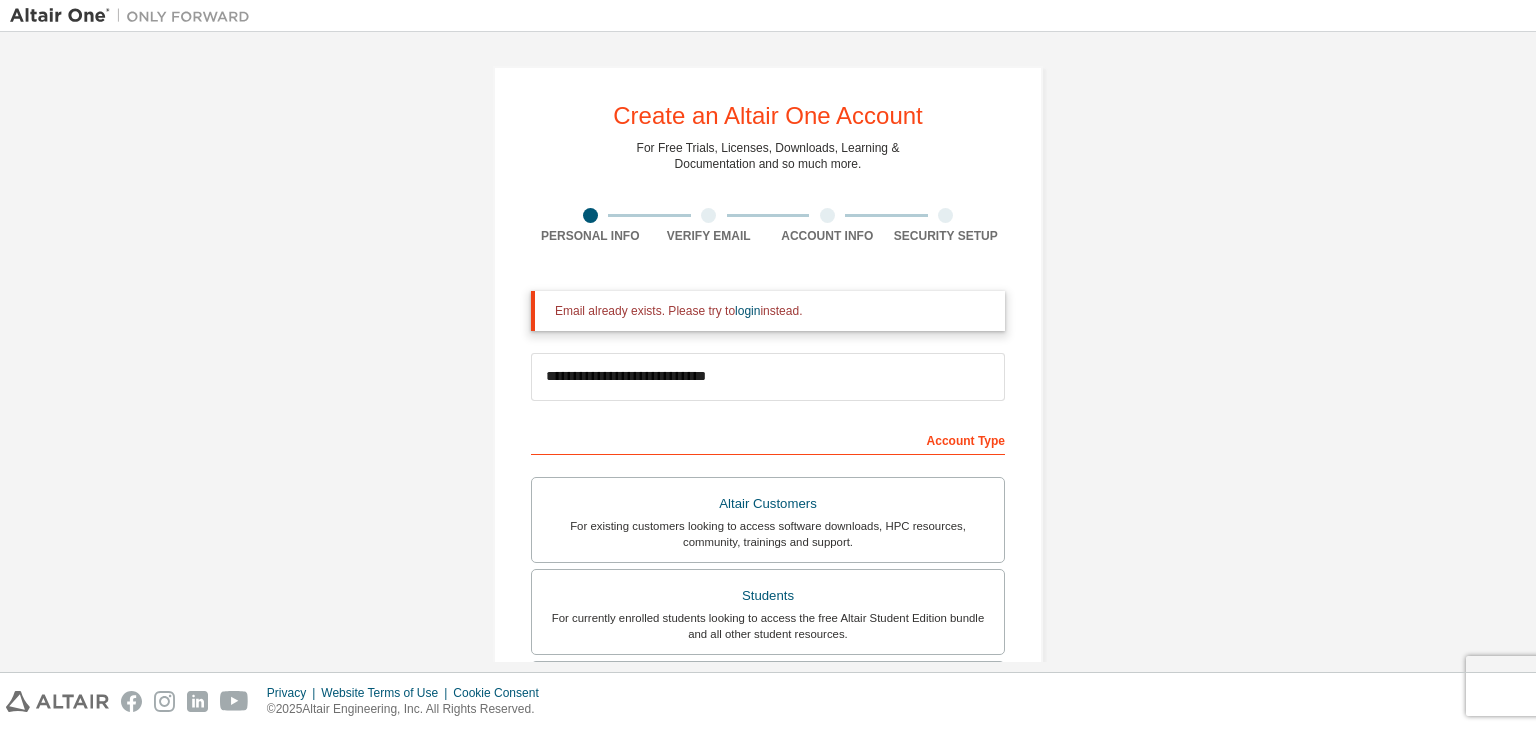 click on "Email already exists. Please try to  login  instead." at bounding box center [772, 311] 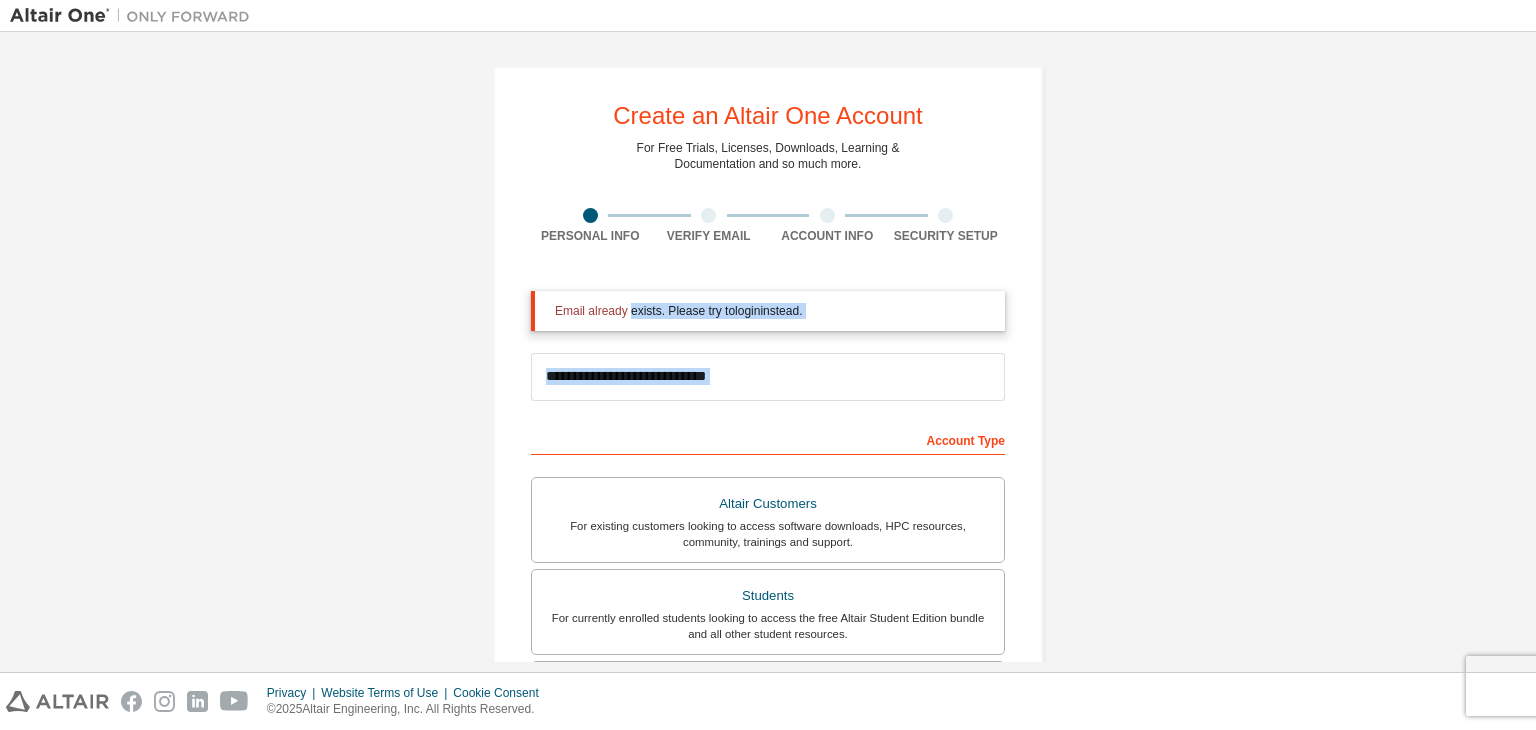 drag, startPoint x: 634, startPoint y: 304, endPoint x: 830, endPoint y: 401, distance: 218.68927 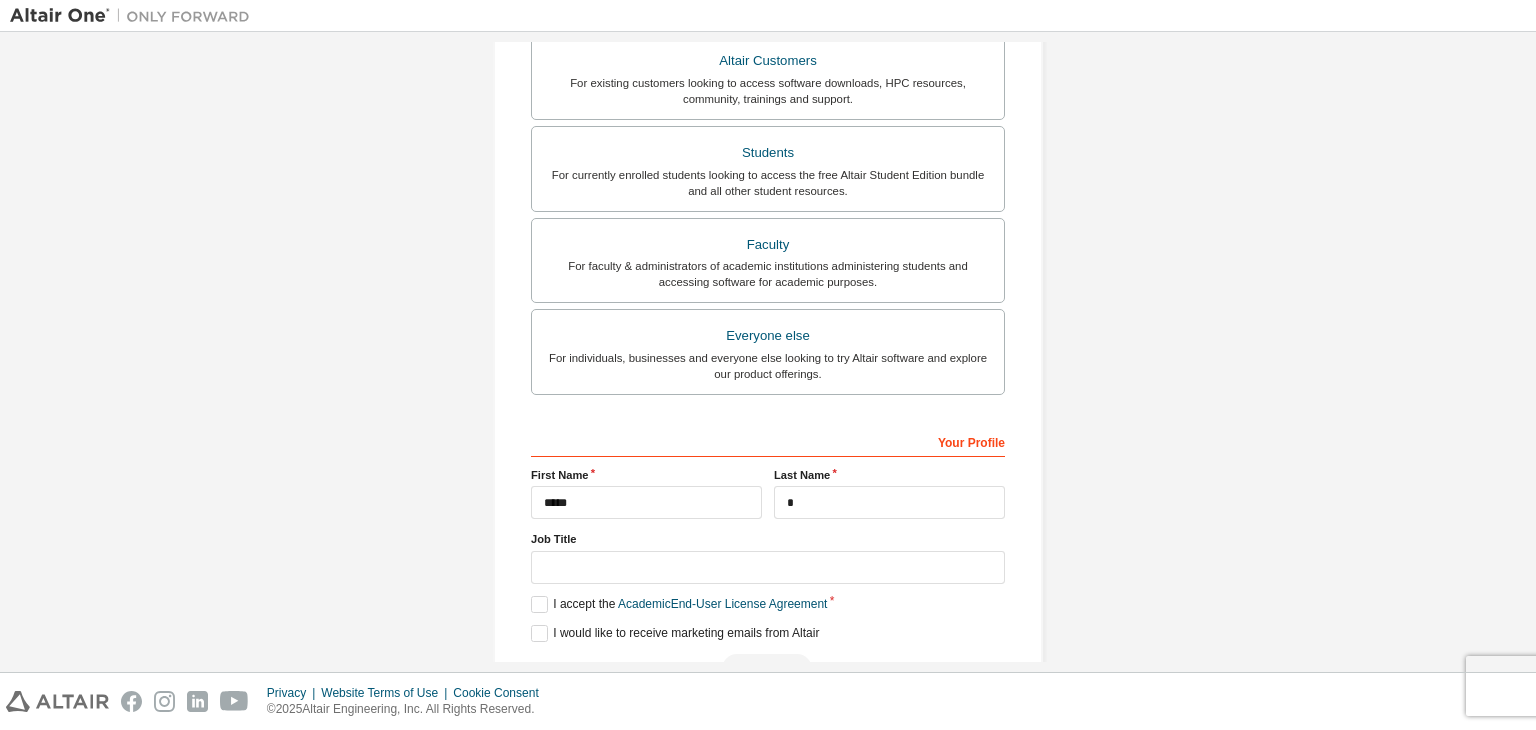 scroll, scrollTop: 498, scrollLeft: 0, axis: vertical 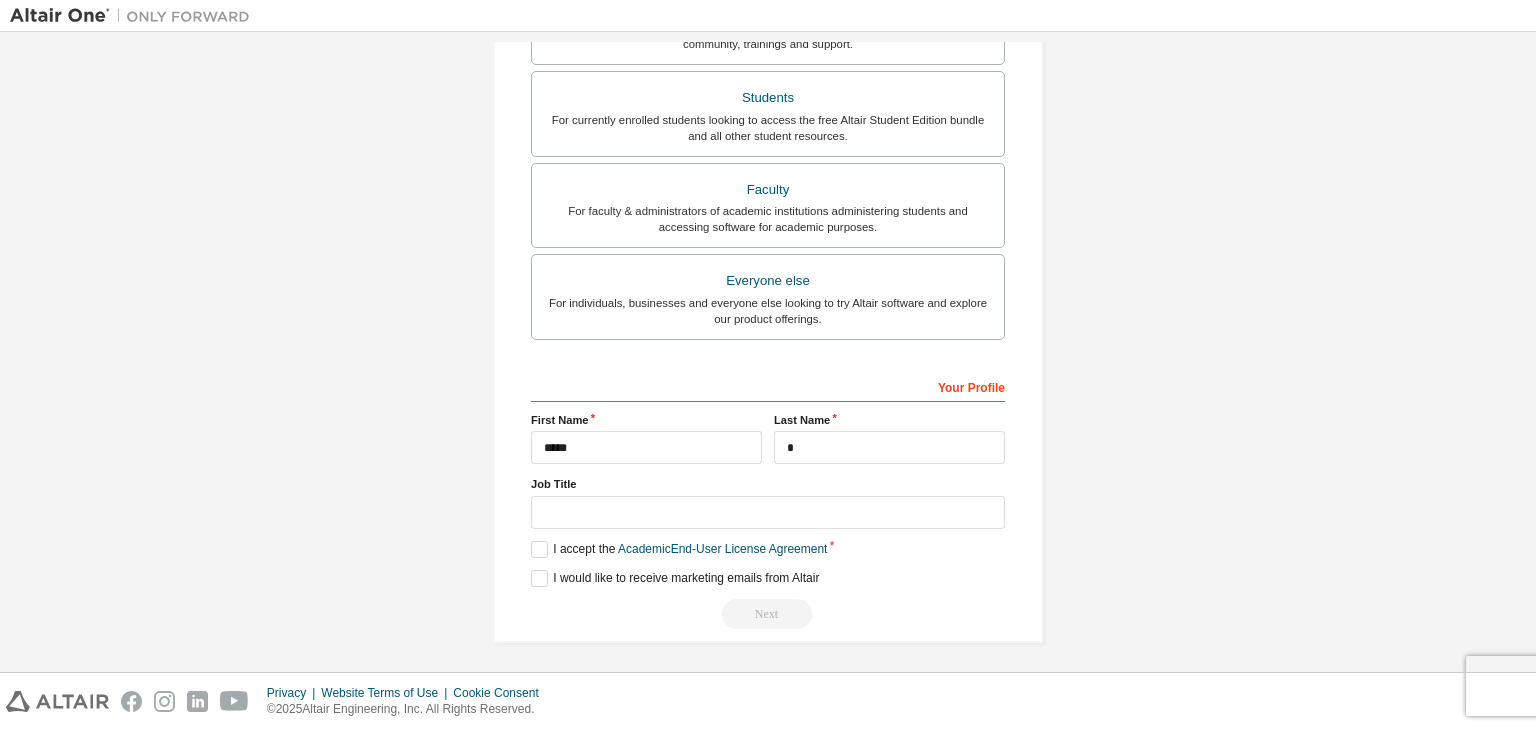 click on "Next" at bounding box center [768, 614] 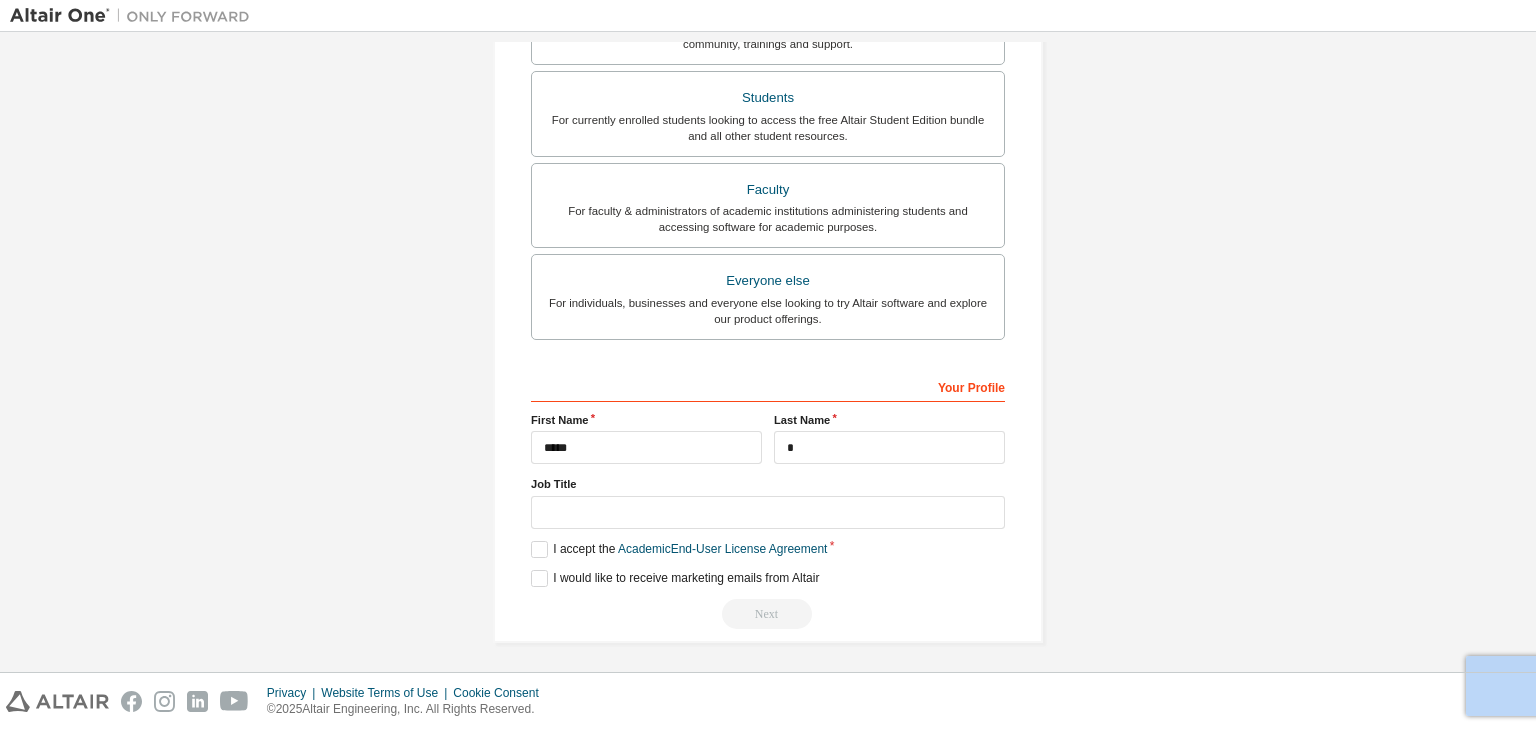 drag, startPoint x: 785, startPoint y: 595, endPoint x: 784, endPoint y: 485, distance: 110.00455 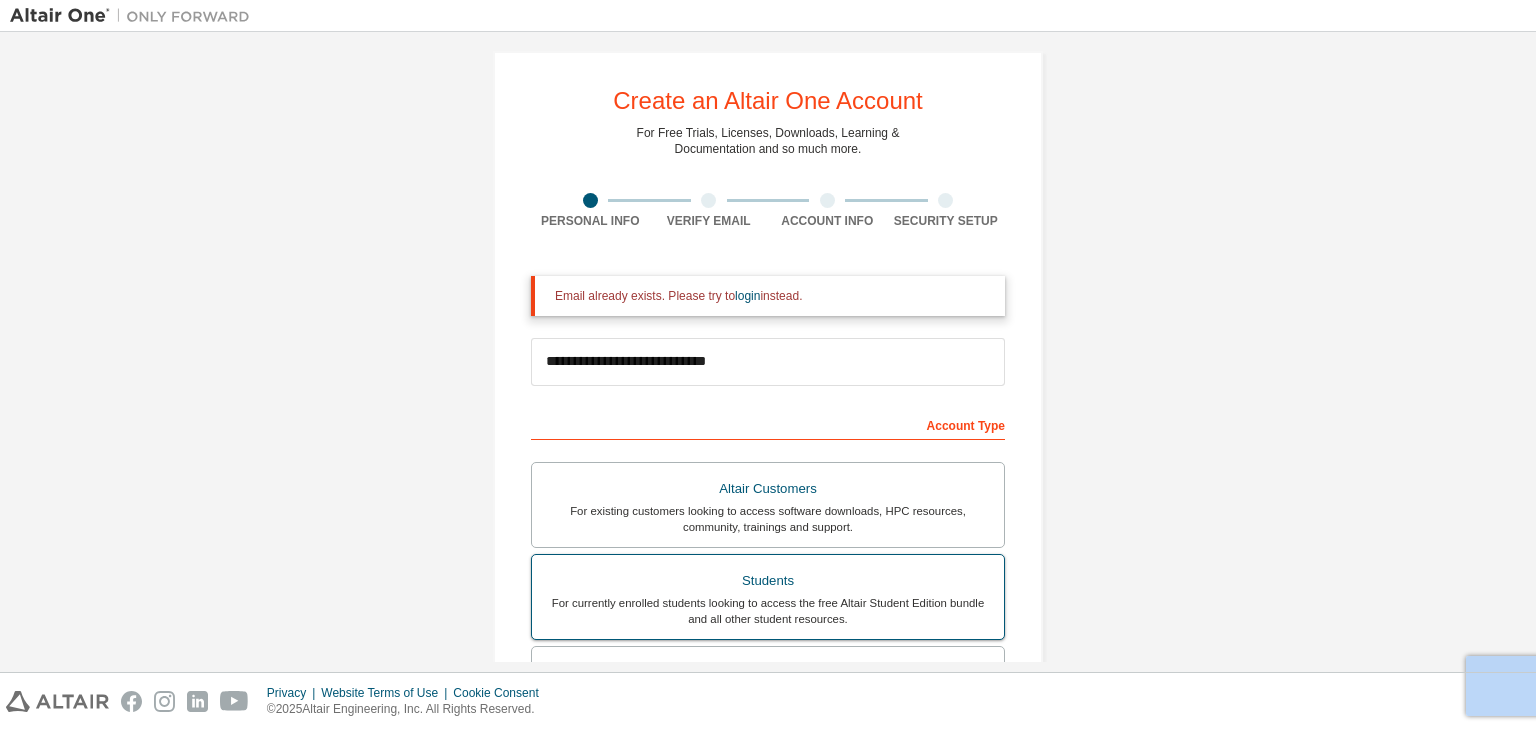 scroll, scrollTop: 0, scrollLeft: 0, axis: both 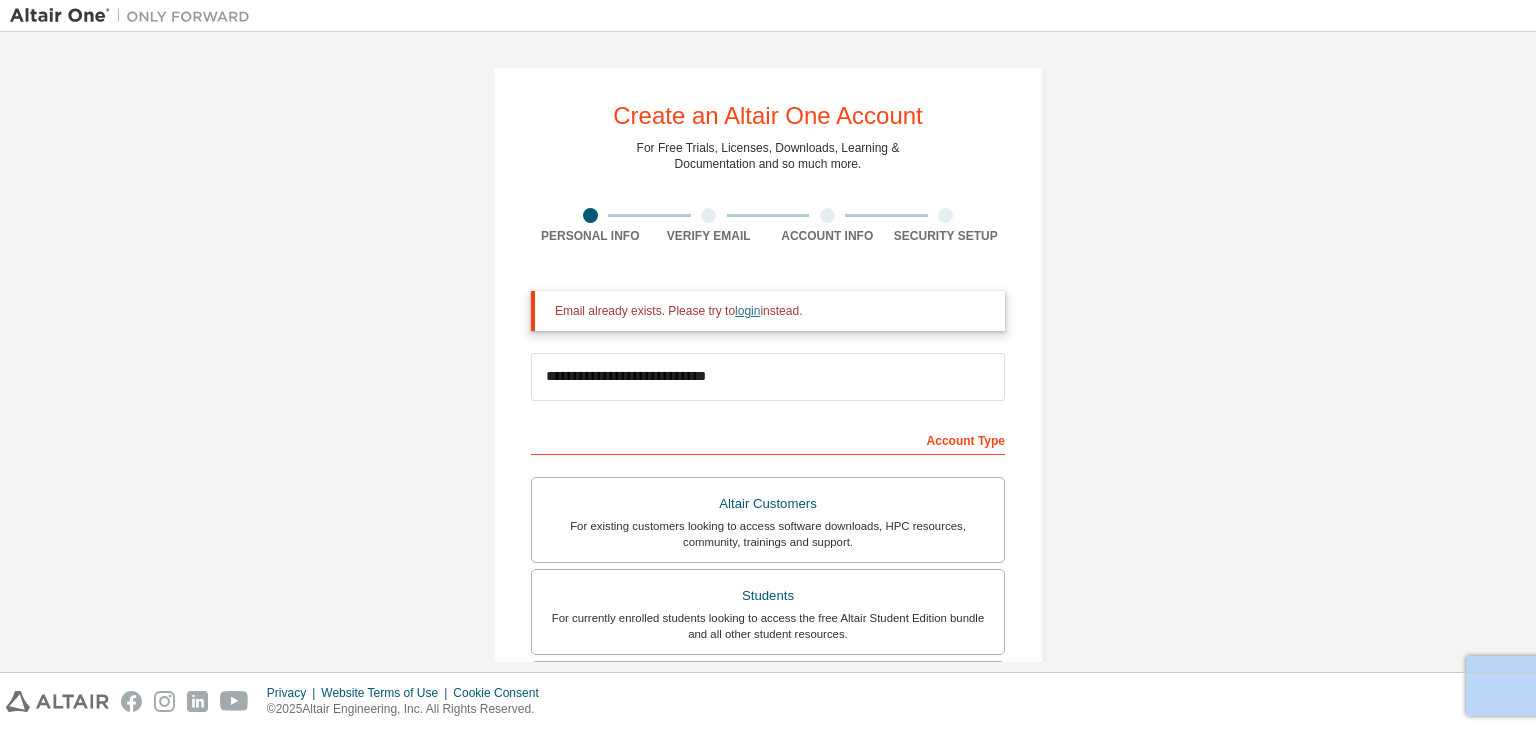 click on "login" at bounding box center (747, 311) 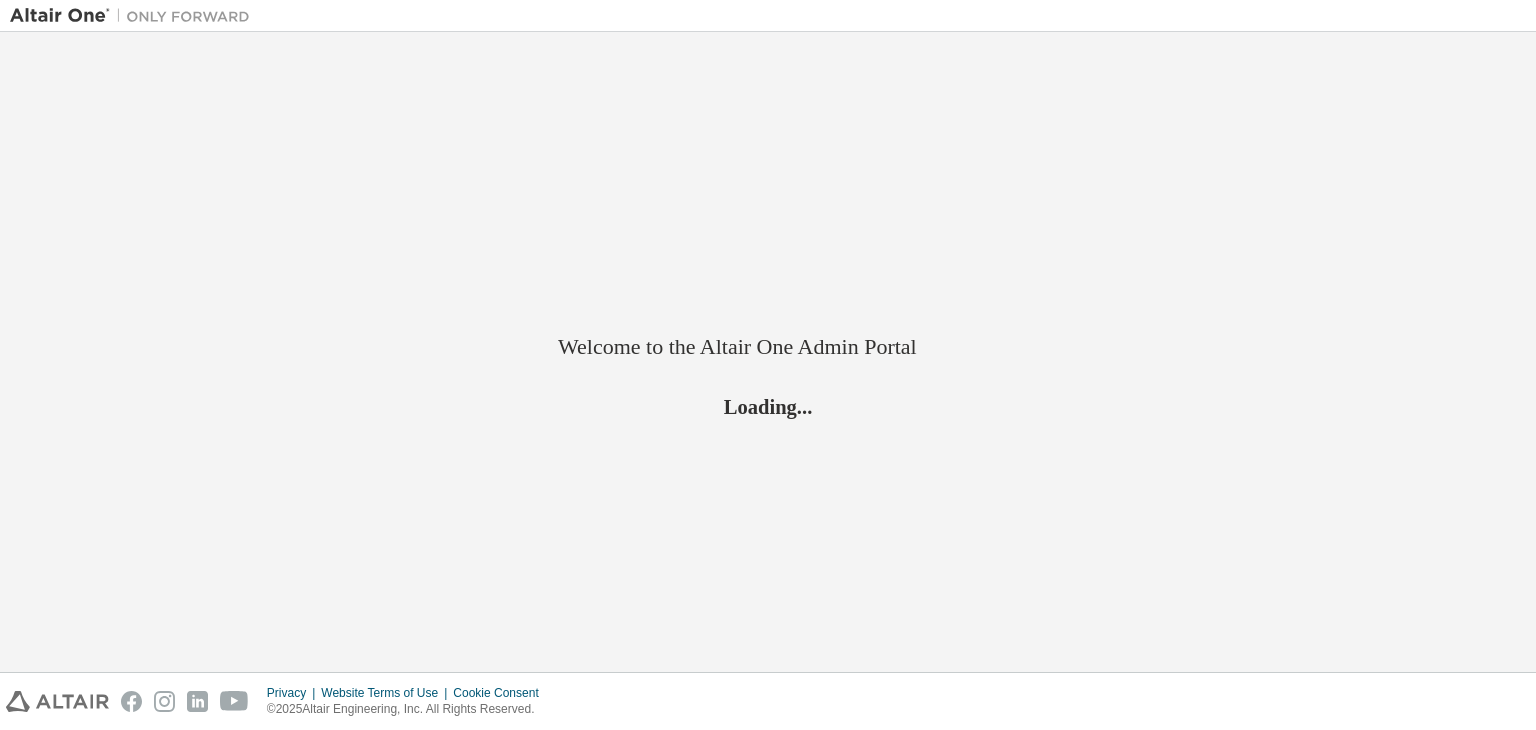 scroll, scrollTop: 0, scrollLeft: 0, axis: both 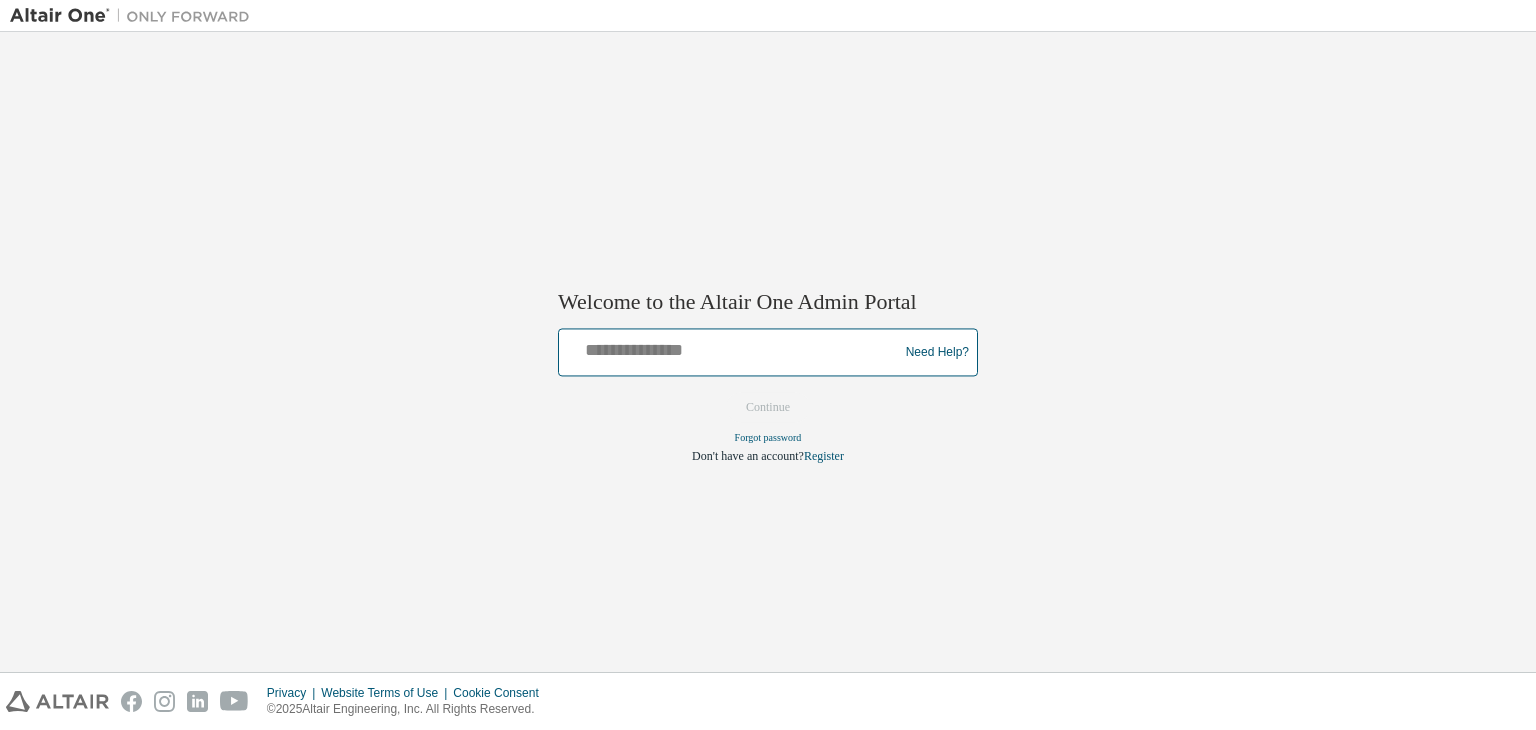 click at bounding box center [731, 348] 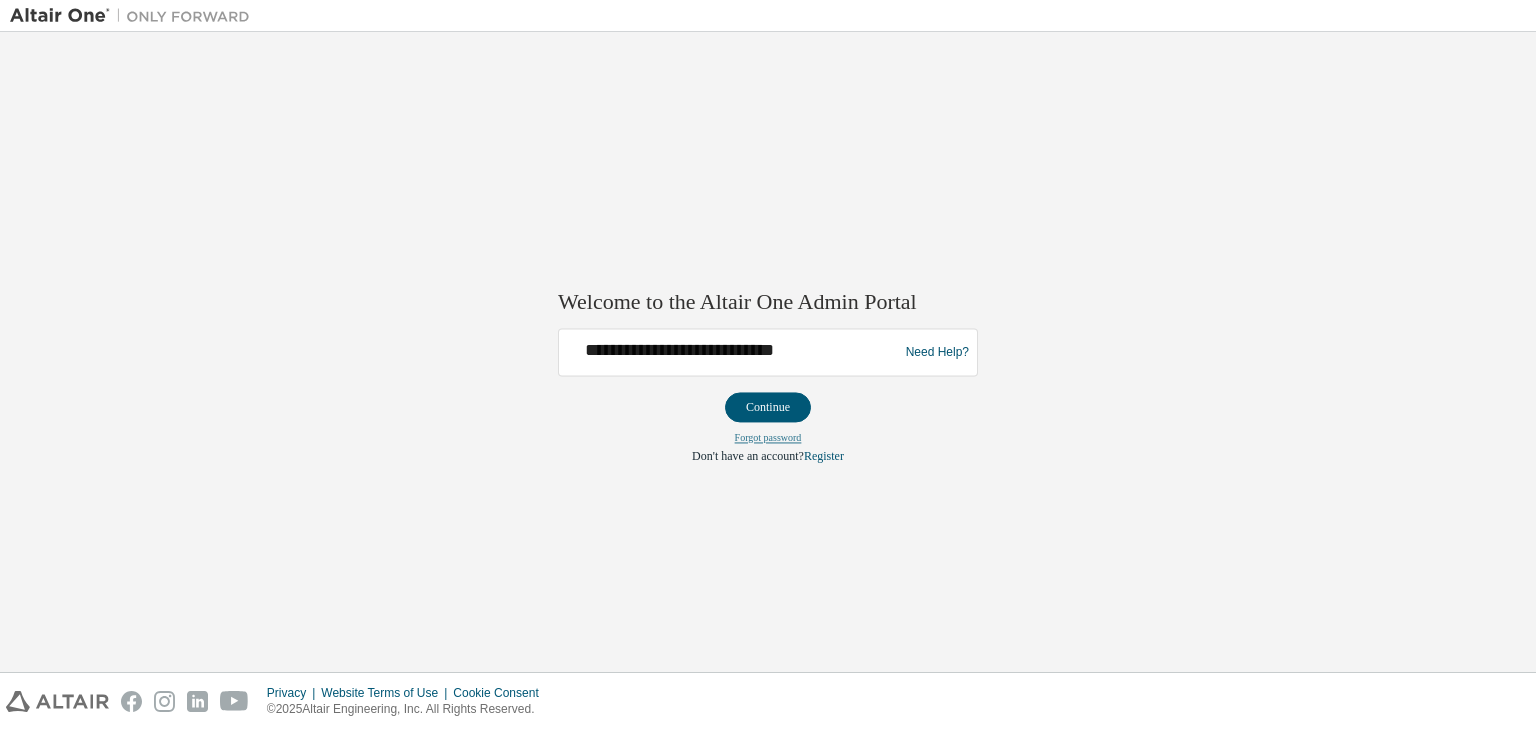 click on "Forgot password" at bounding box center (768, 438) 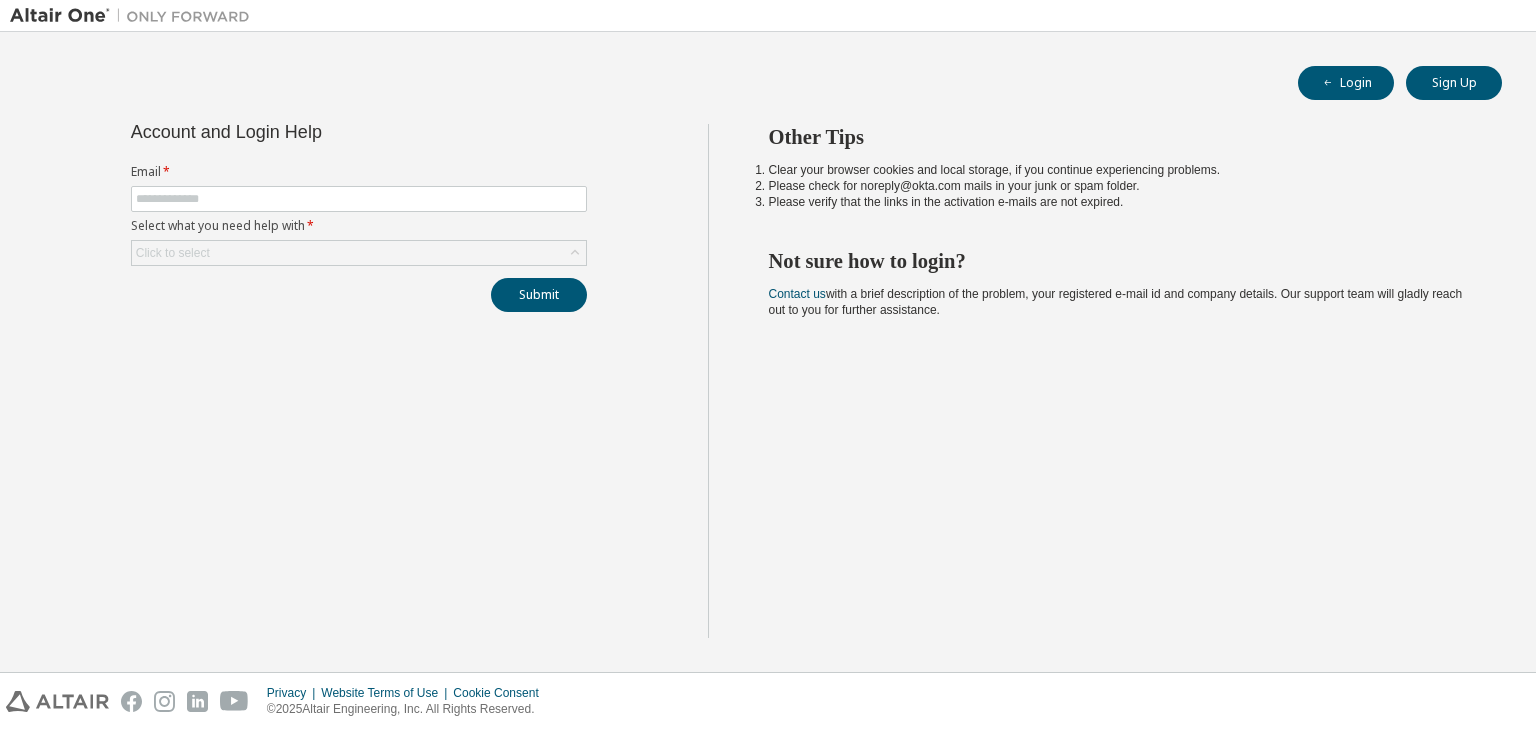scroll, scrollTop: 0, scrollLeft: 0, axis: both 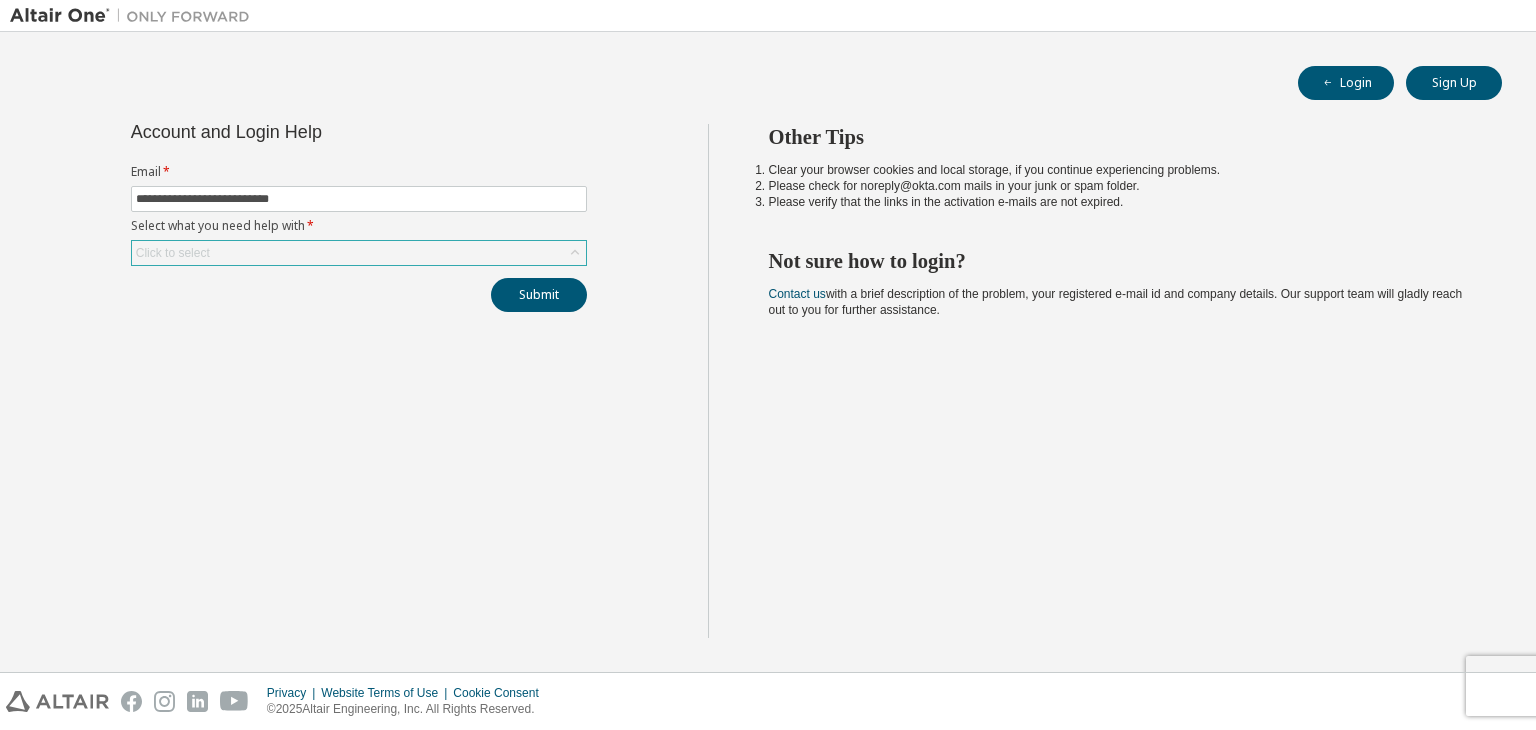 click on "Click to select" at bounding box center (359, 253) 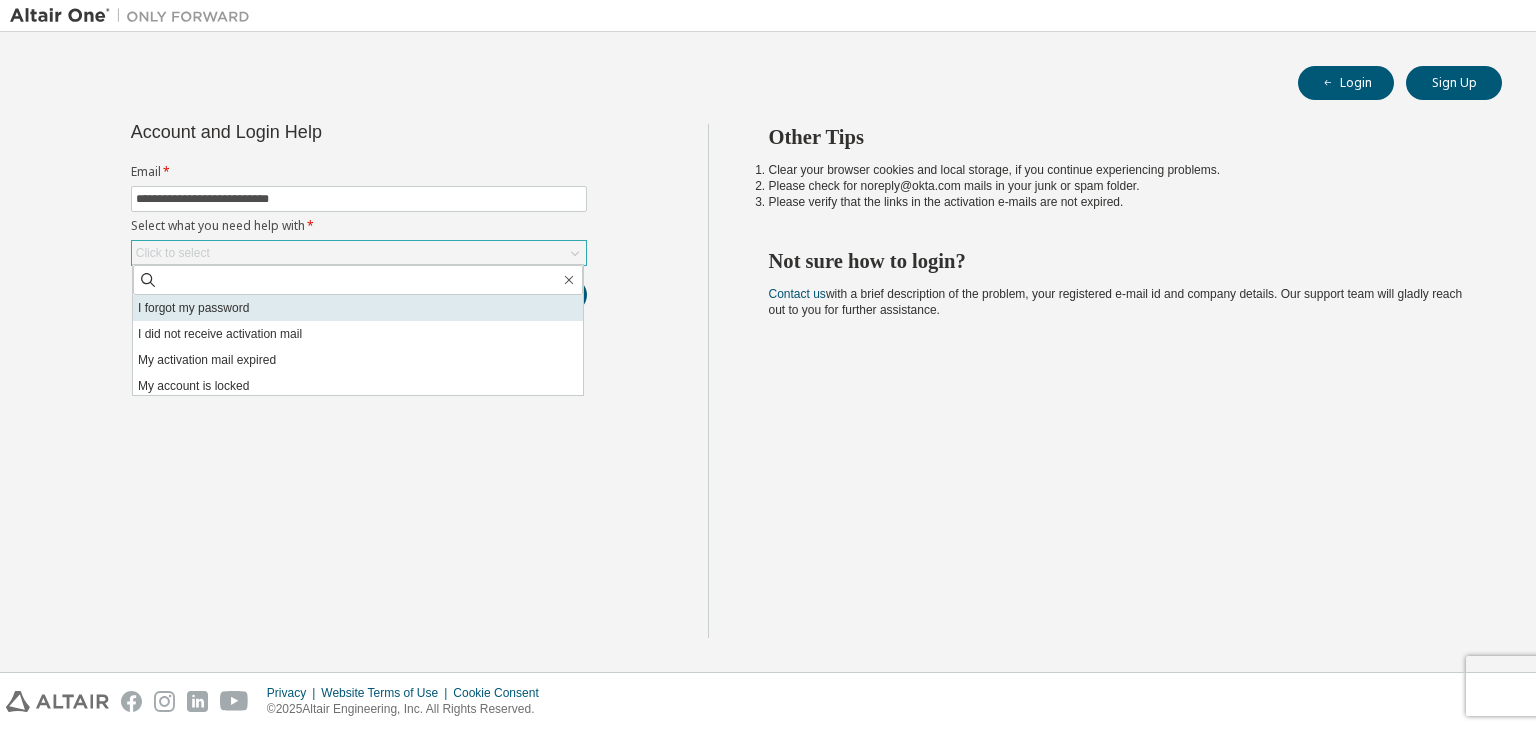 click on "I forgot my password" at bounding box center [358, 308] 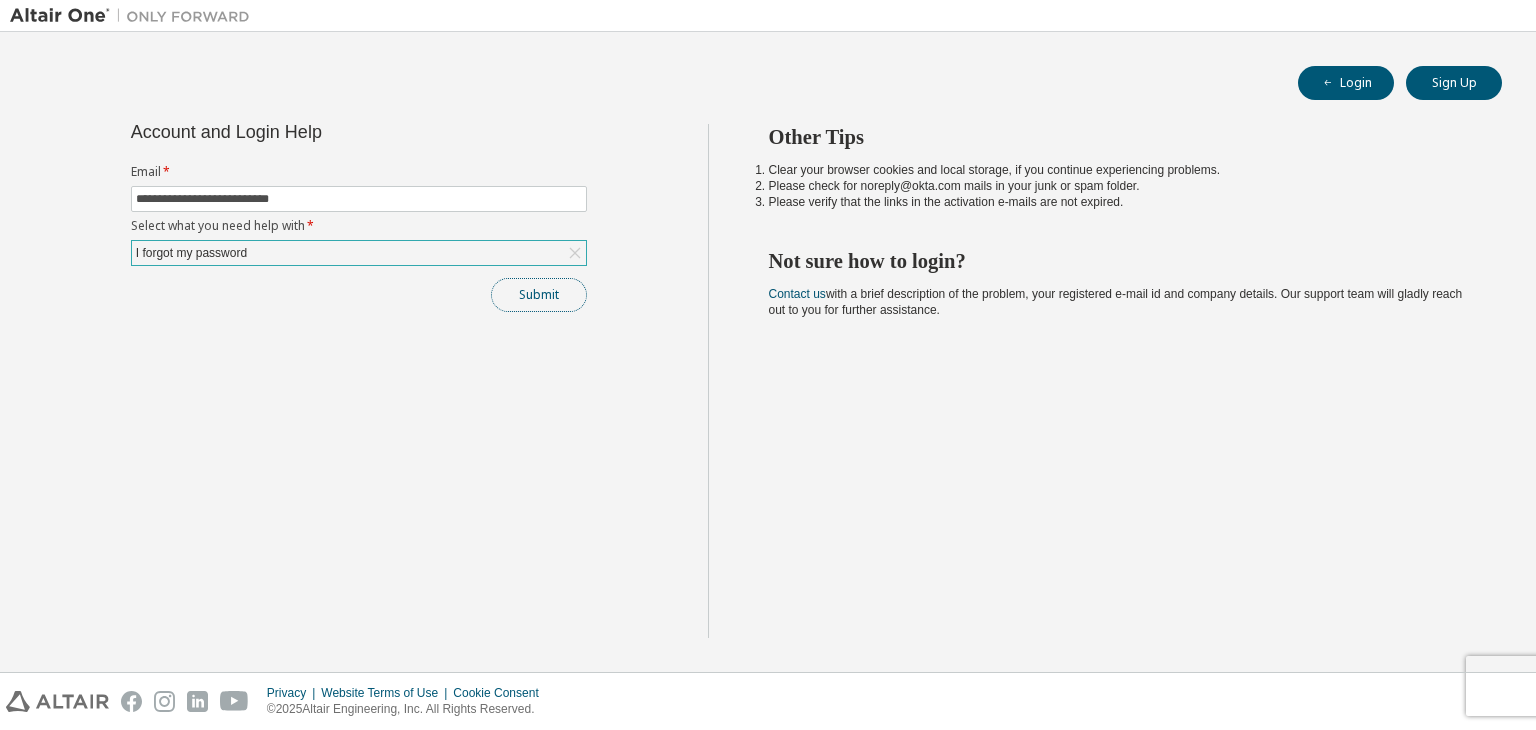 click on "Submit" at bounding box center (539, 295) 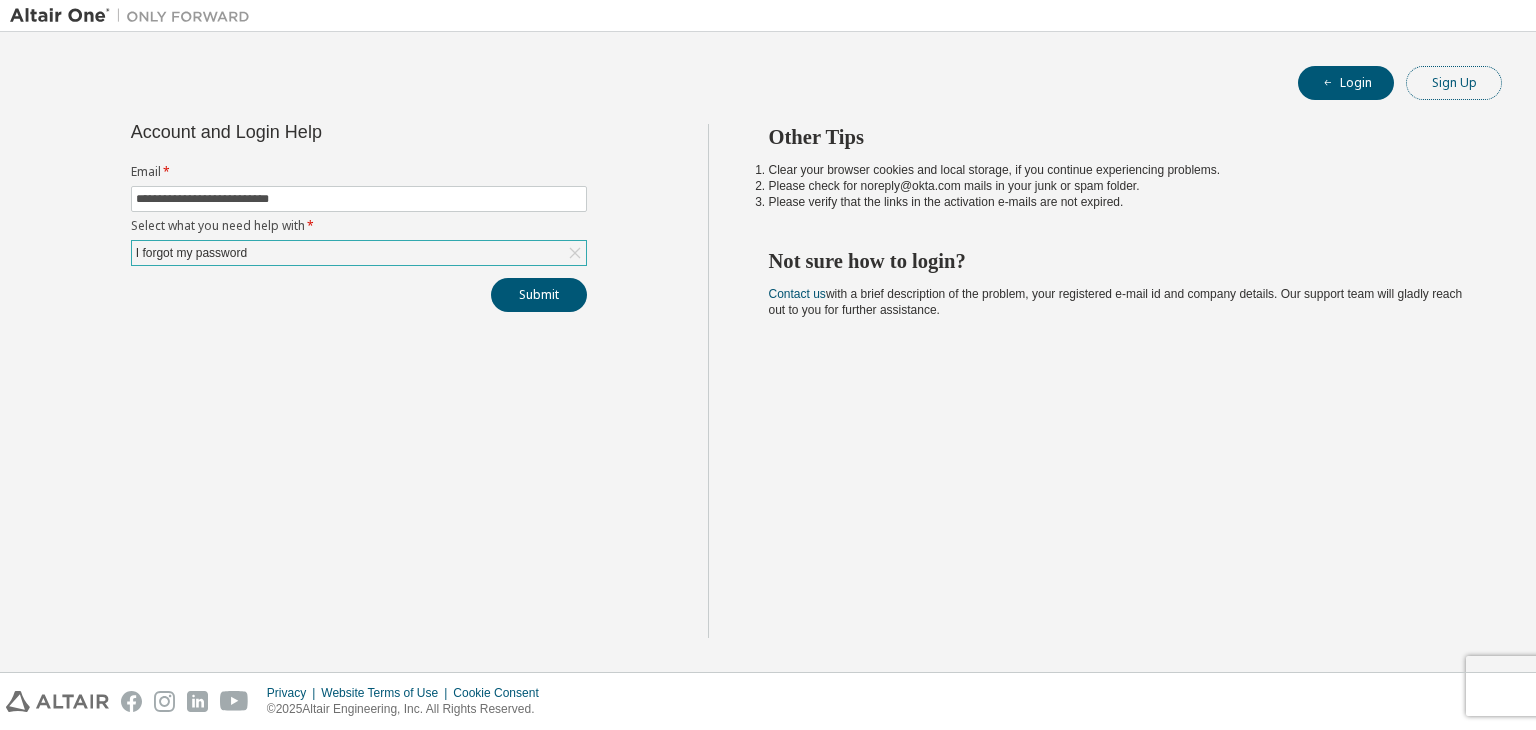 click on "Sign Up" at bounding box center (1454, 83) 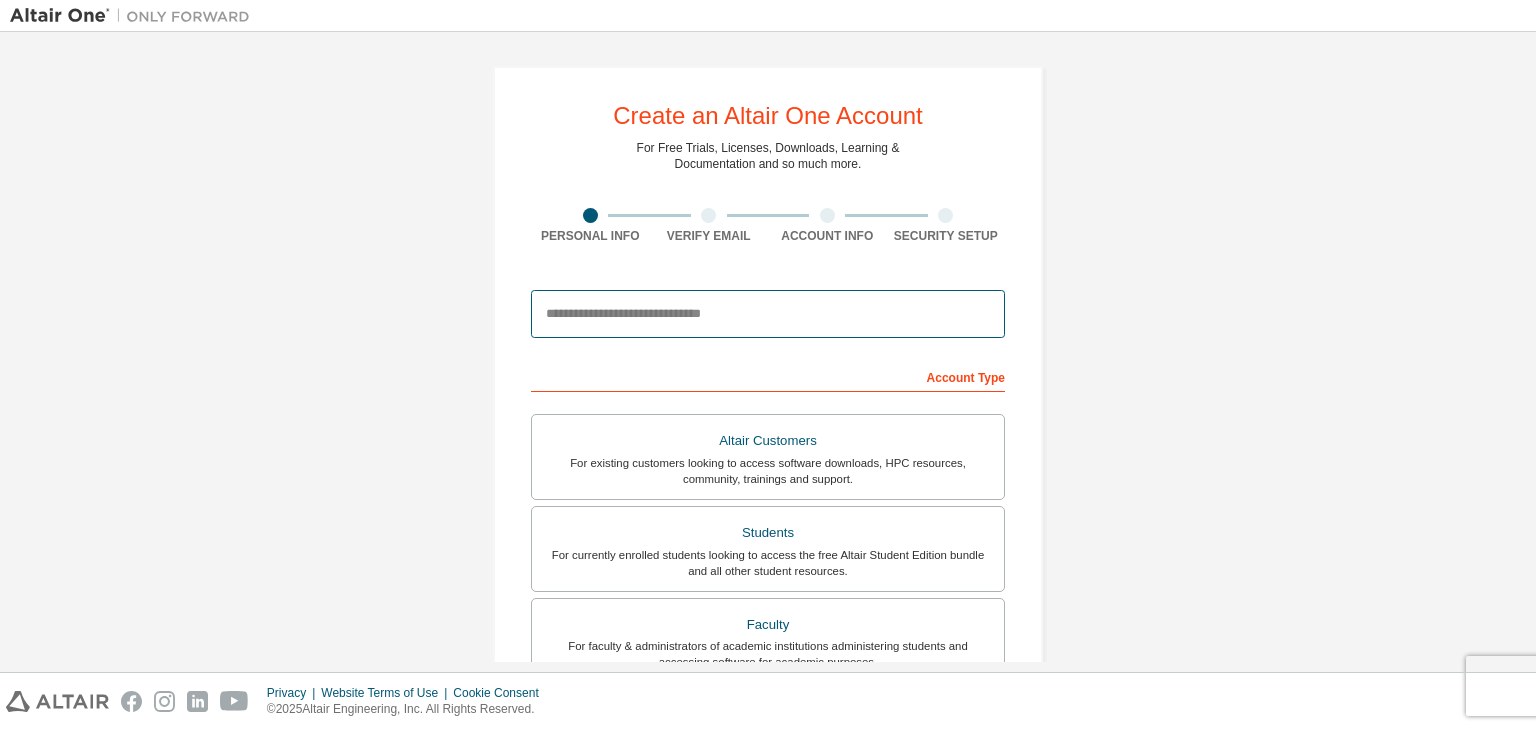click at bounding box center [768, 314] 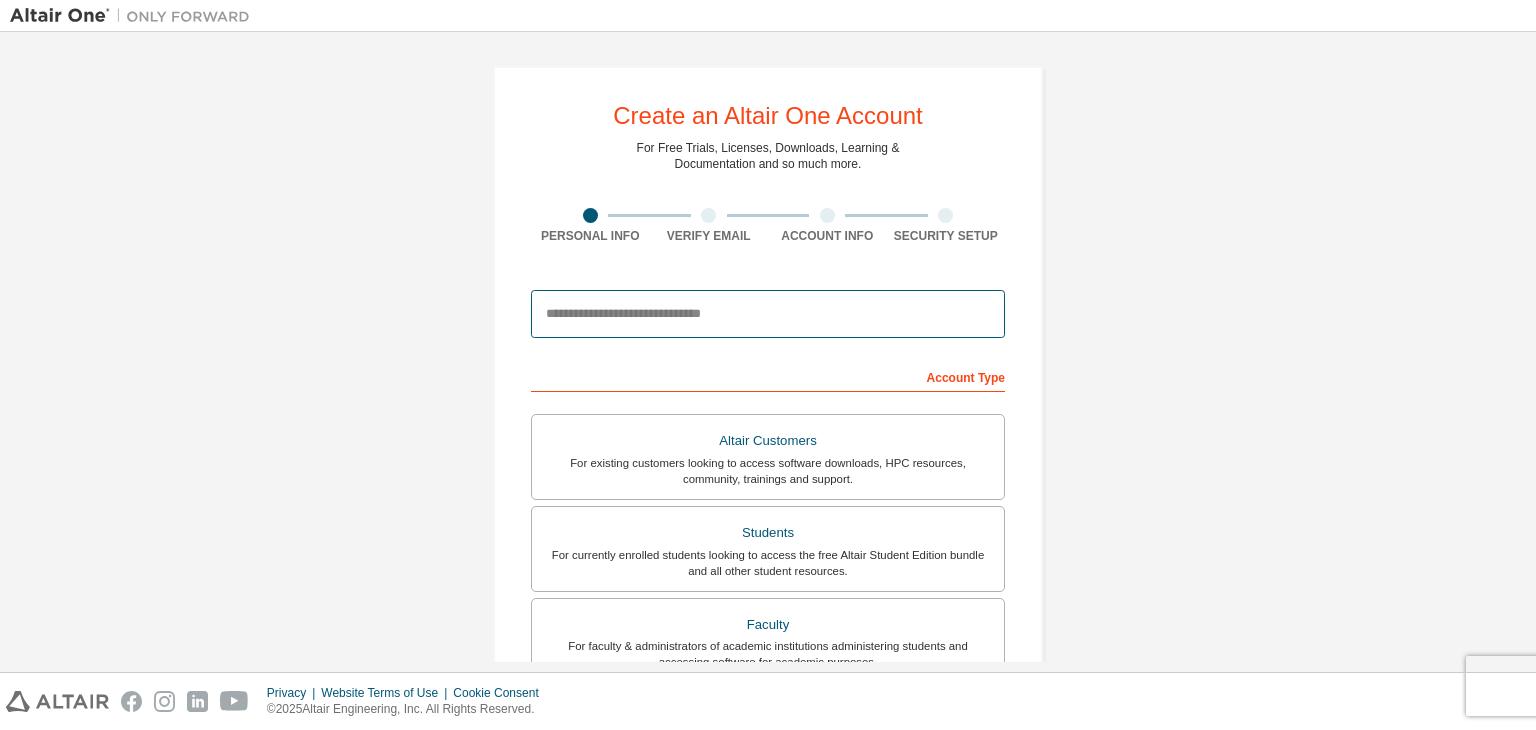 type on "**********" 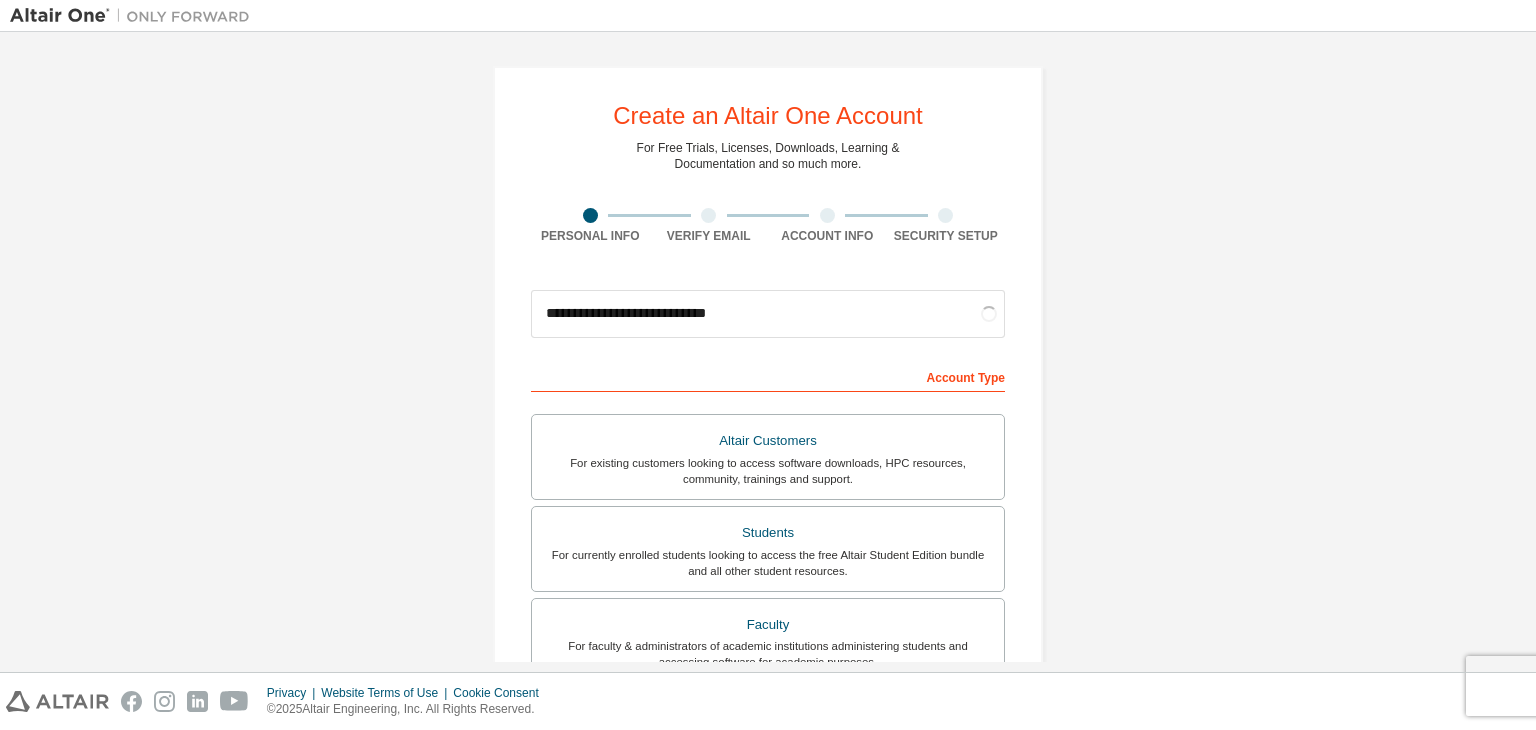 click on "Account Type" at bounding box center [768, 376] 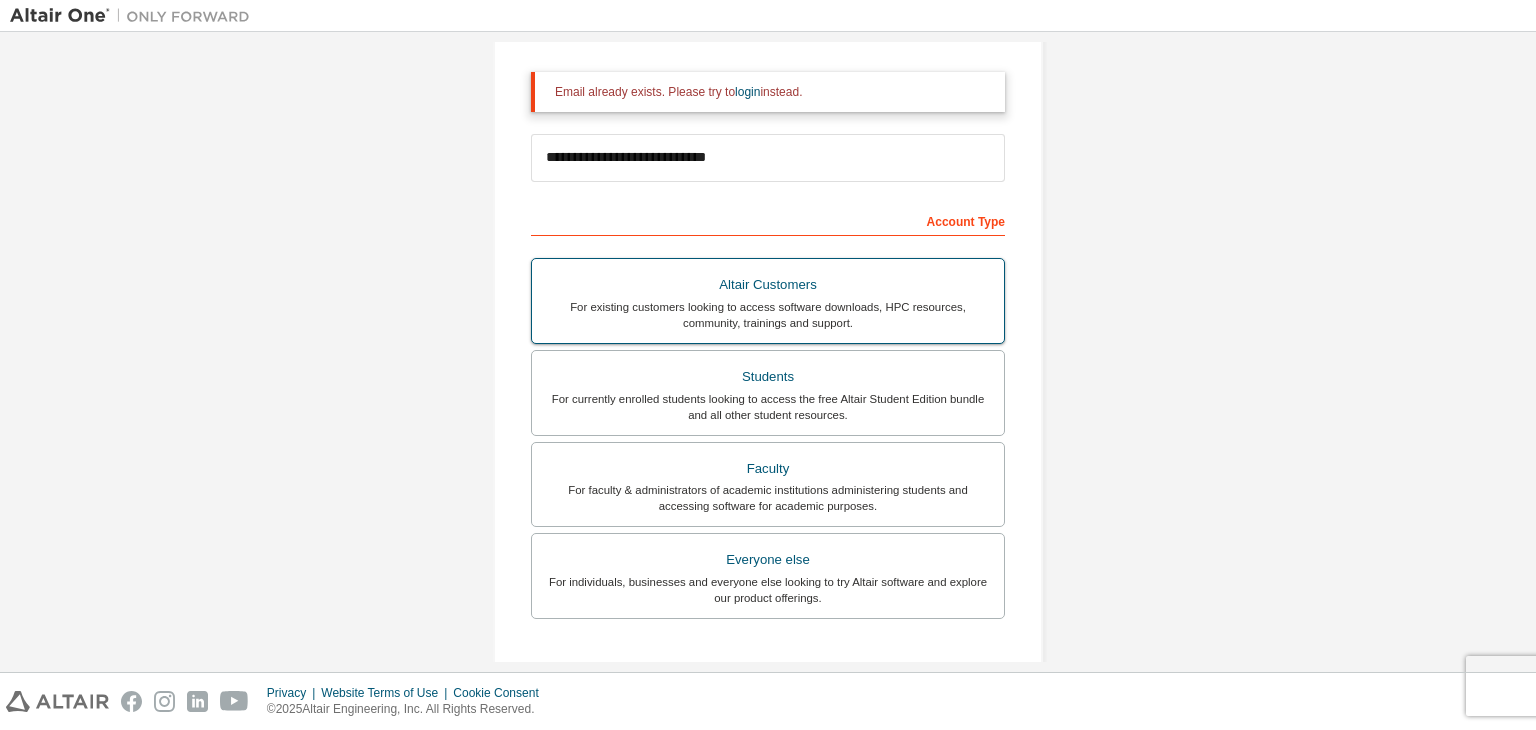 scroll, scrollTop: 220, scrollLeft: 0, axis: vertical 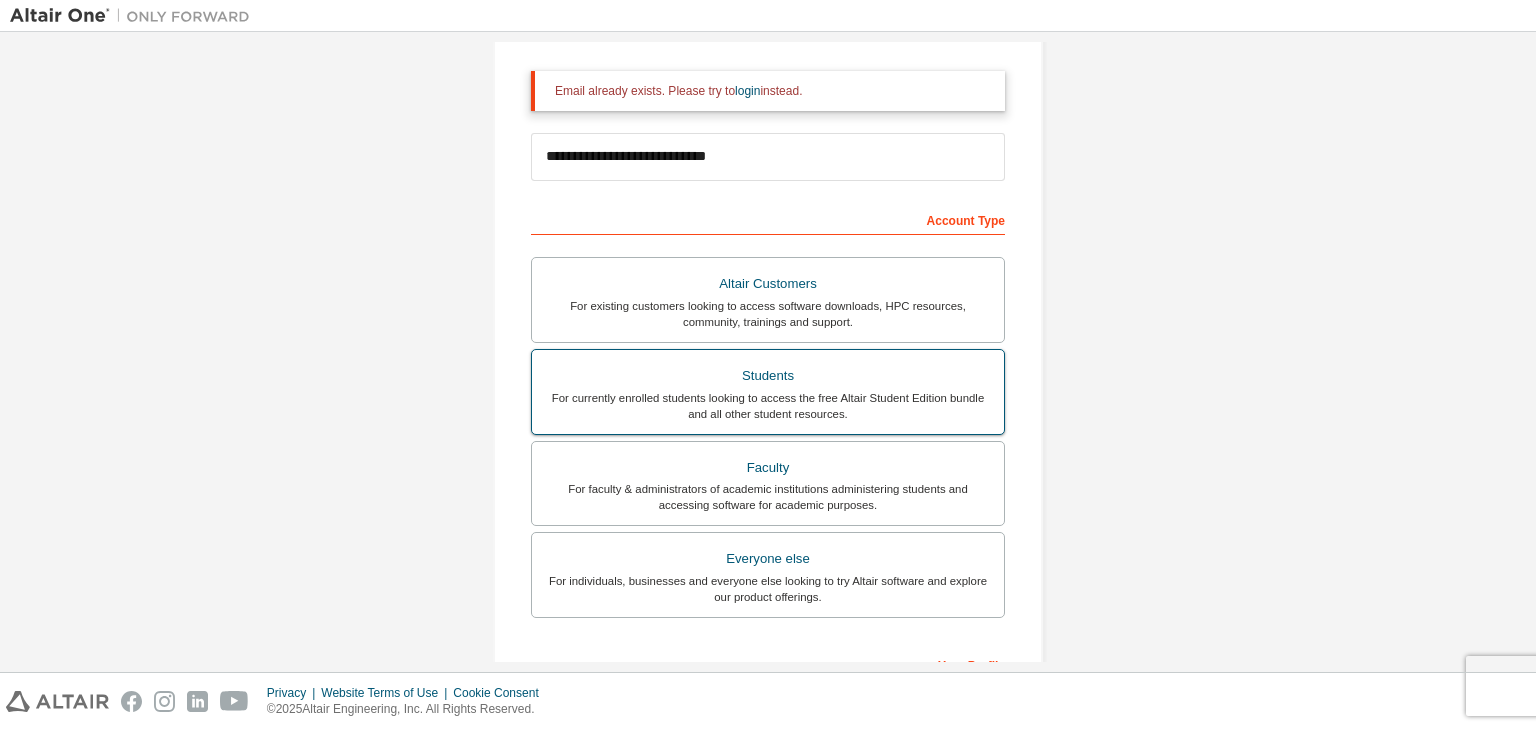 click on "Students" at bounding box center (768, 376) 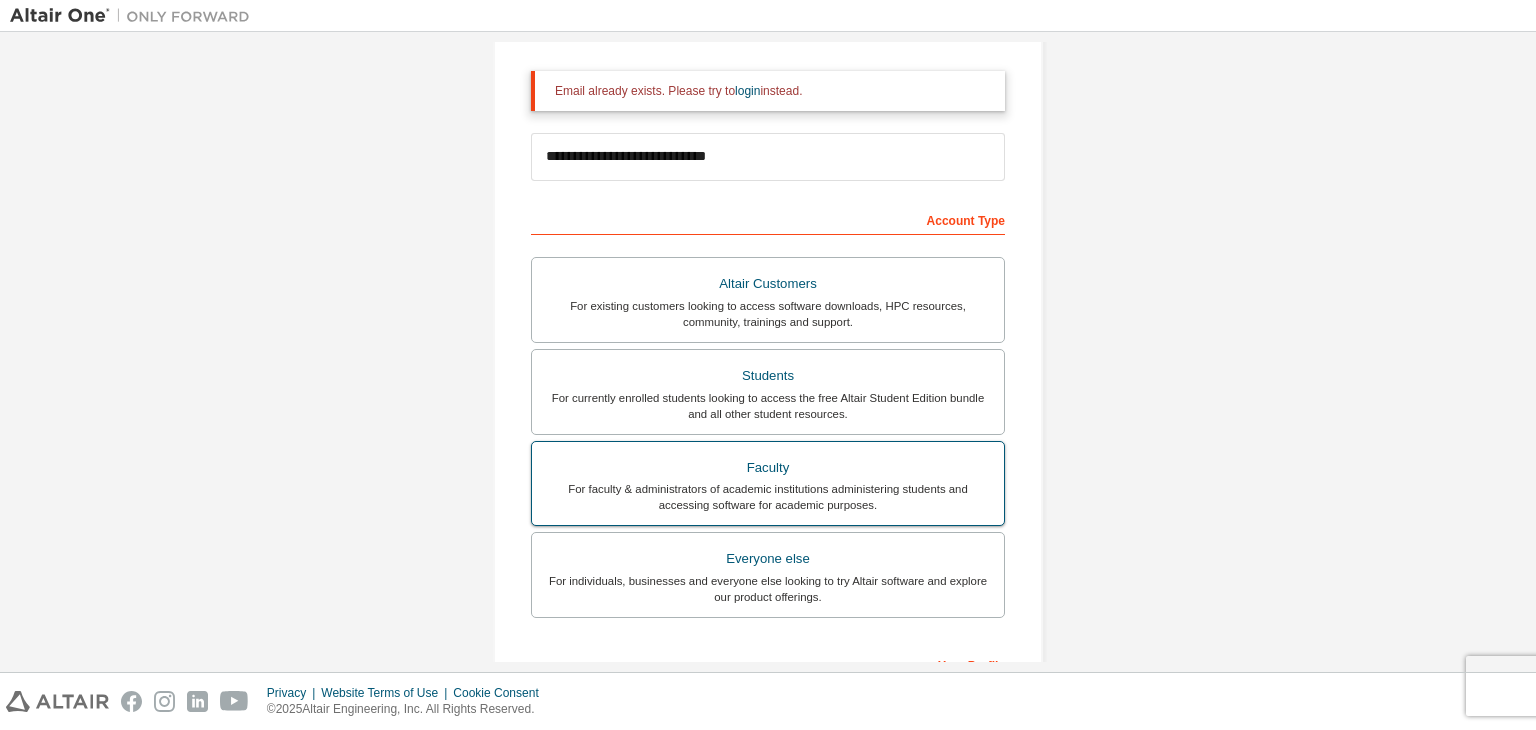 scroll, scrollTop: 498, scrollLeft: 0, axis: vertical 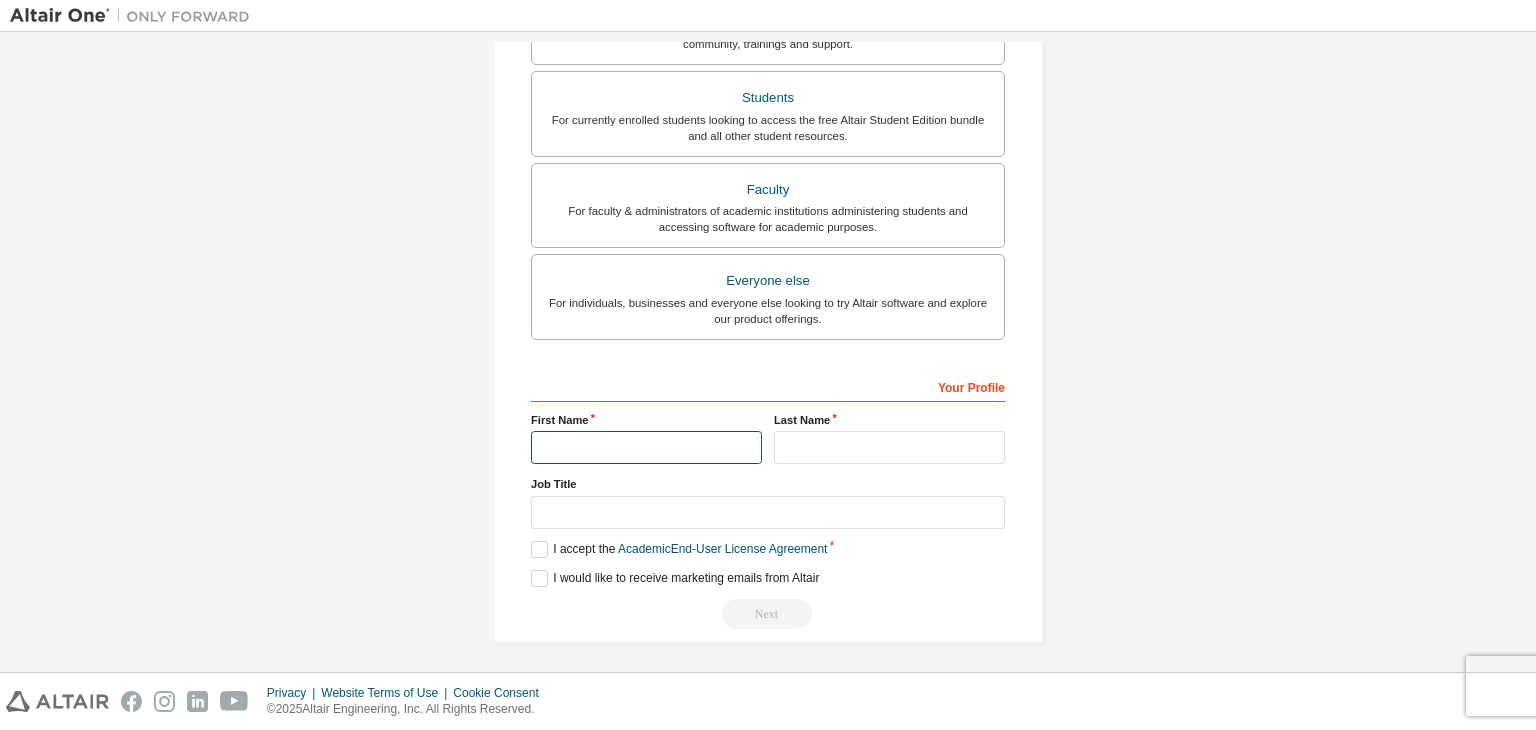 click at bounding box center (646, 447) 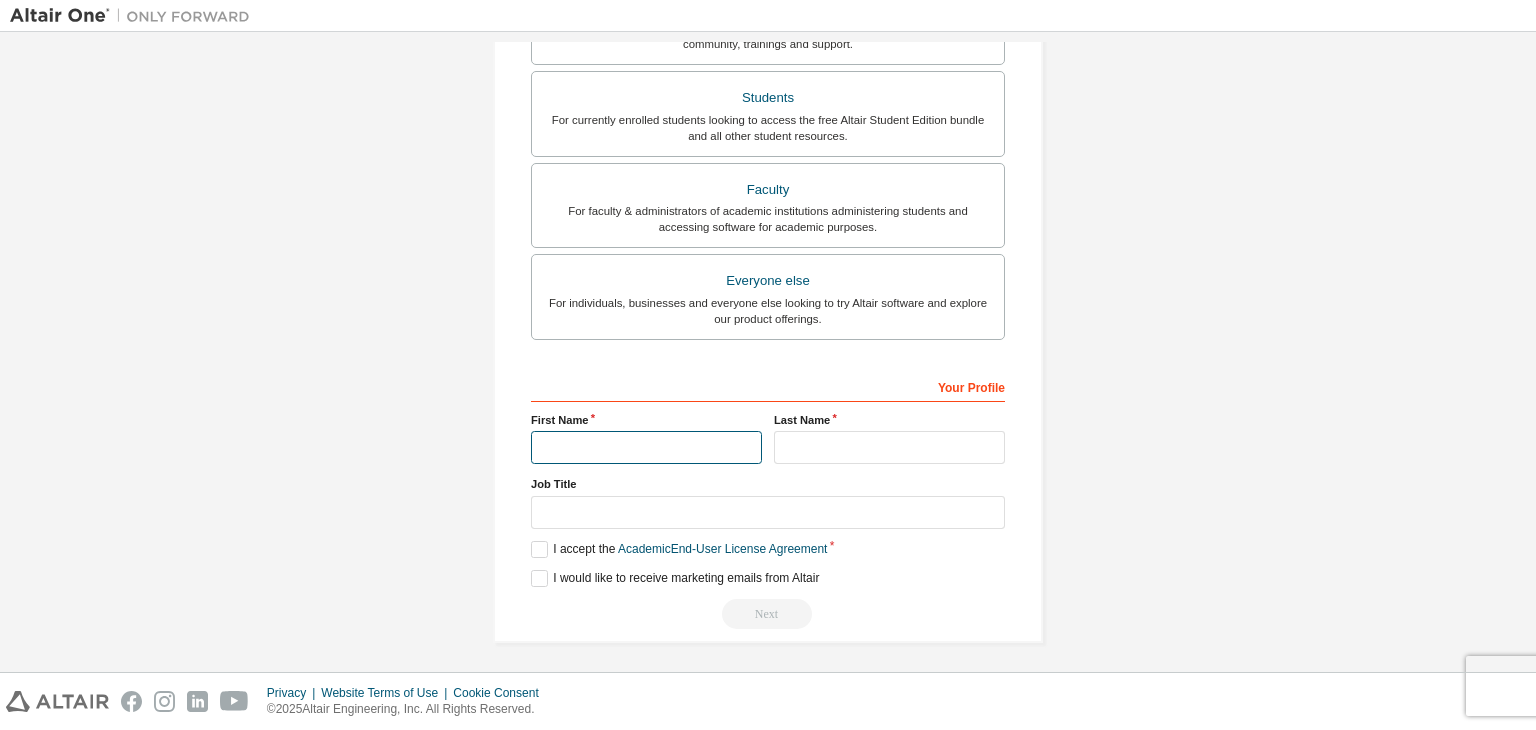 type on "*****" 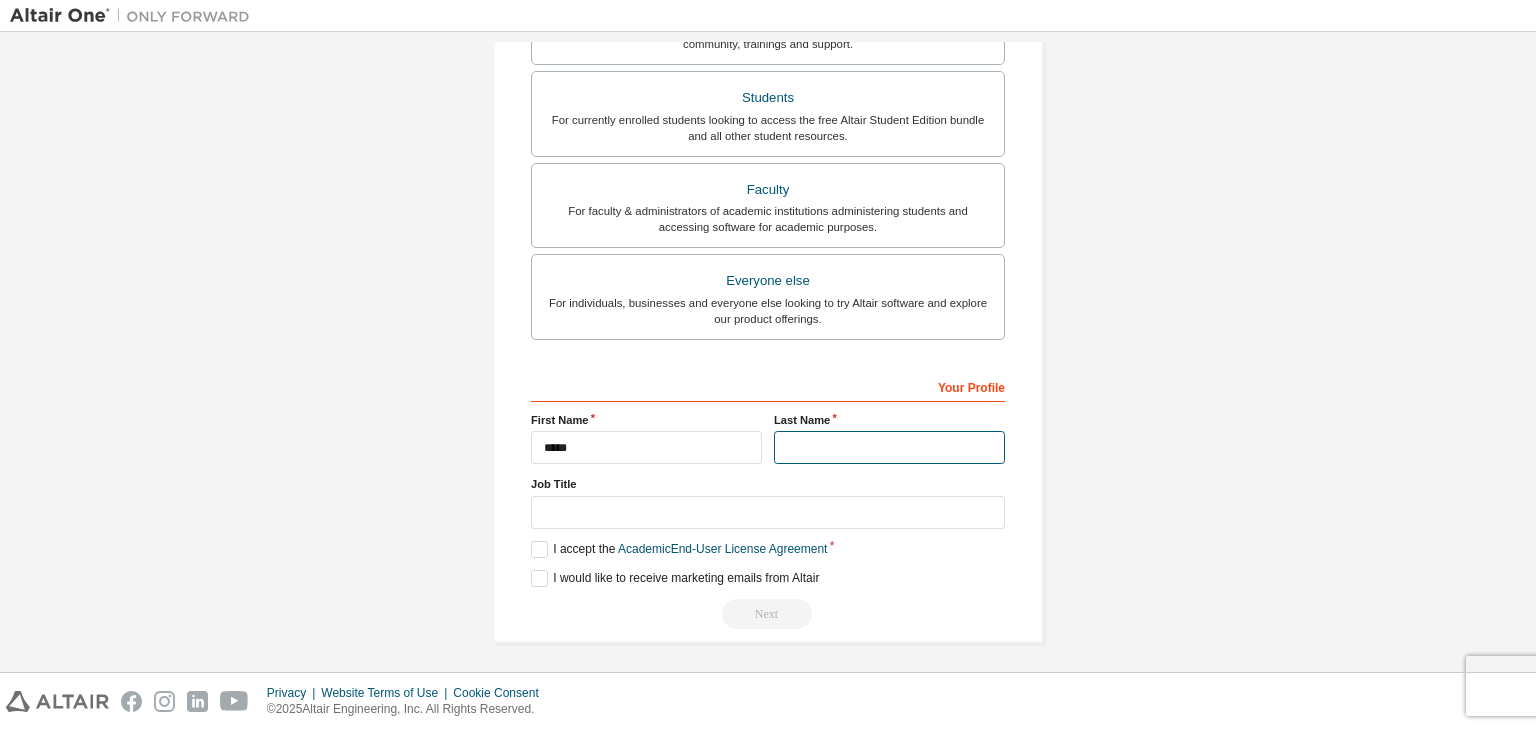 drag, startPoint x: 848, startPoint y: 434, endPoint x: 877, endPoint y: 494, distance: 66.64083 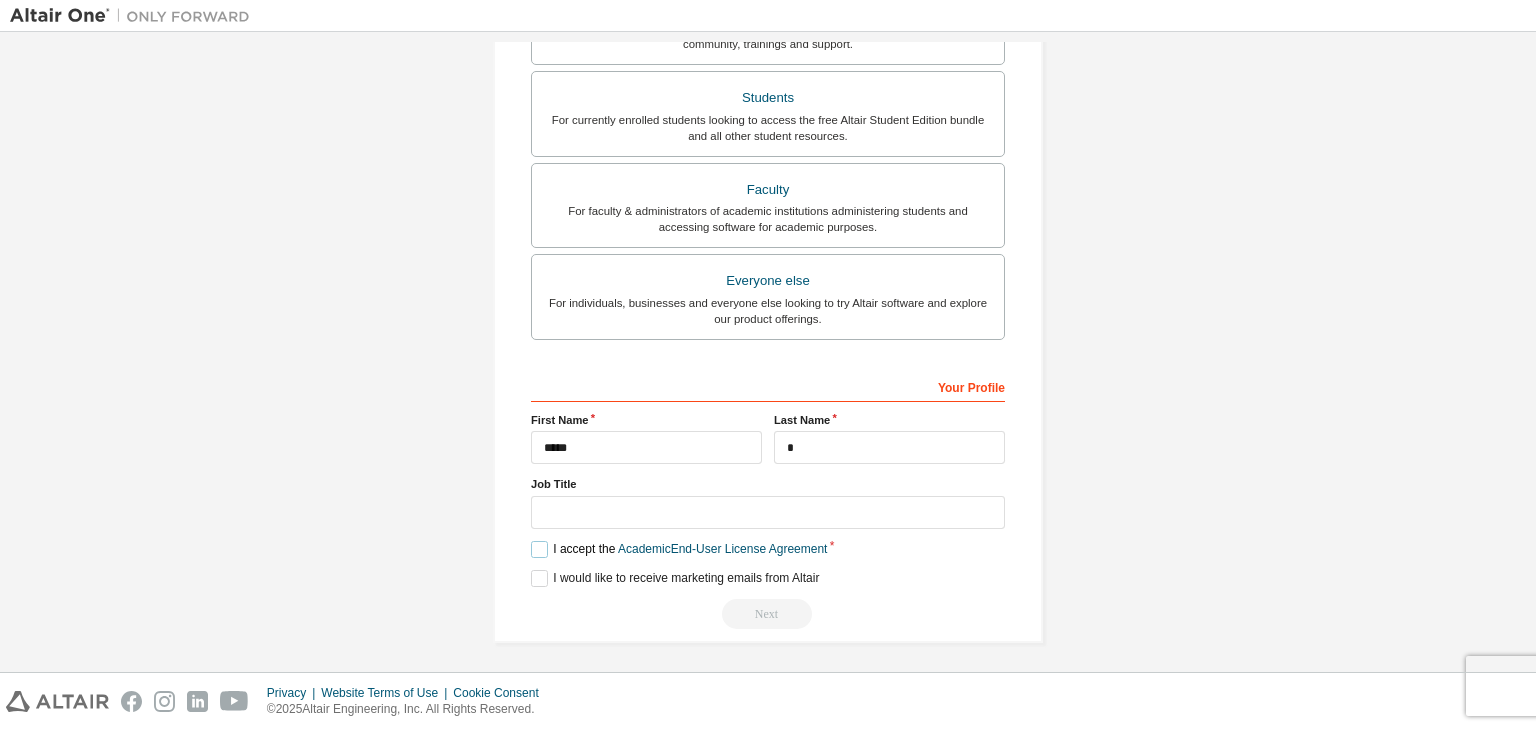 click on "I accept the   Academic   End-User License Agreement" at bounding box center (679, 549) 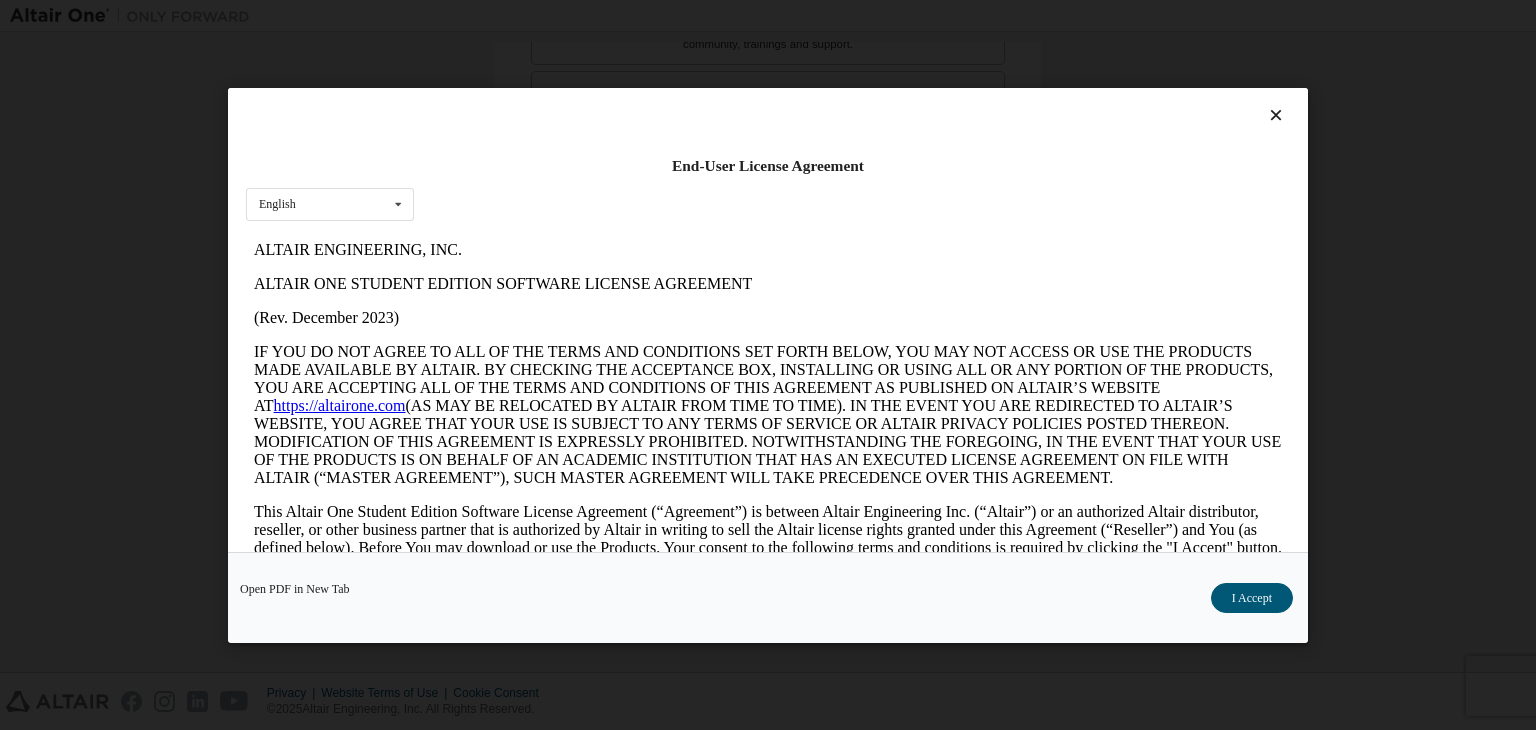 scroll, scrollTop: 0, scrollLeft: 0, axis: both 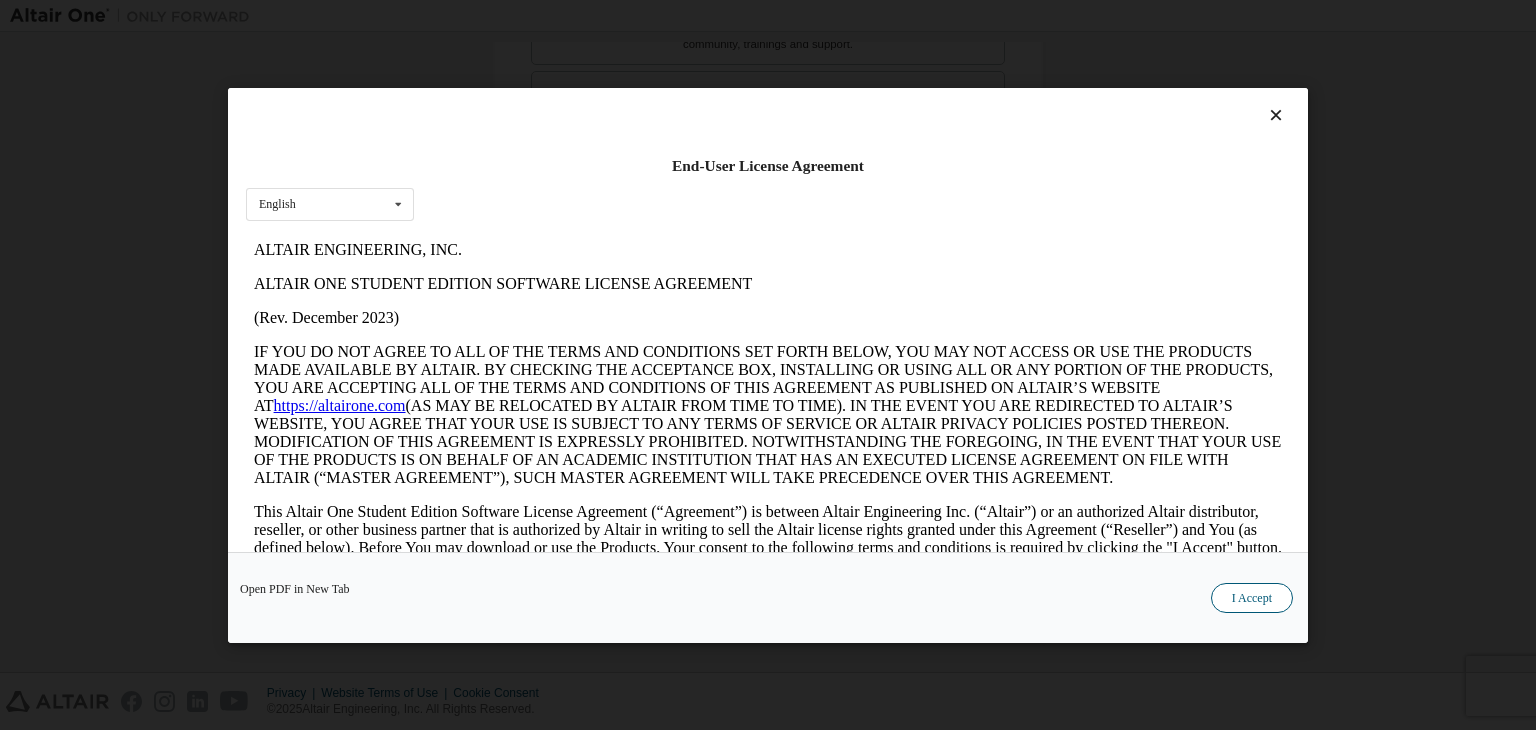 drag, startPoint x: 1244, startPoint y: 578, endPoint x: 1244, endPoint y: 598, distance: 20 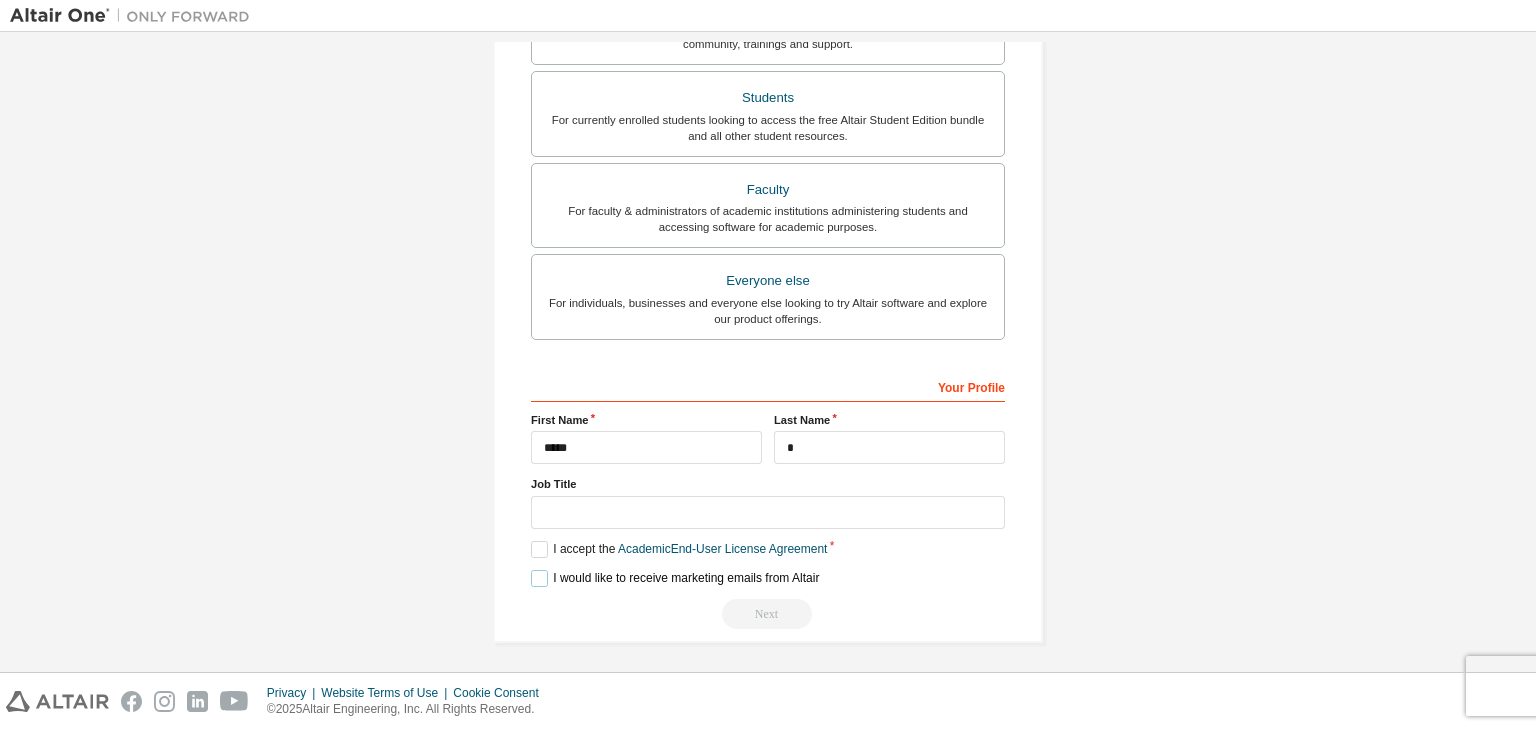 click on "I would like to receive marketing emails from Altair" at bounding box center [675, 578] 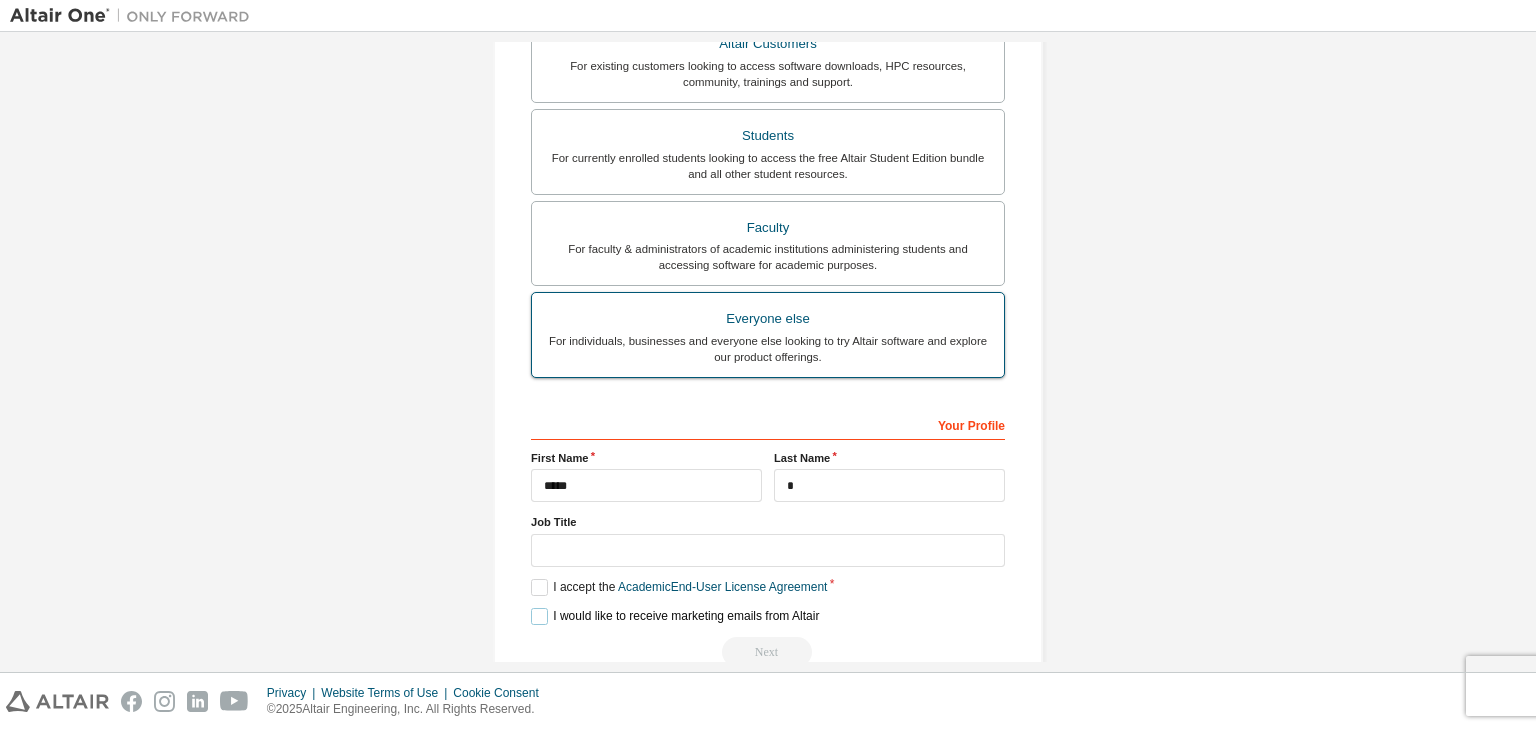 scroll, scrollTop: 498, scrollLeft: 0, axis: vertical 